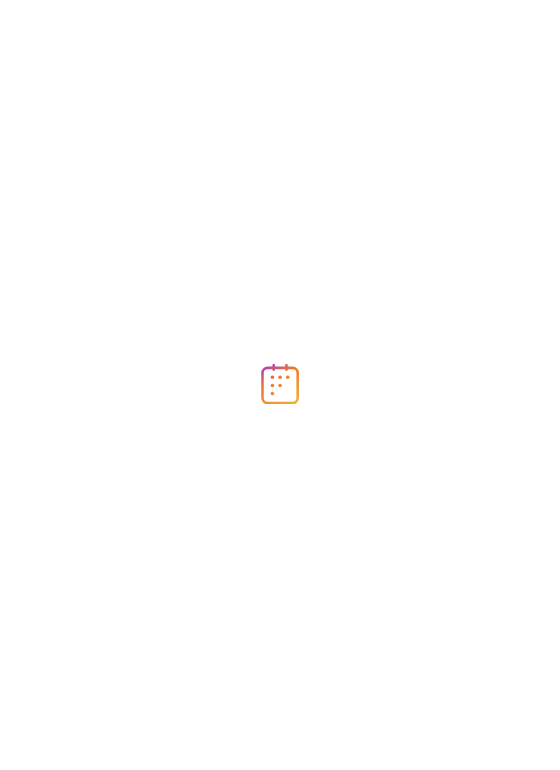 scroll, scrollTop: 0, scrollLeft: 0, axis: both 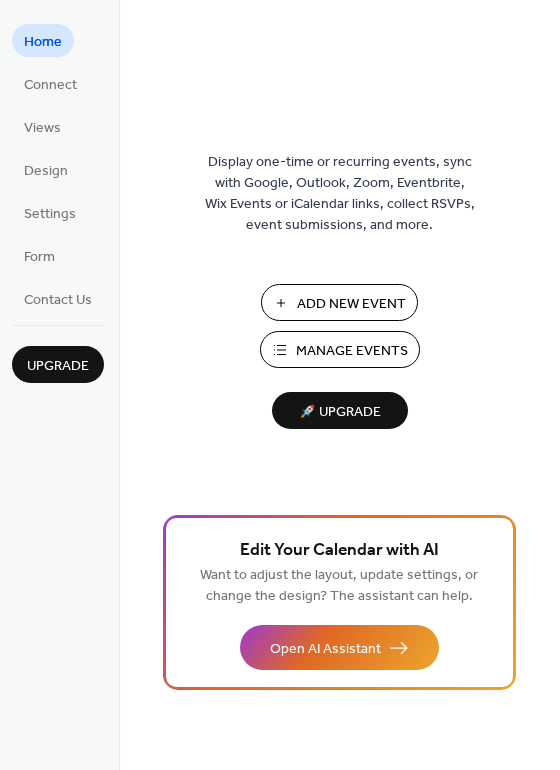 click on "Manage Events" at bounding box center [352, 351] 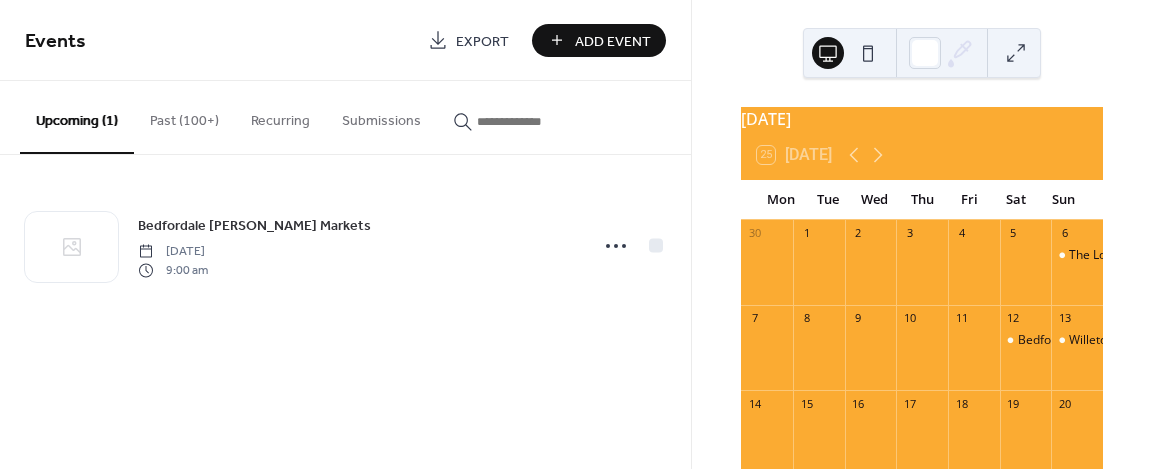 scroll, scrollTop: 0, scrollLeft: 0, axis: both 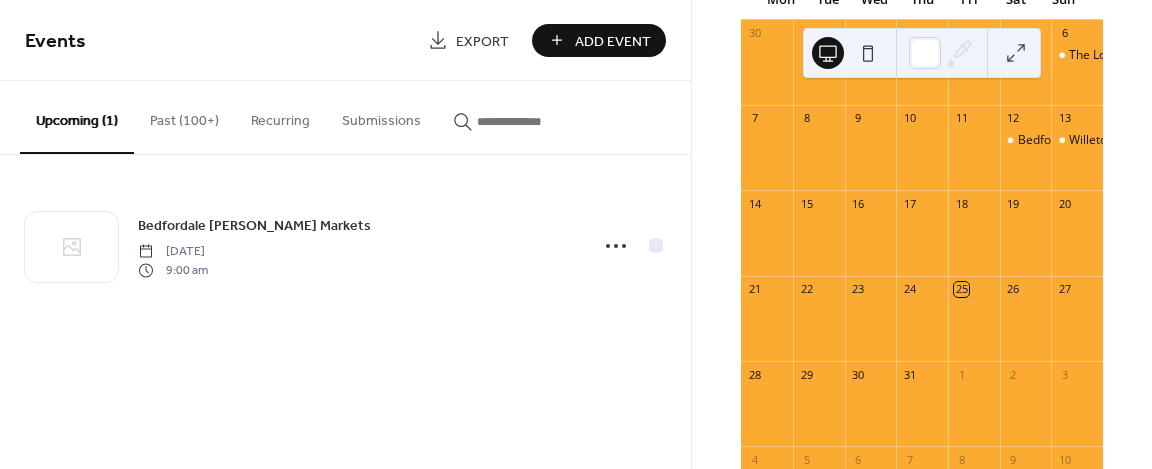 click on "Past (100+)" at bounding box center [184, 116] 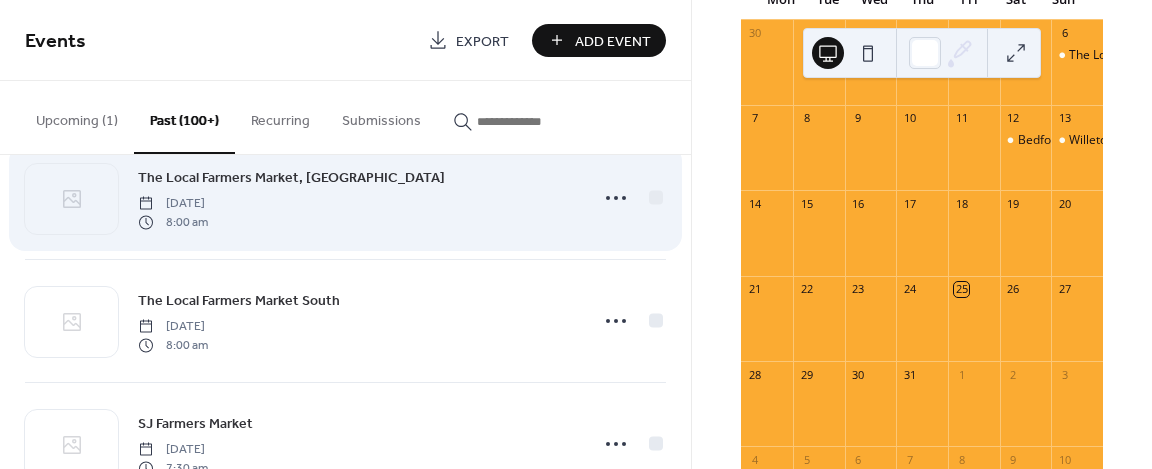 scroll, scrollTop: 300, scrollLeft: 0, axis: vertical 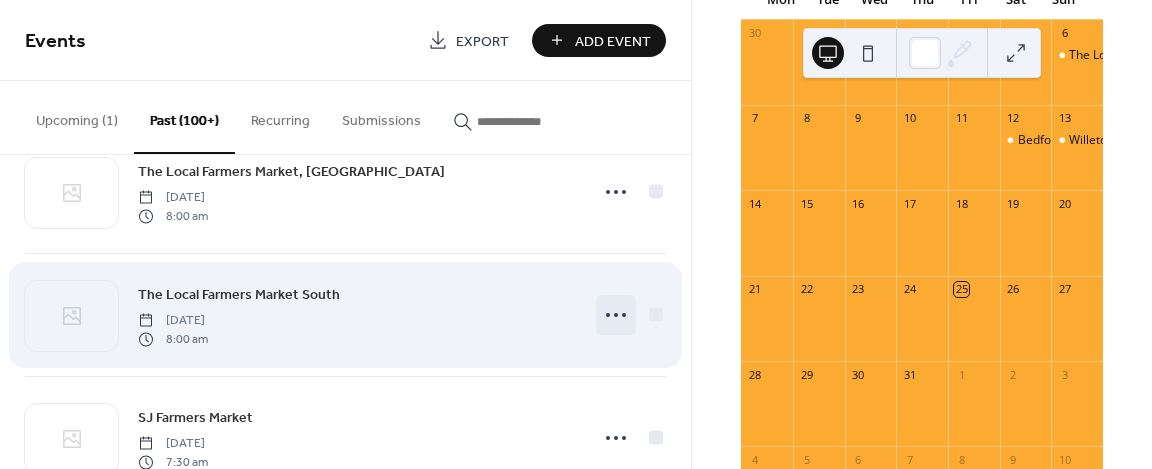 click 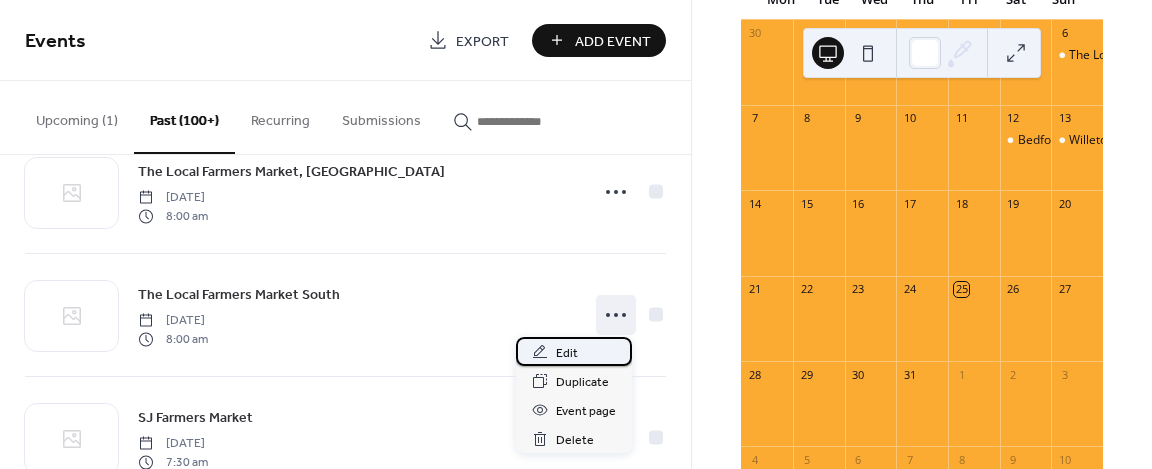 click on "Edit" at bounding box center (574, 351) 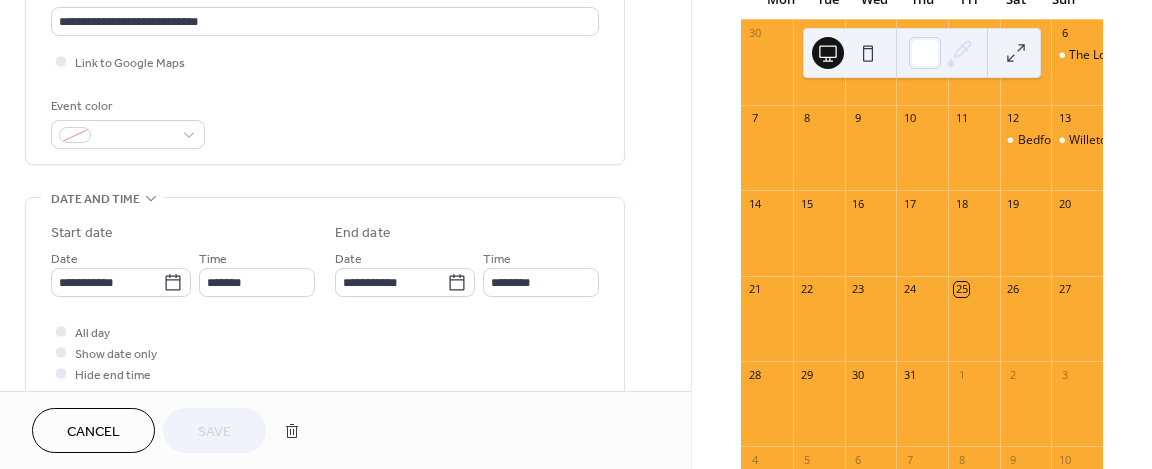 scroll, scrollTop: 500, scrollLeft: 0, axis: vertical 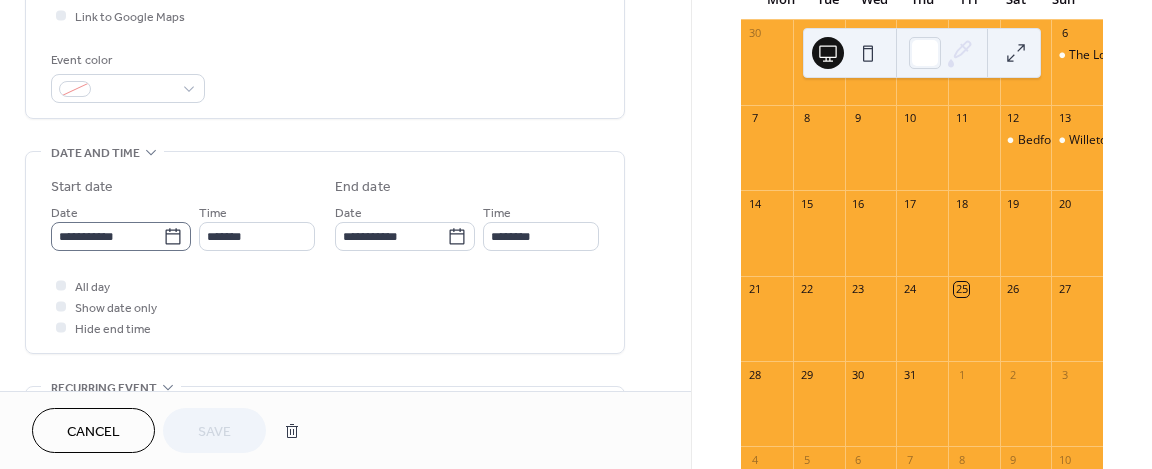 click 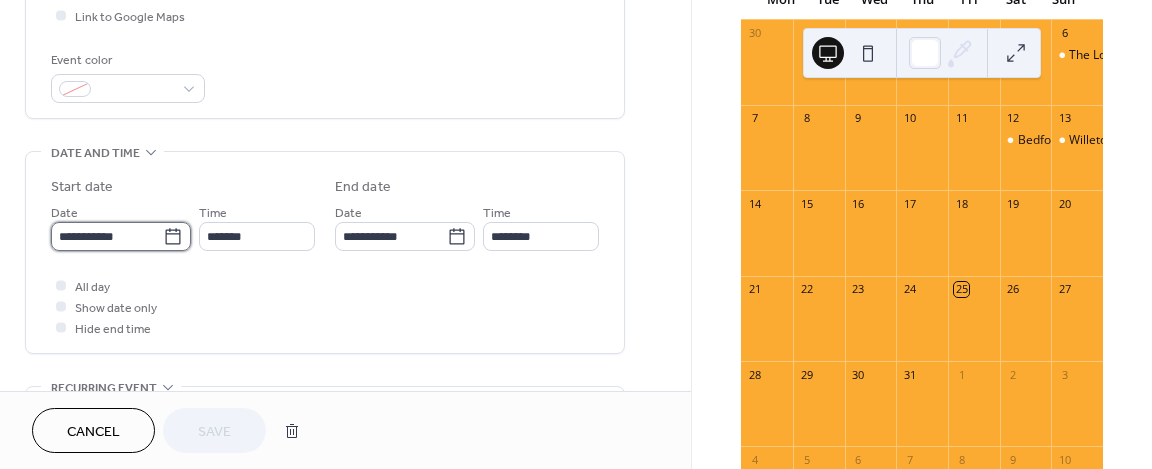 click on "**********" at bounding box center [107, 236] 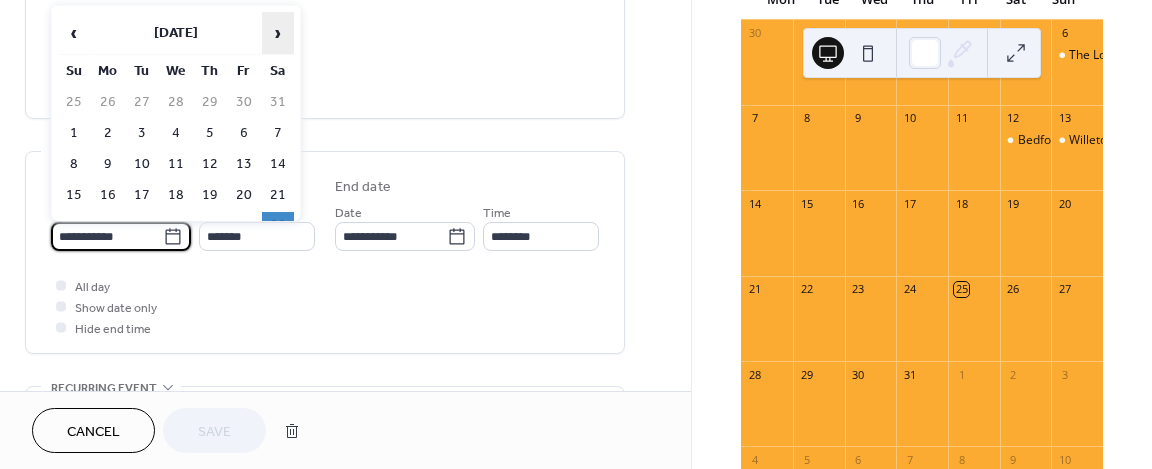 click on "›" at bounding box center (278, 33) 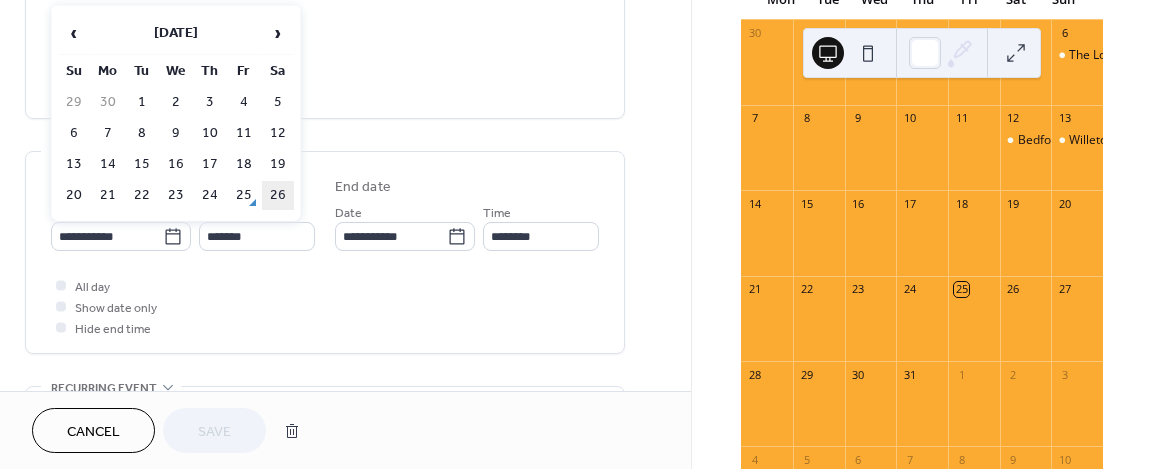 click on "26" at bounding box center [278, 195] 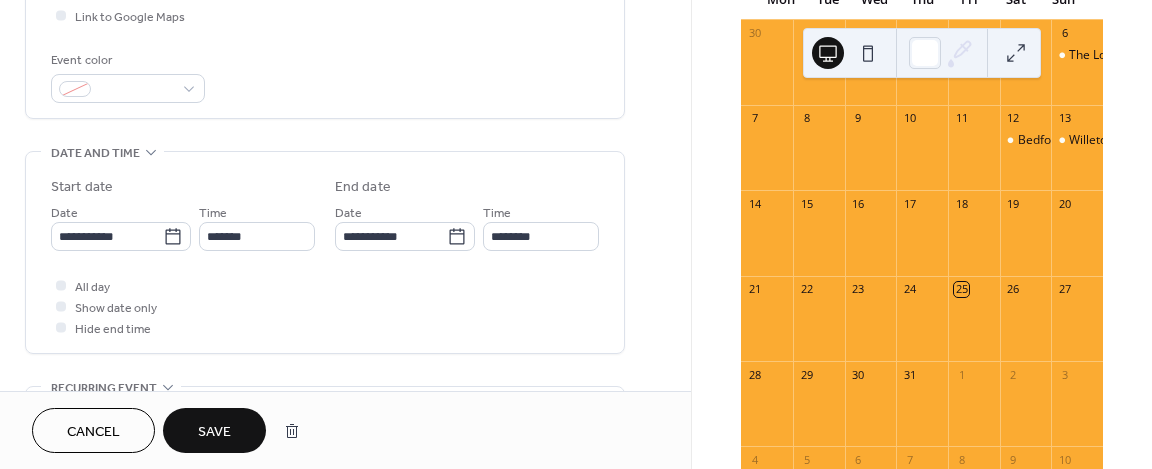 click on "Save" at bounding box center [214, 432] 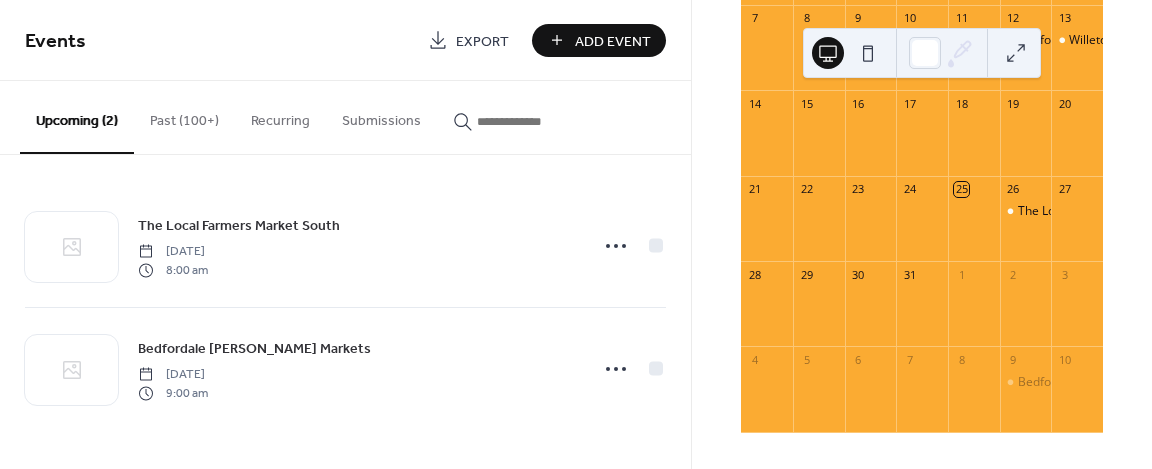 scroll, scrollTop: 321, scrollLeft: 0, axis: vertical 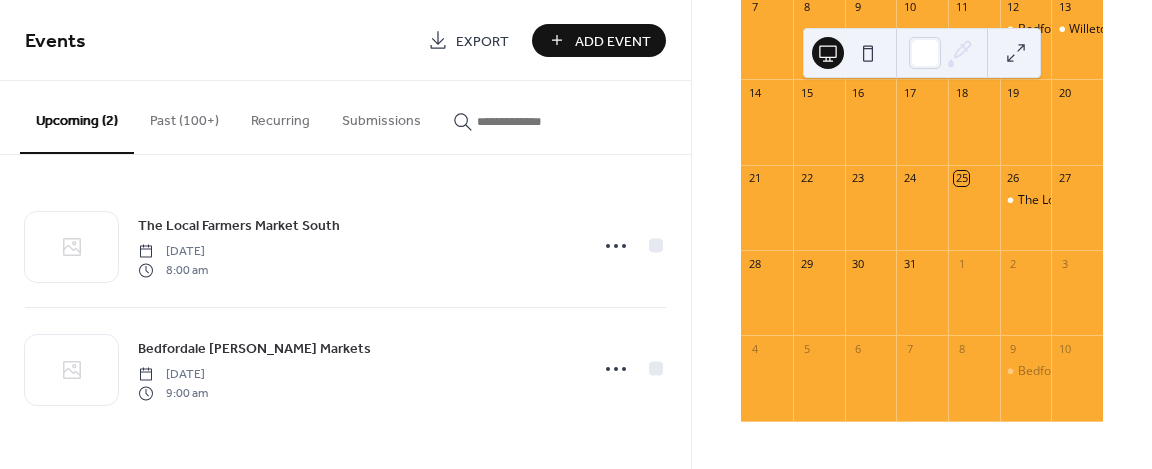 click on "Past (100+)" at bounding box center [184, 116] 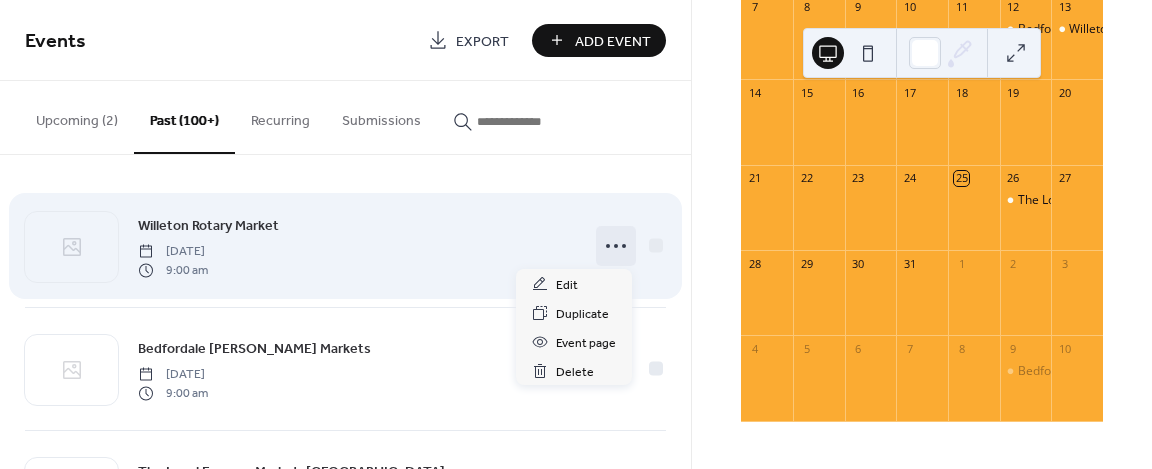 click 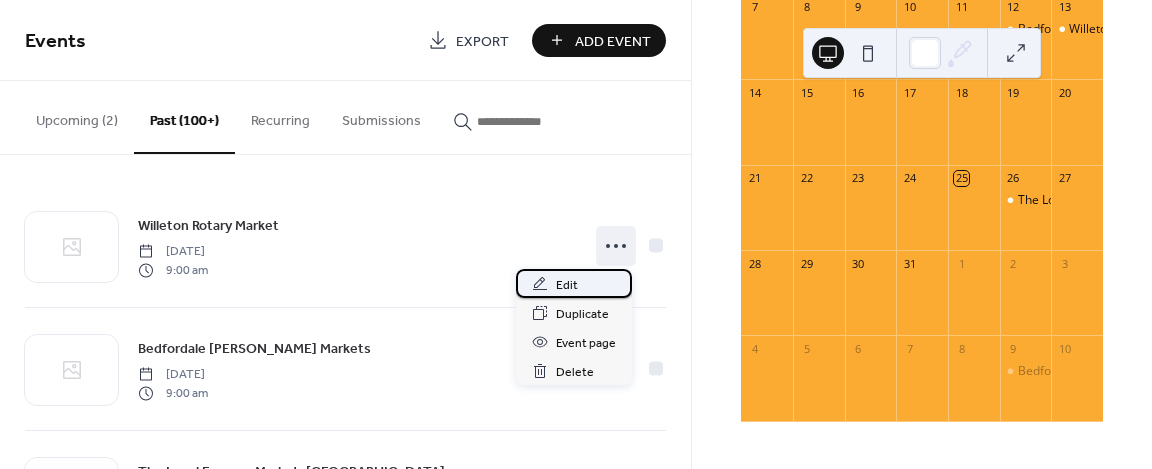 click on "Edit" at bounding box center (567, 285) 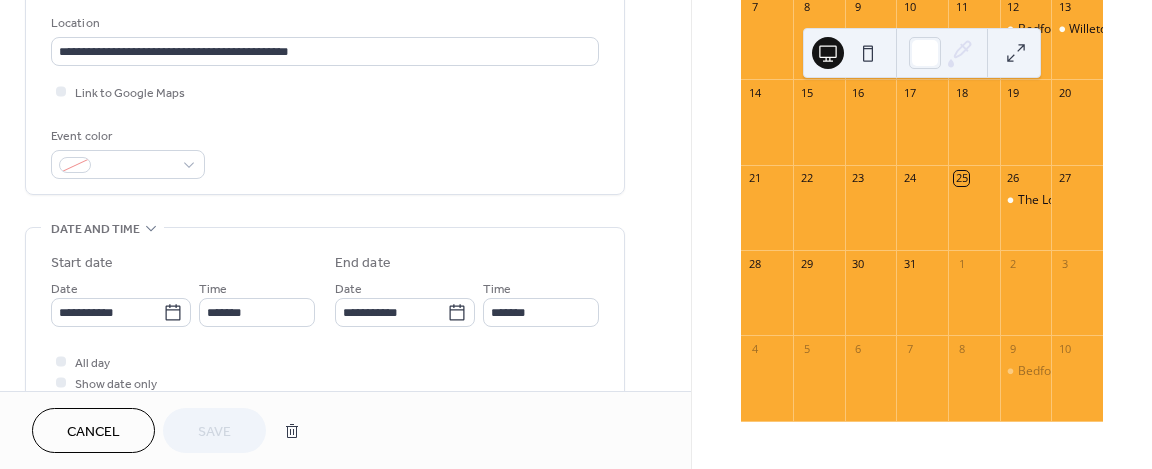 scroll, scrollTop: 500, scrollLeft: 0, axis: vertical 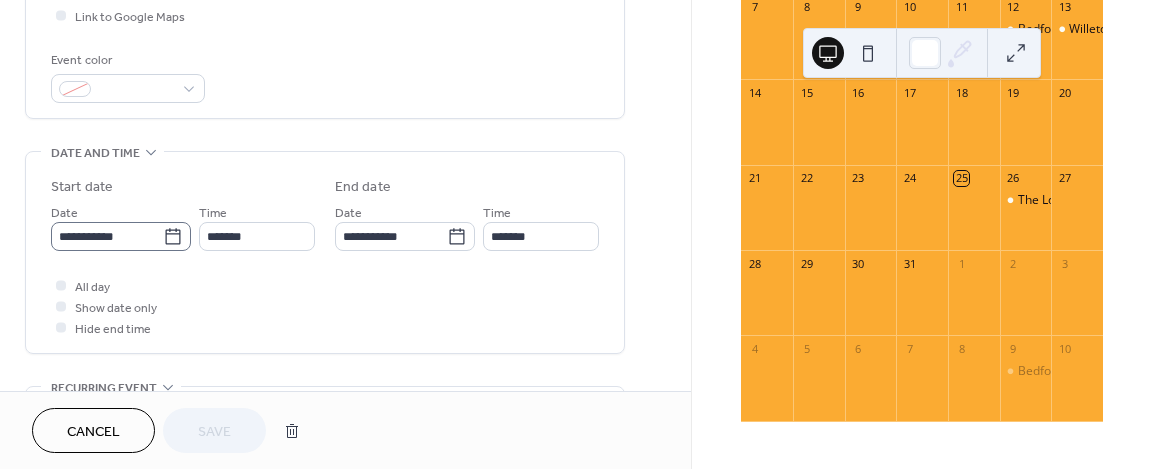 click 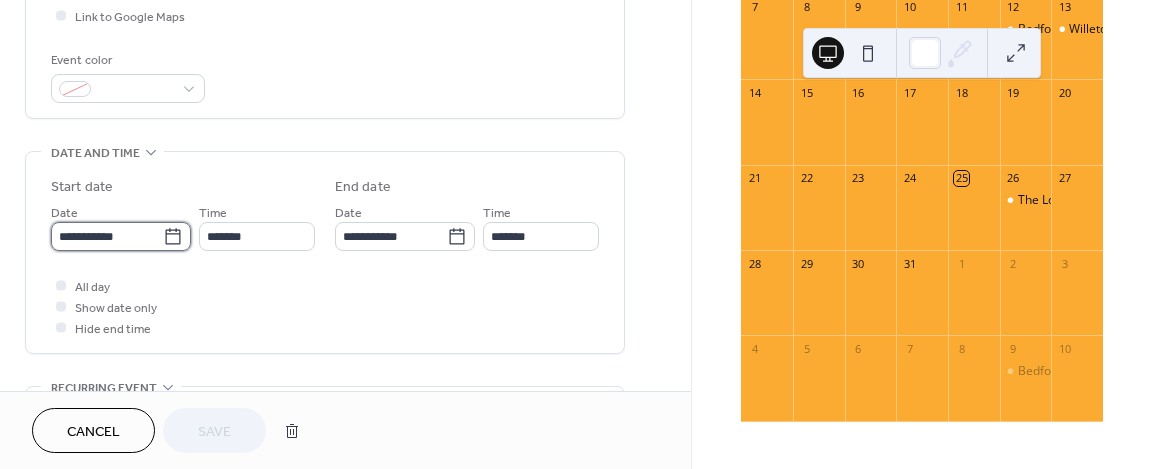click on "**********" at bounding box center (107, 236) 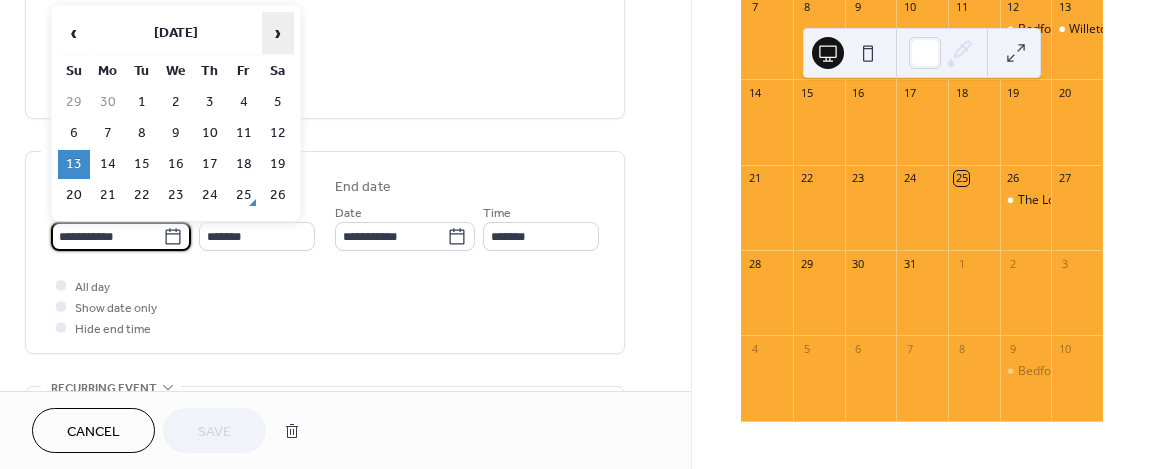 click on "›" at bounding box center [278, 33] 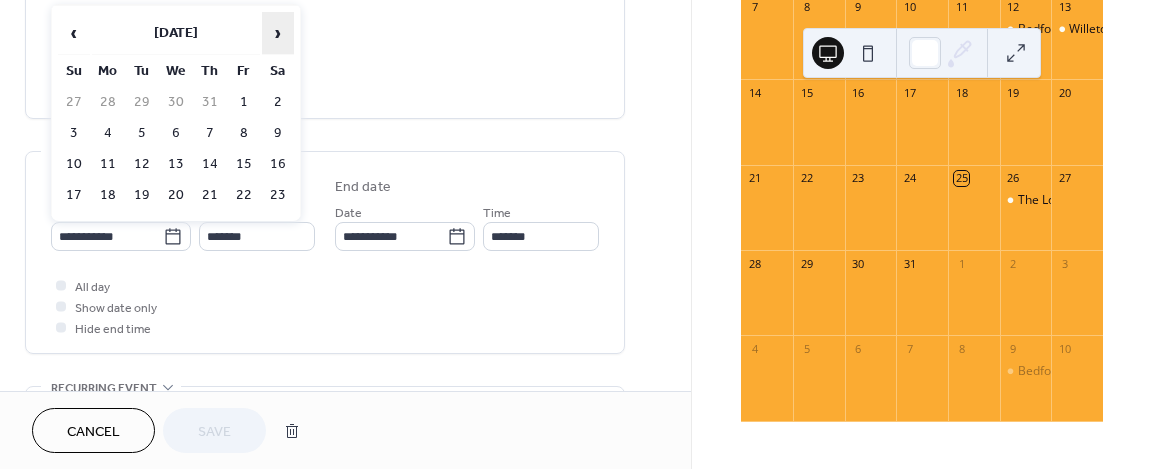 click on "›" at bounding box center [278, 33] 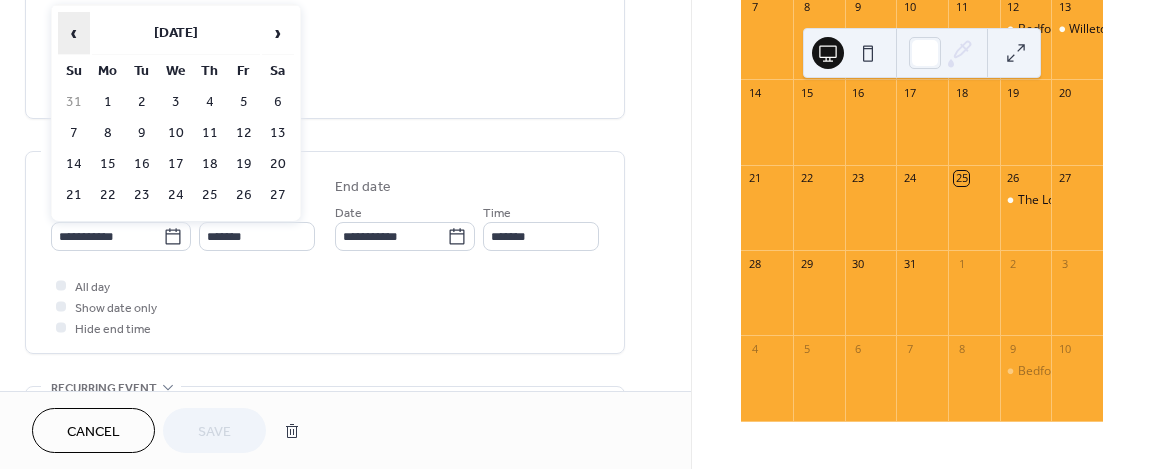 click on "‹" at bounding box center [74, 33] 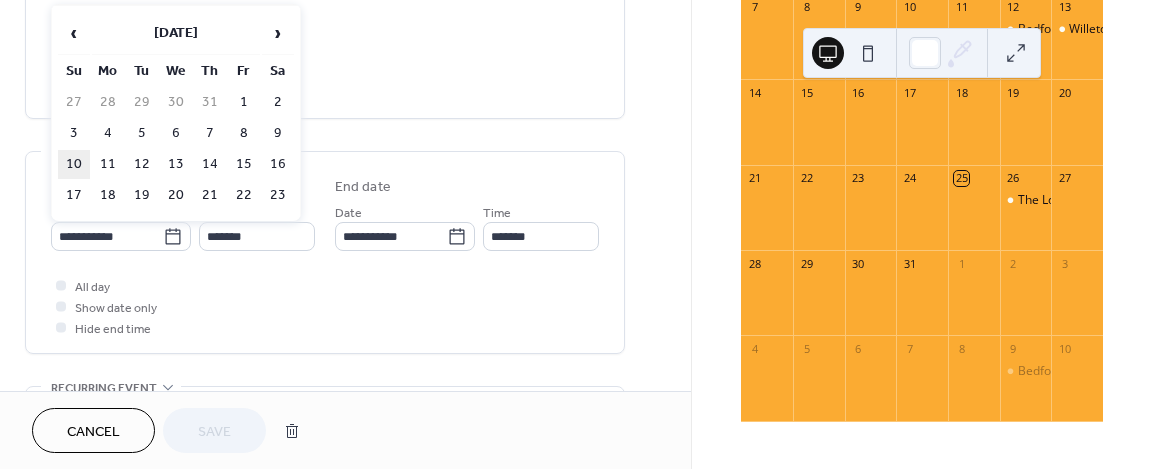 click on "10" at bounding box center [74, 164] 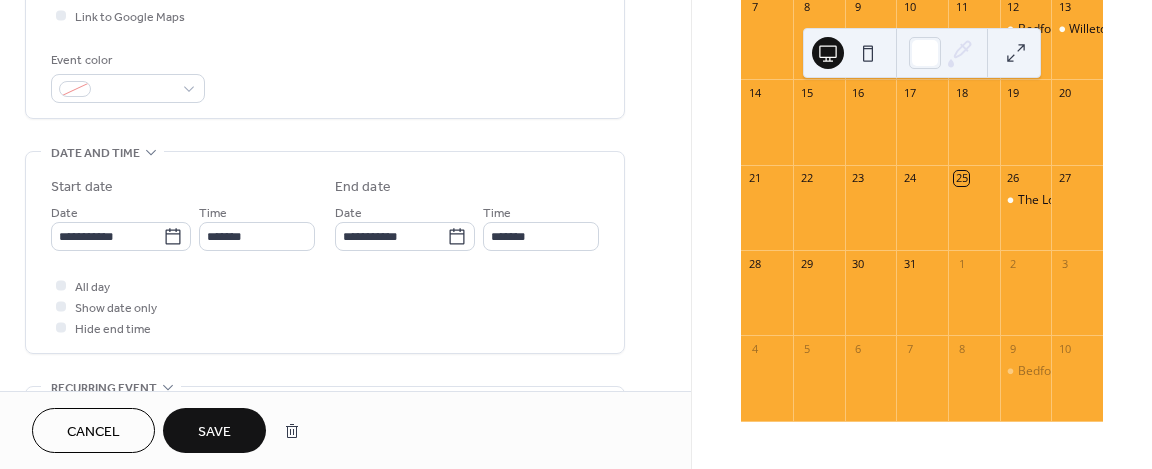 click on "Save" at bounding box center (214, 432) 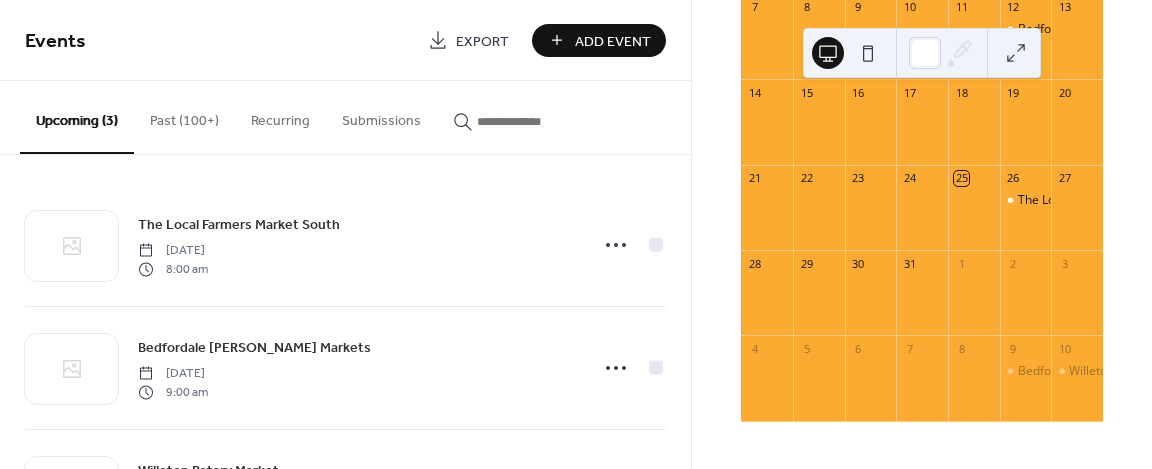 scroll, scrollTop: 0, scrollLeft: 0, axis: both 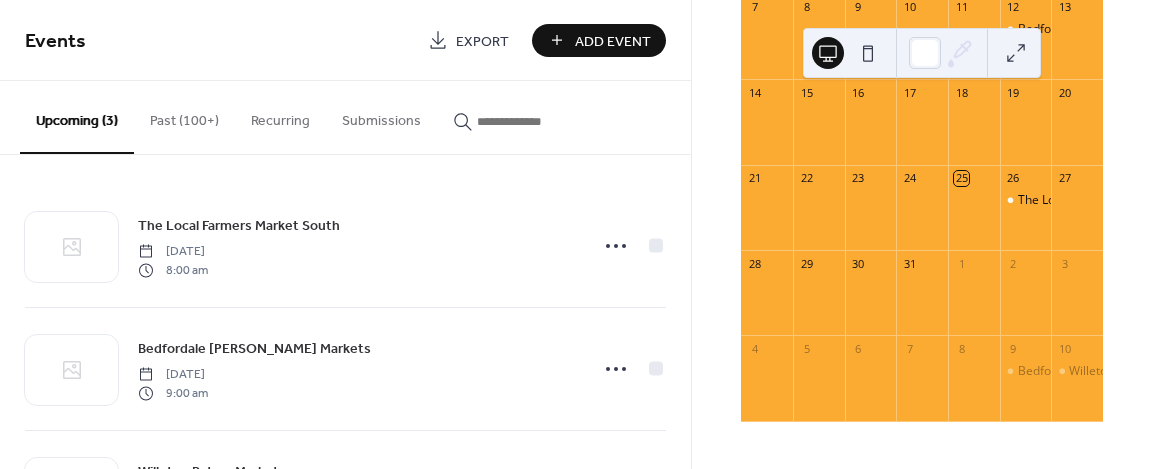 click on "Past (100+)" at bounding box center [184, 116] 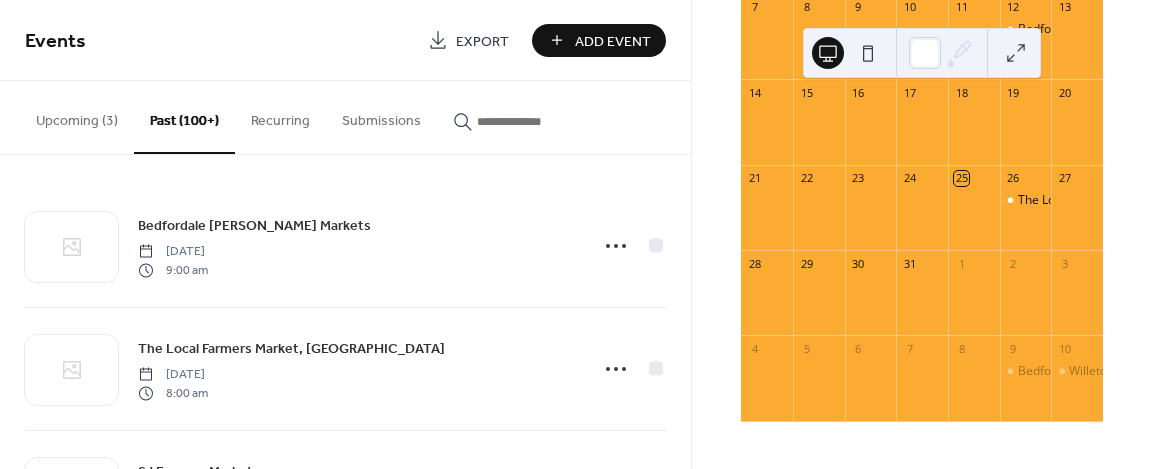 click at bounding box center (537, 121) 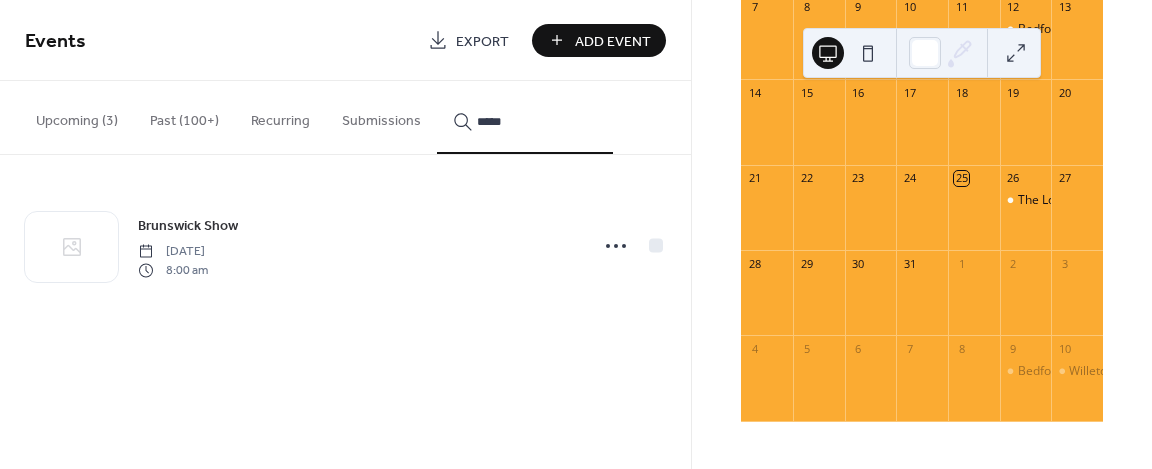 type on "*****" 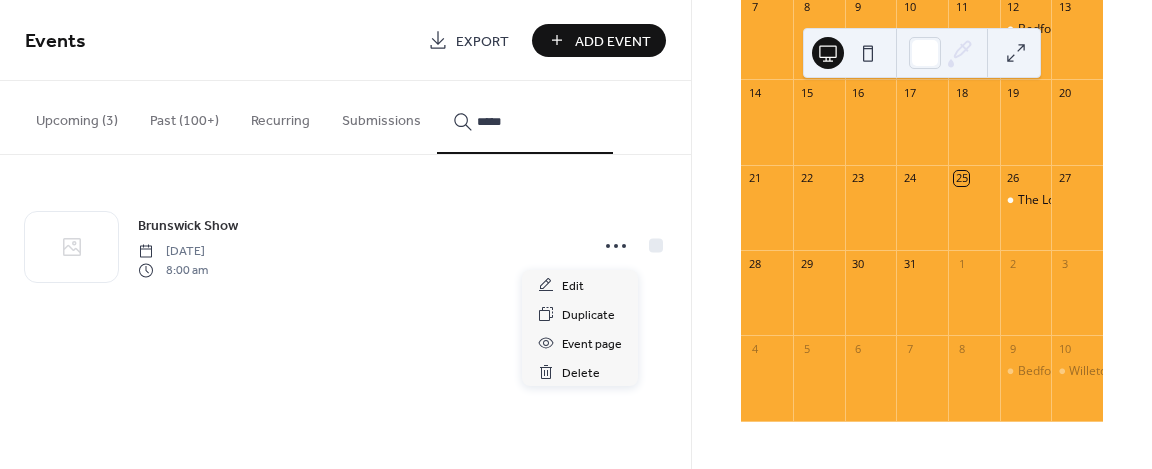 click 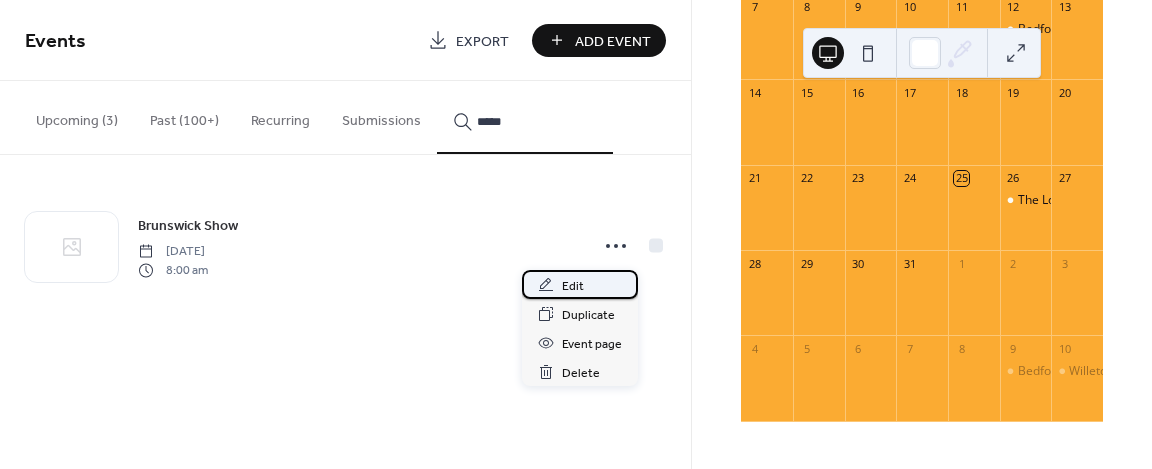 click on "Edit" at bounding box center (573, 286) 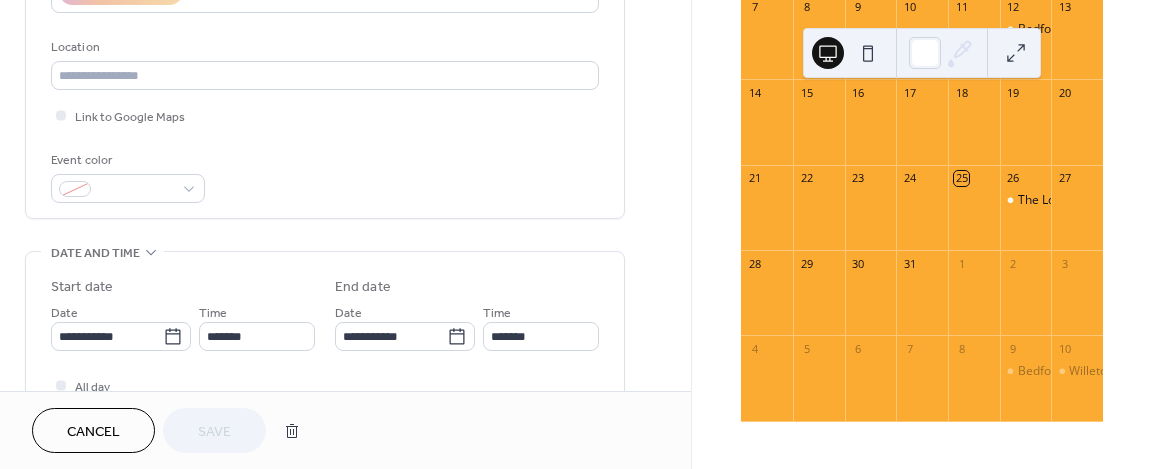 scroll, scrollTop: 600, scrollLeft: 0, axis: vertical 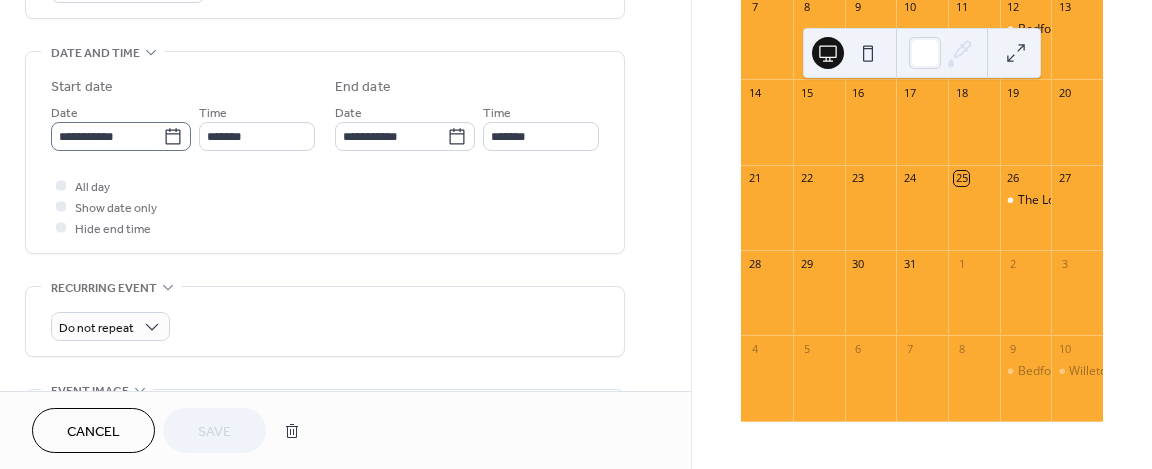 click 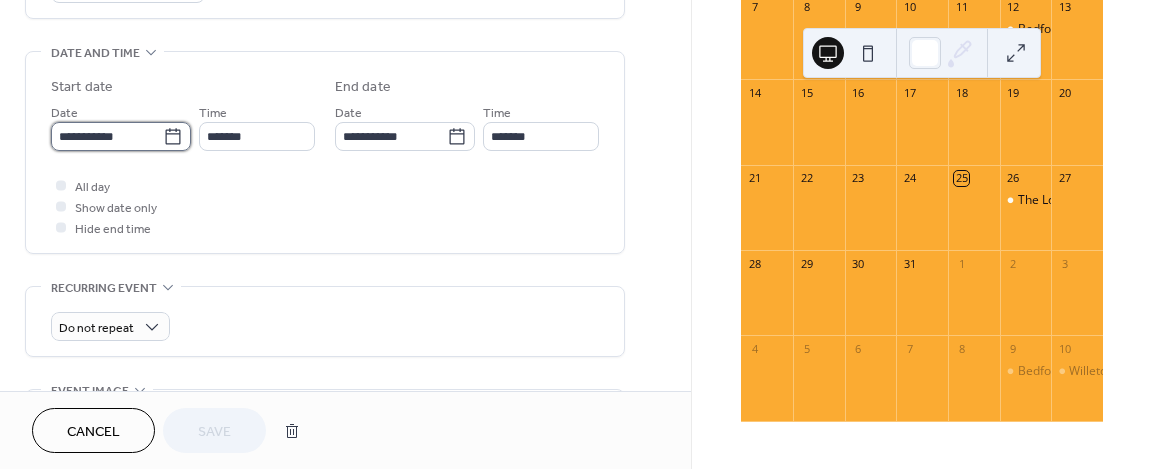 click on "**********" at bounding box center (107, 136) 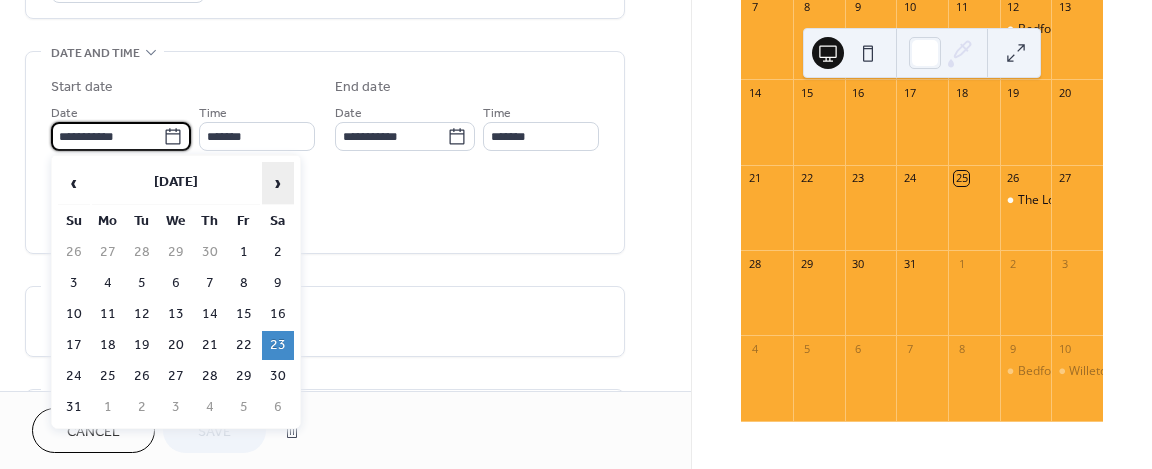 click on "›" at bounding box center (278, 183) 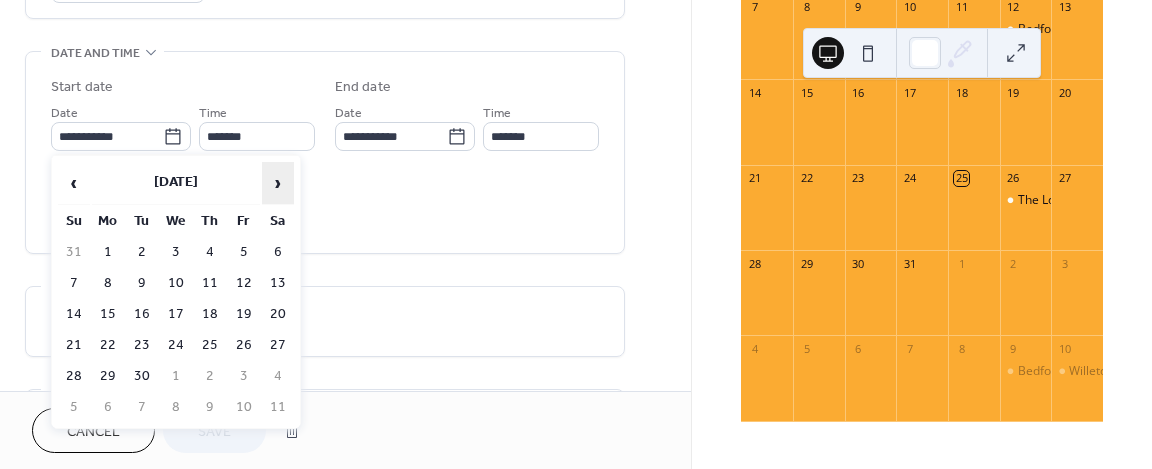 click on "›" at bounding box center (278, 183) 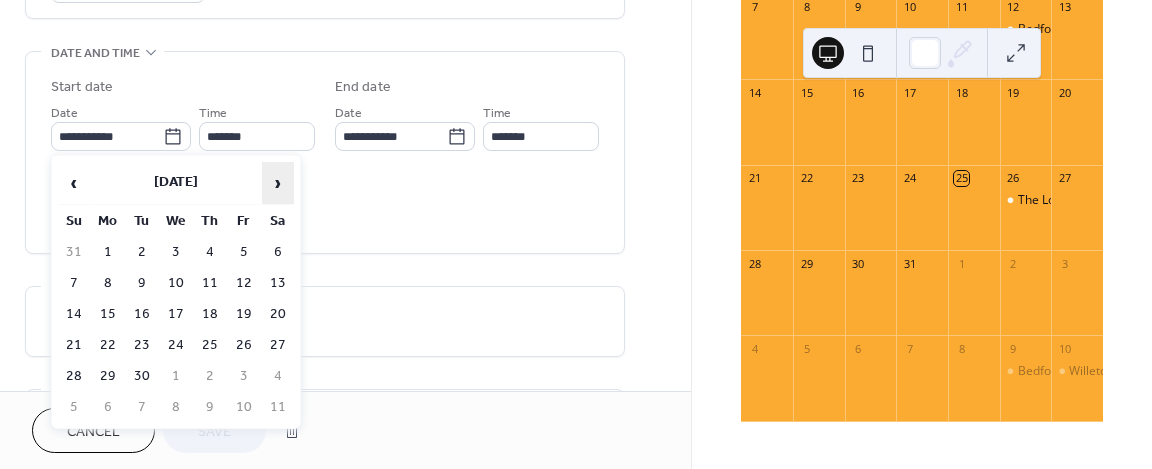 click on "›" at bounding box center (278, 183) 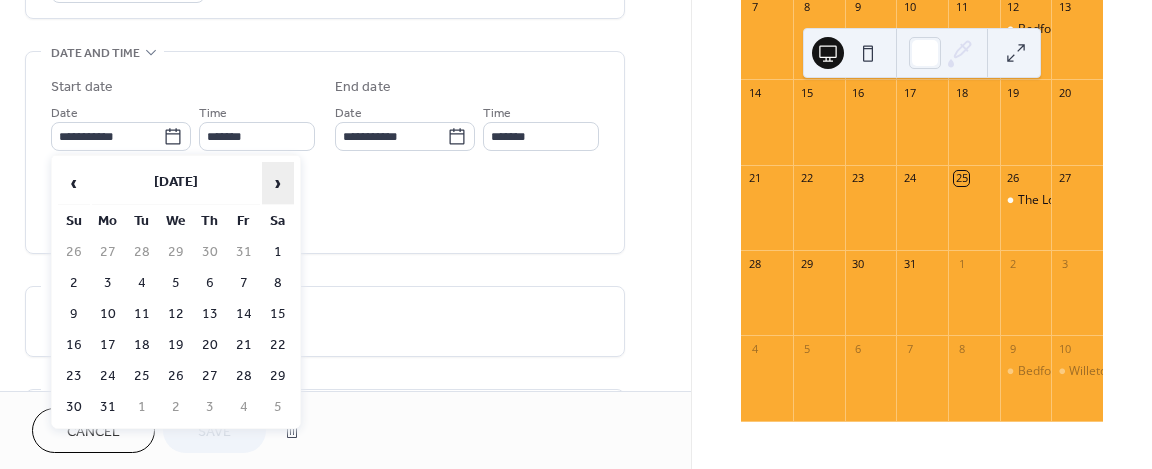 click on "›" at bounding box center (278, 183) 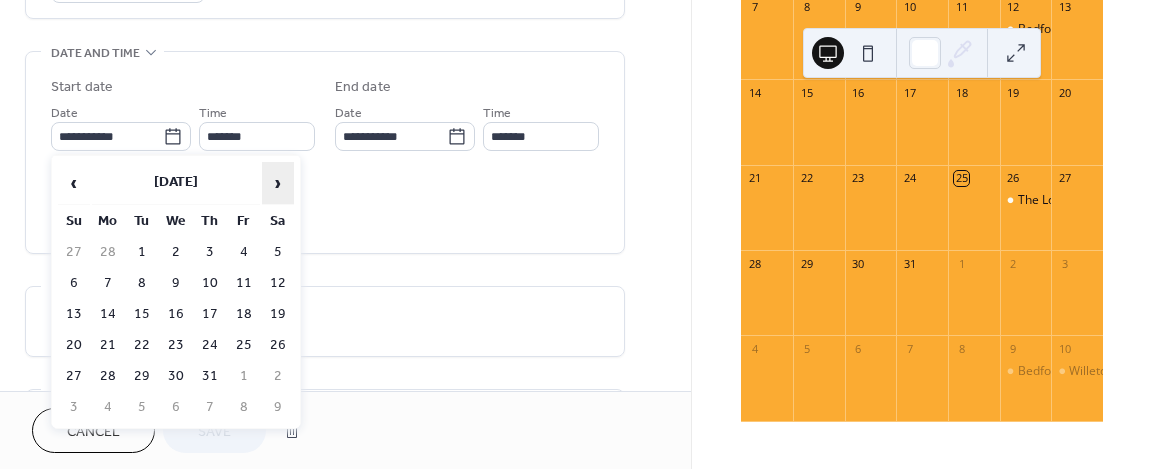 click on "›" at bounding box center [278, 183] 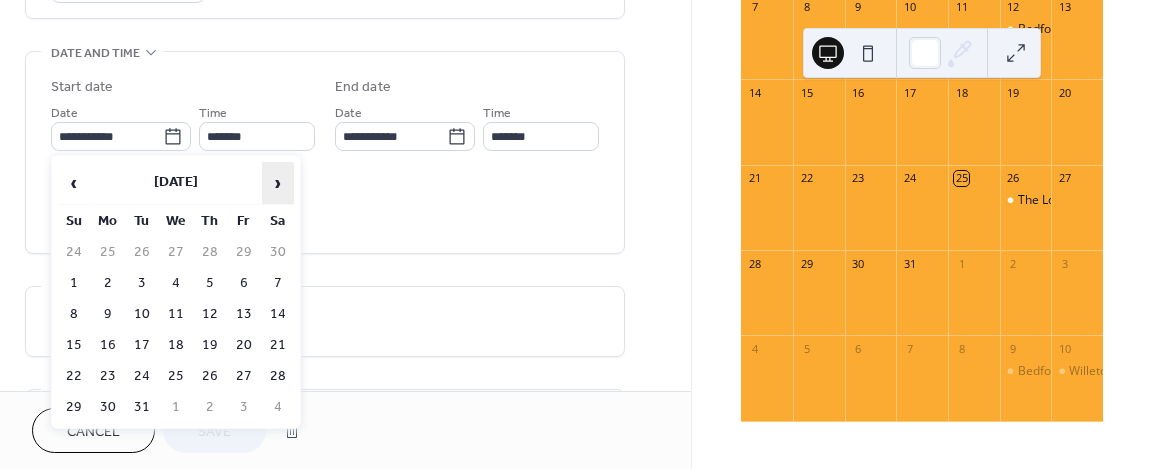 click on "›" at bounding box center [278, 183] 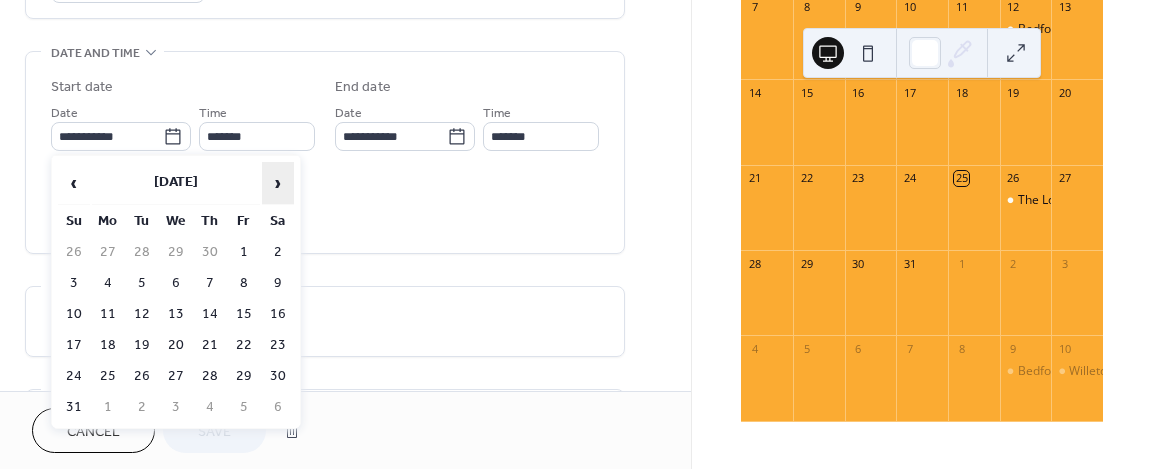 click on "›" at bounding box center [278, 183] 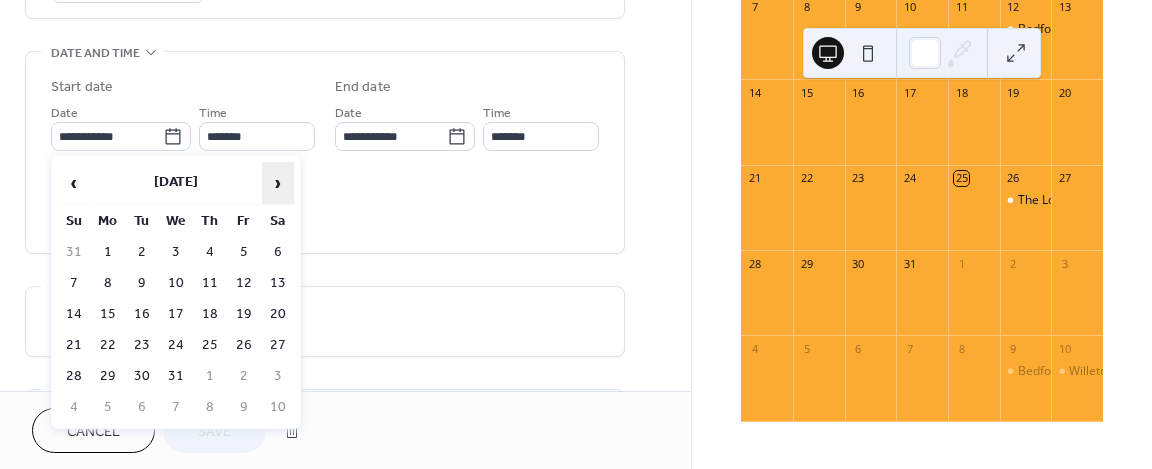 click on "›" at bounding box center (278, 183) 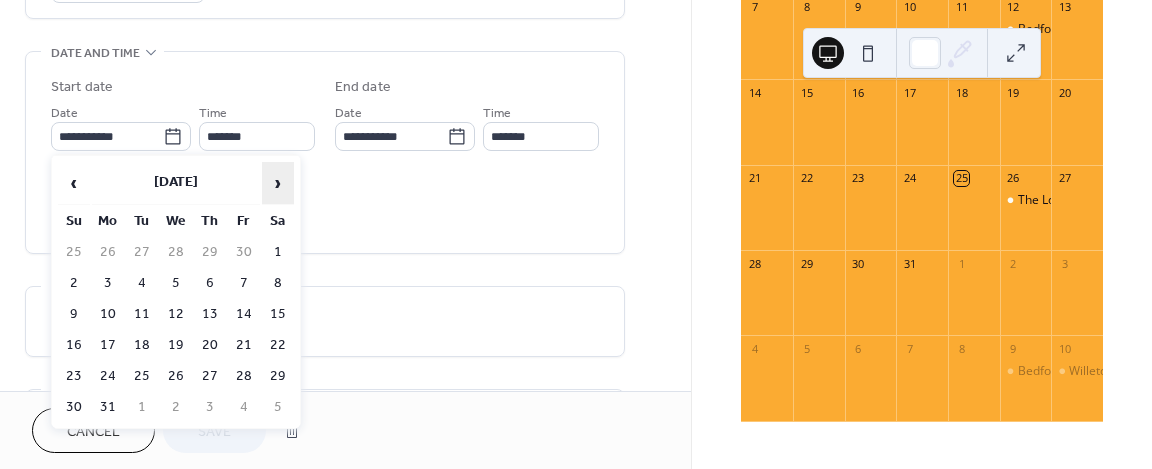 click on "›" at bounding box center [278, 183] 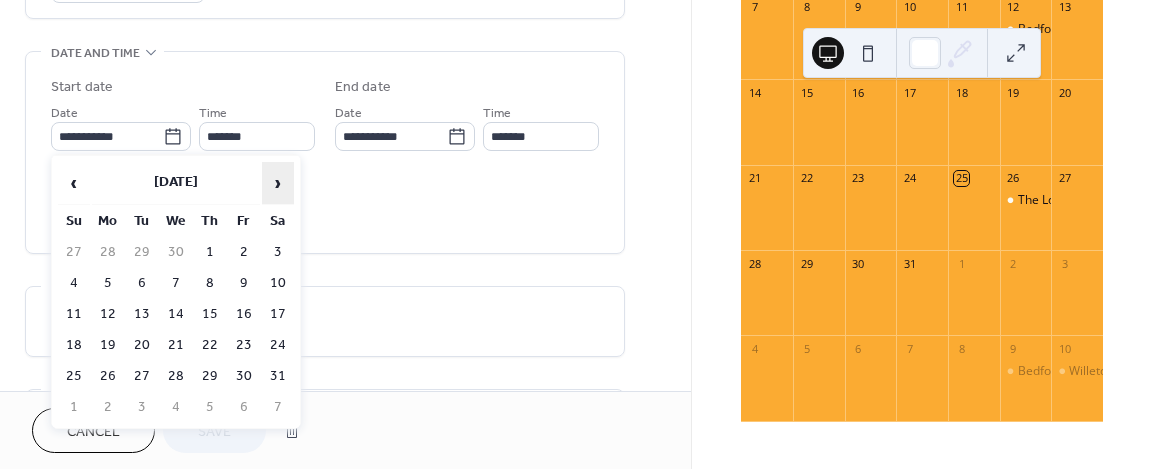 click on "›" at bounding box center (278, 183) 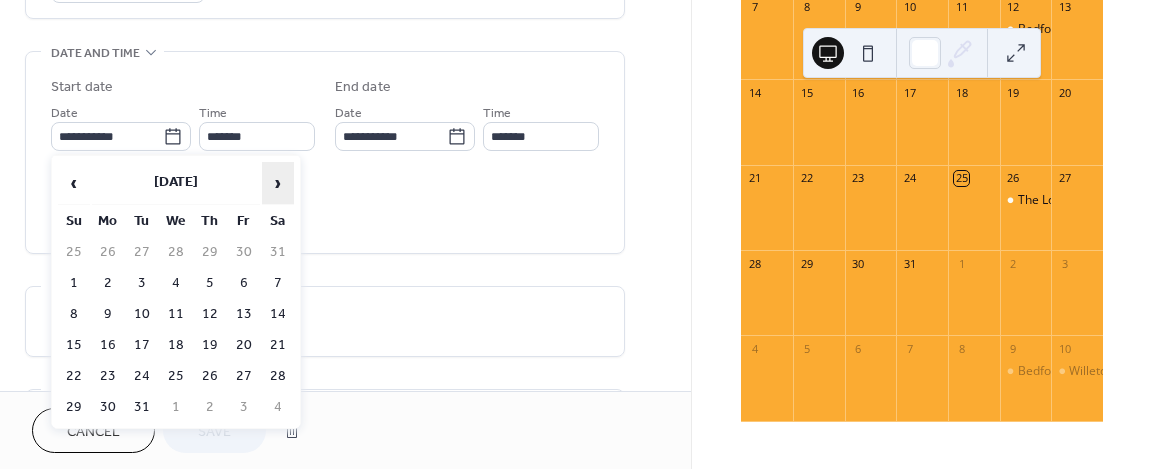 click on "›" at bounding box center (278, 183) 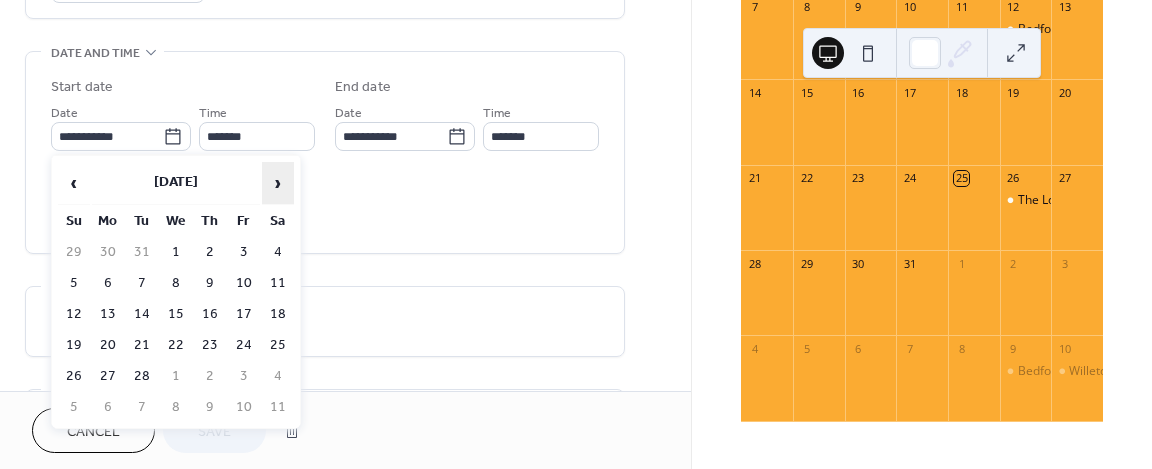 click on "›" at bounding box center [278, 183] 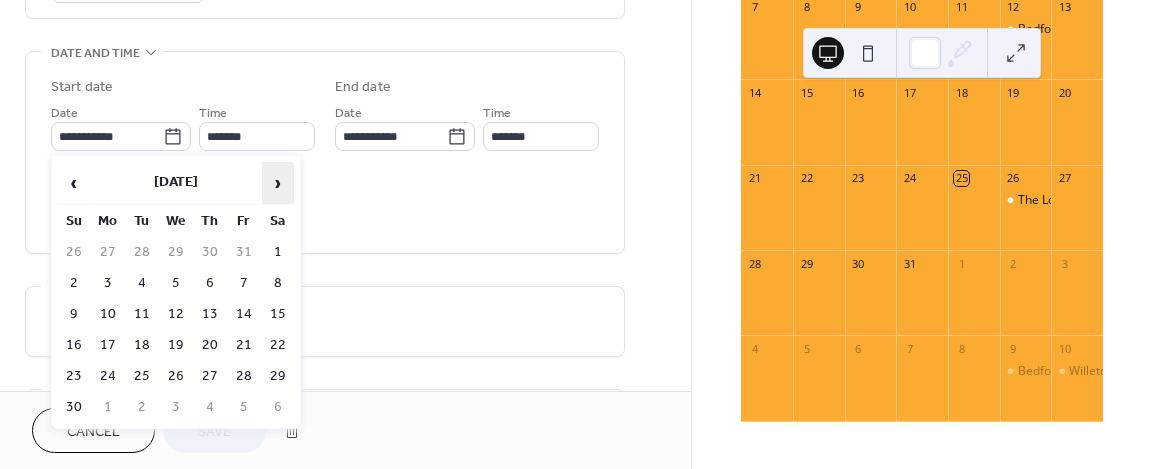 click on "›" at bounding box center [278, 183] 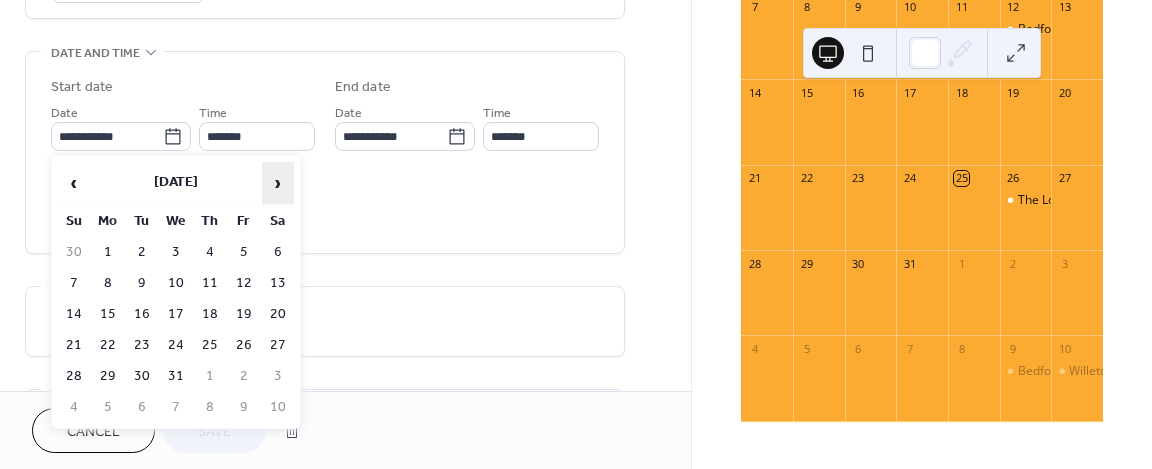 click on "›" at bounding box center (278, 183) 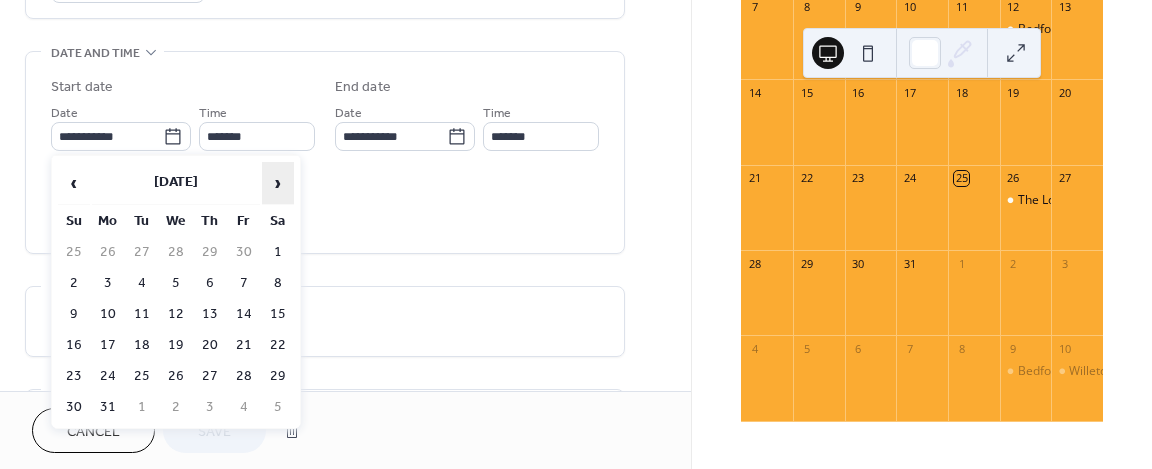 click on "›" at bounding box center [278, 183] 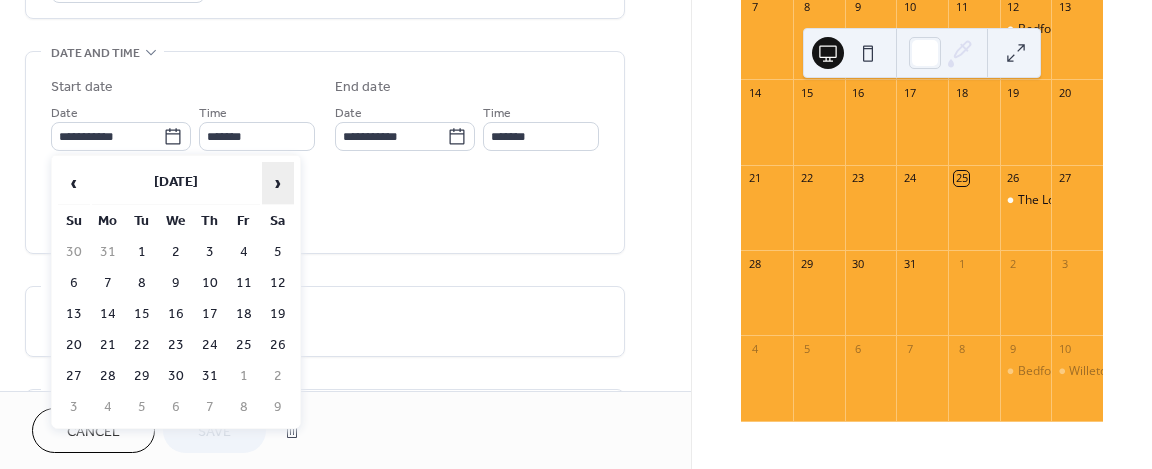 click on "›" at bounding box center (278, 183) 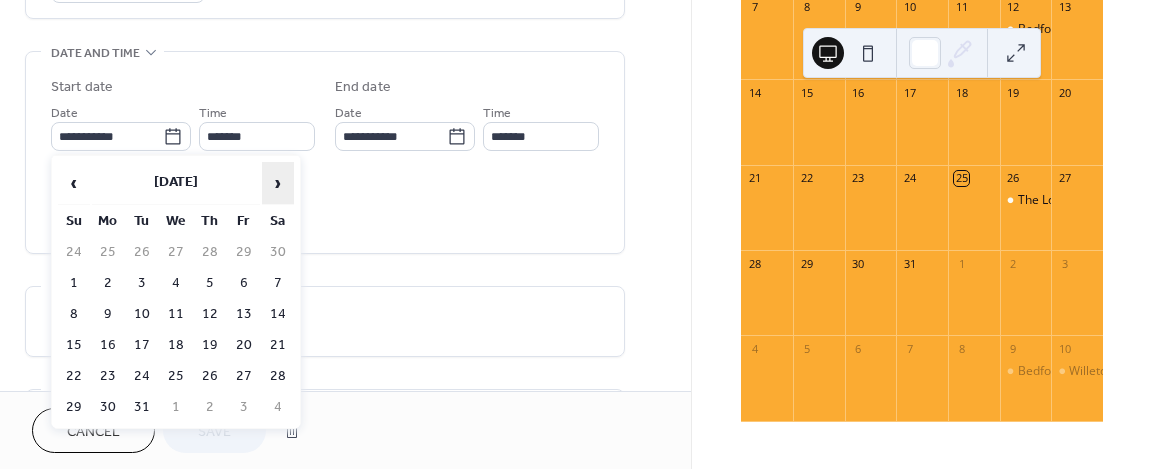 click on "›" at bounding box center [278, 183] 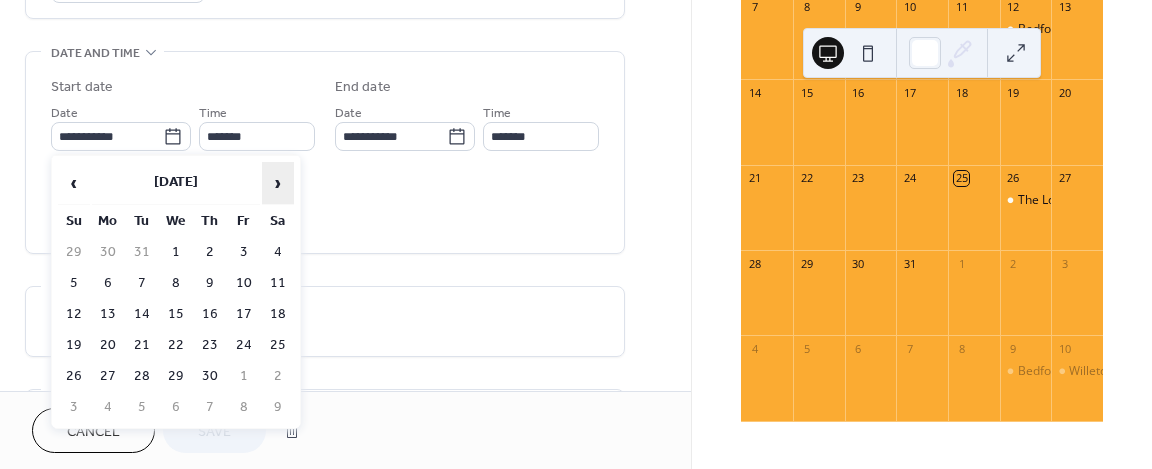 click on "›" at bounding box center [278, 183] 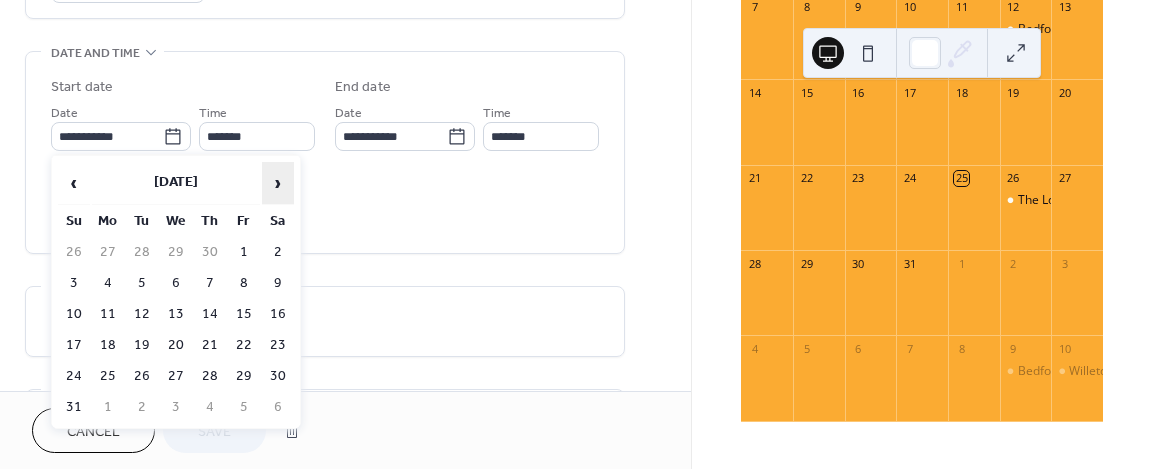 click on "›" at bounding box center [278, 183] 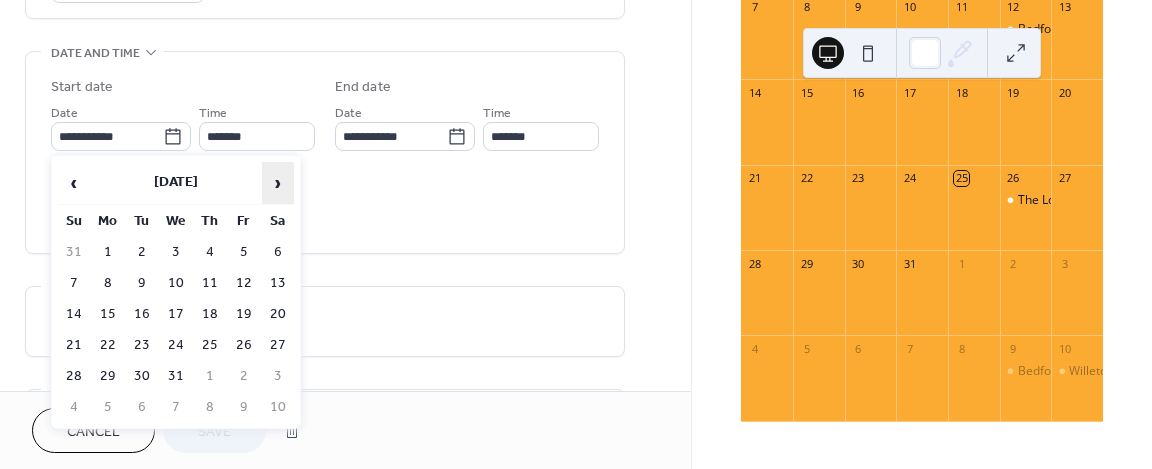 click on "›" at bounding box center (278, 183) 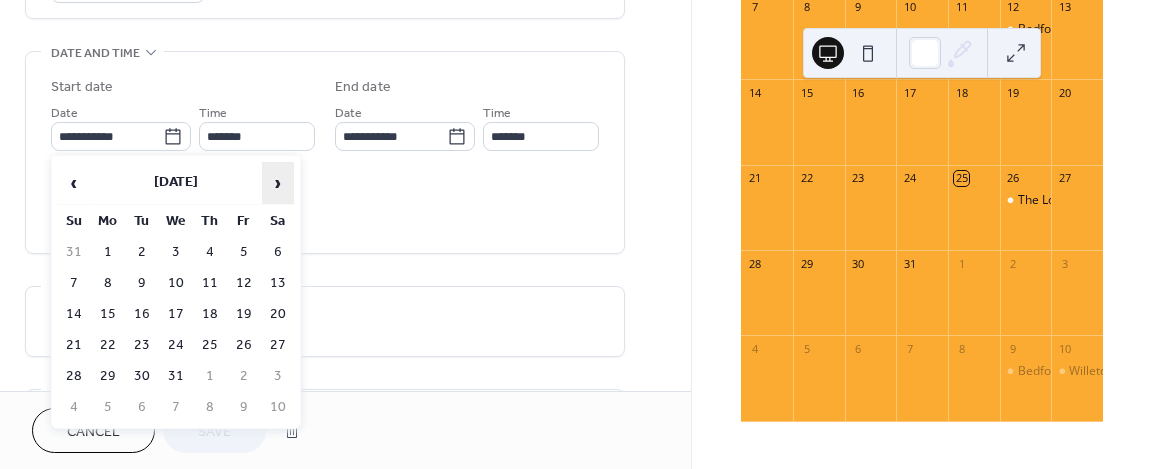 click on "›" at bounding box center [278, 183] 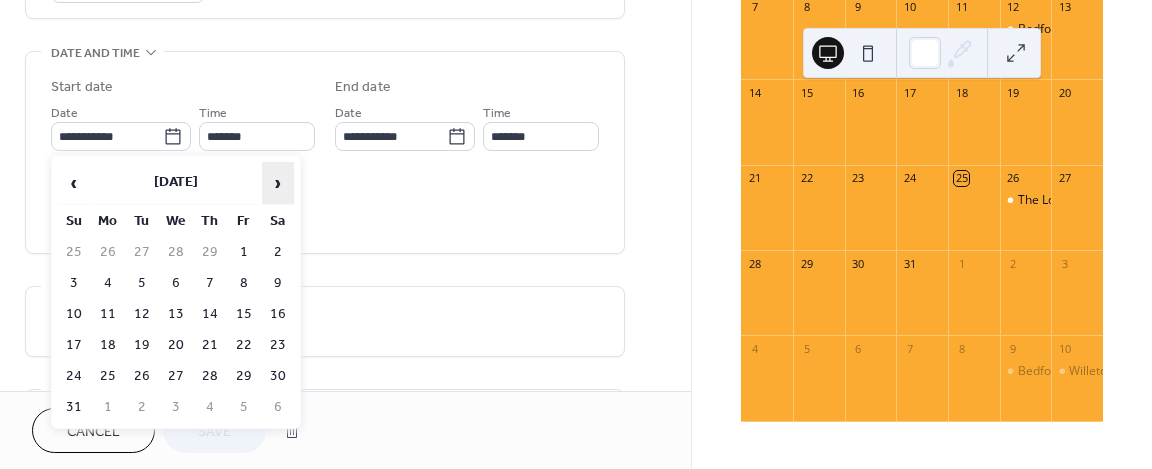 click on "›" at bounding box center (278, 183) 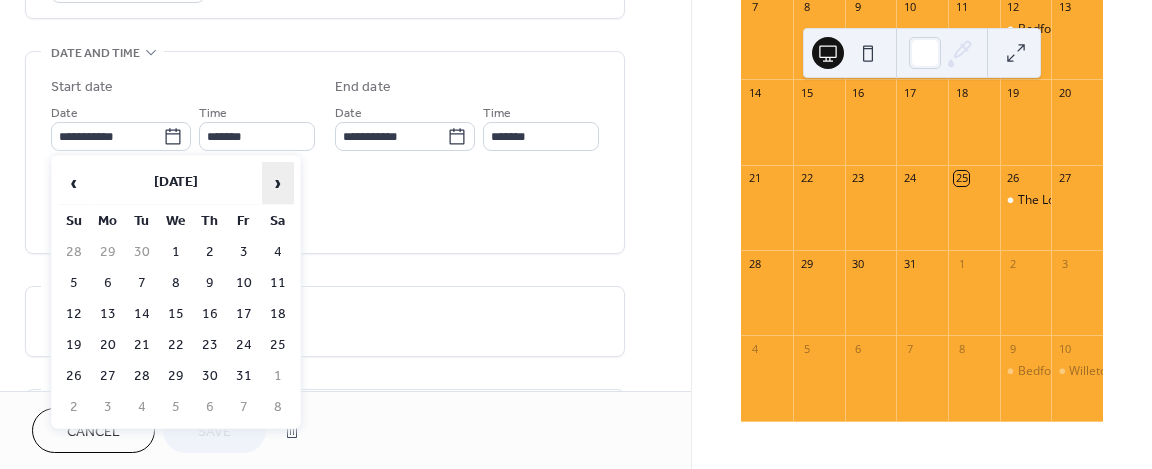 click on "›" at bounding box center (278, 183) 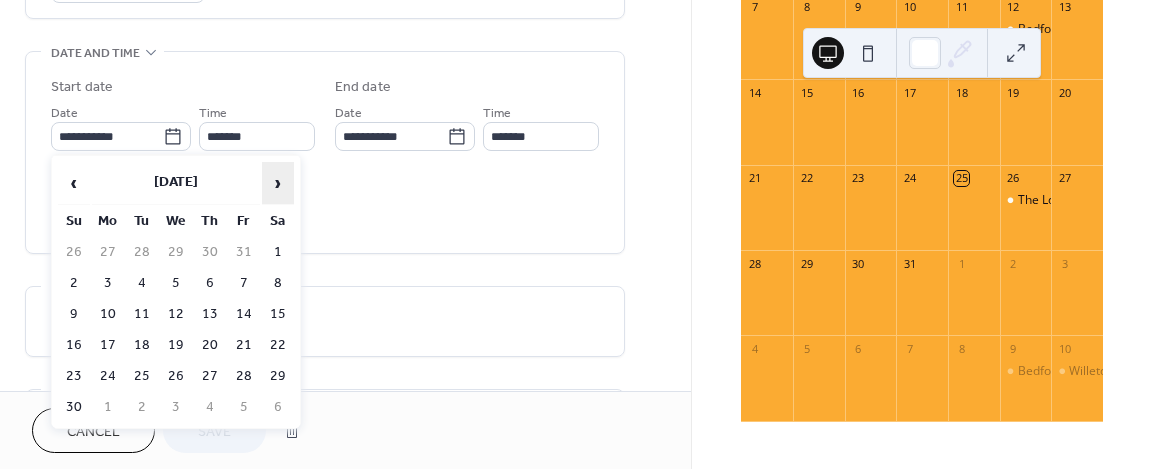 click on "›" at bounding box center [278, 183] 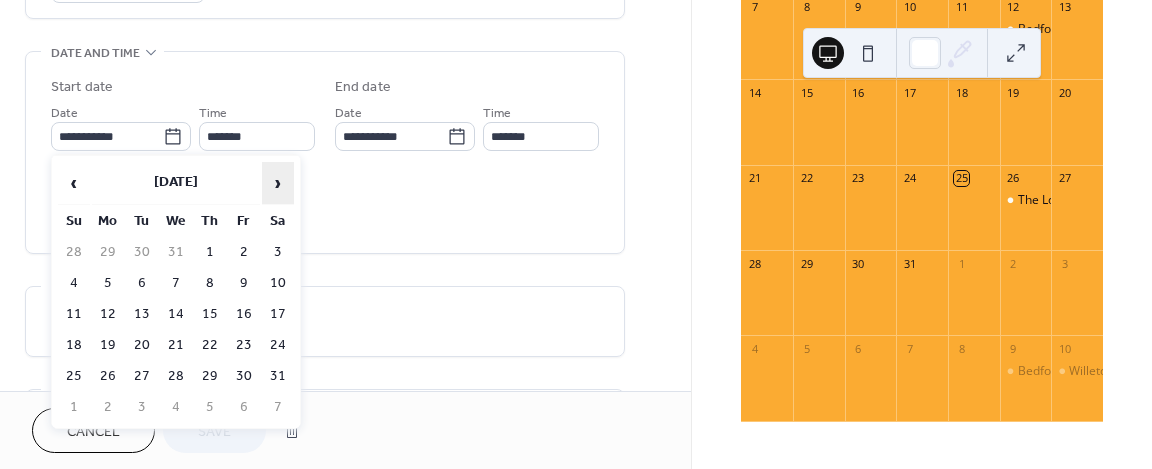 click on "›" at bounding box center (278, 183) 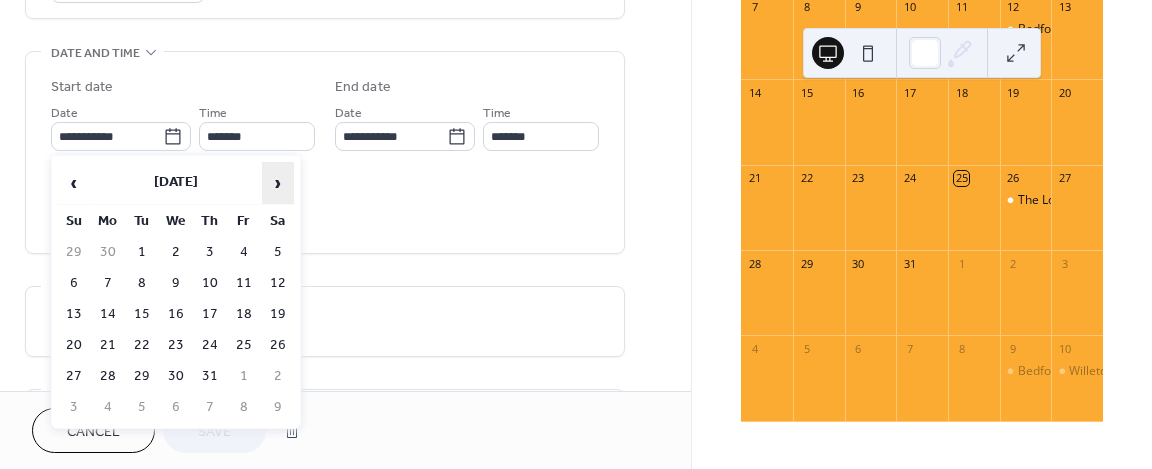 click on "›" at bounding box center [278, 183] 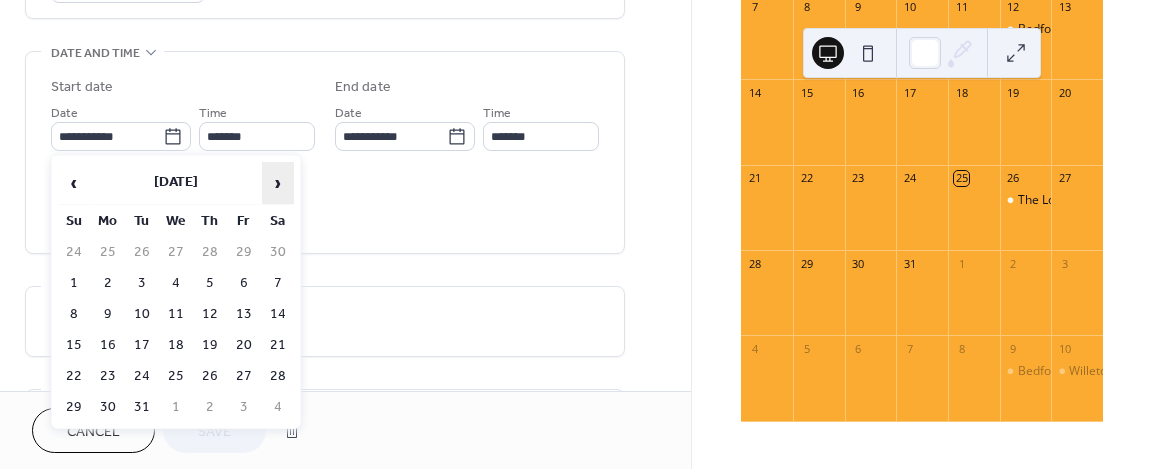 click on "›" at bounding box center (278, 183) 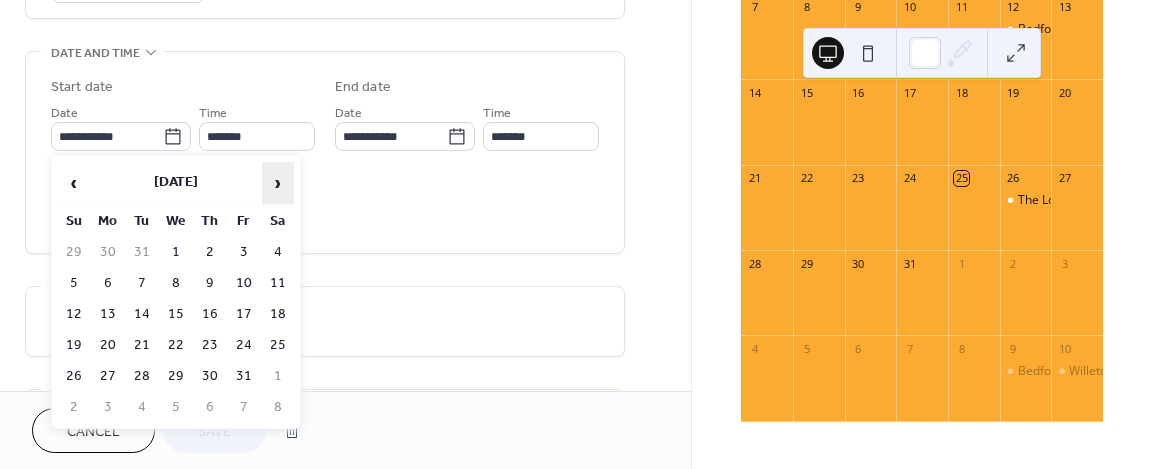 click on "›" at bounding box center [278, 183] 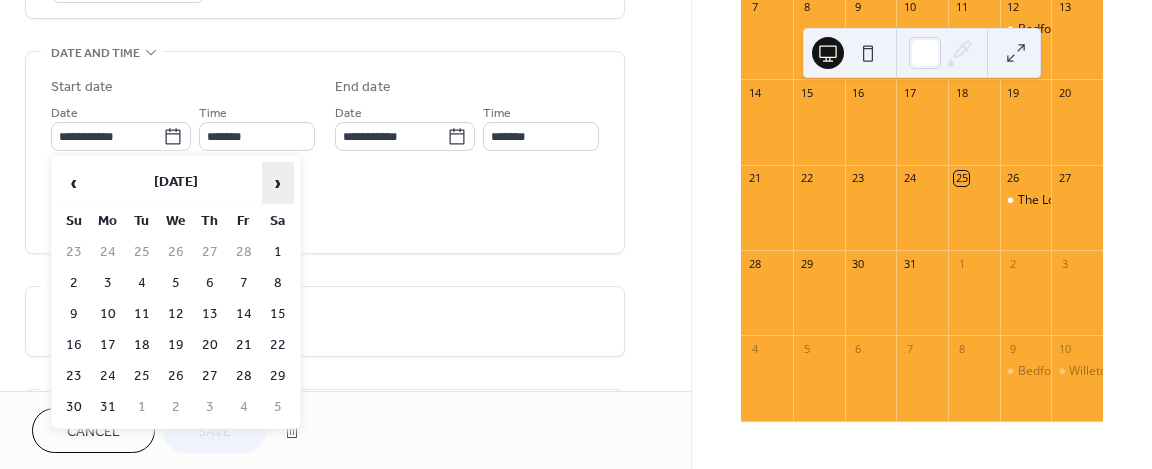 click on "›" at bounding box center [278, 183] 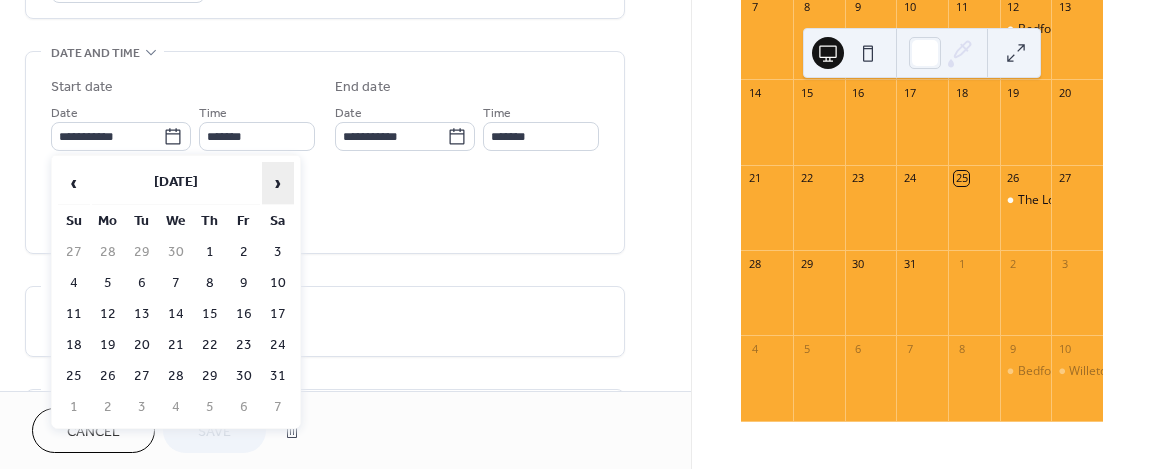 click on "›" at bounding box center [278, 183] 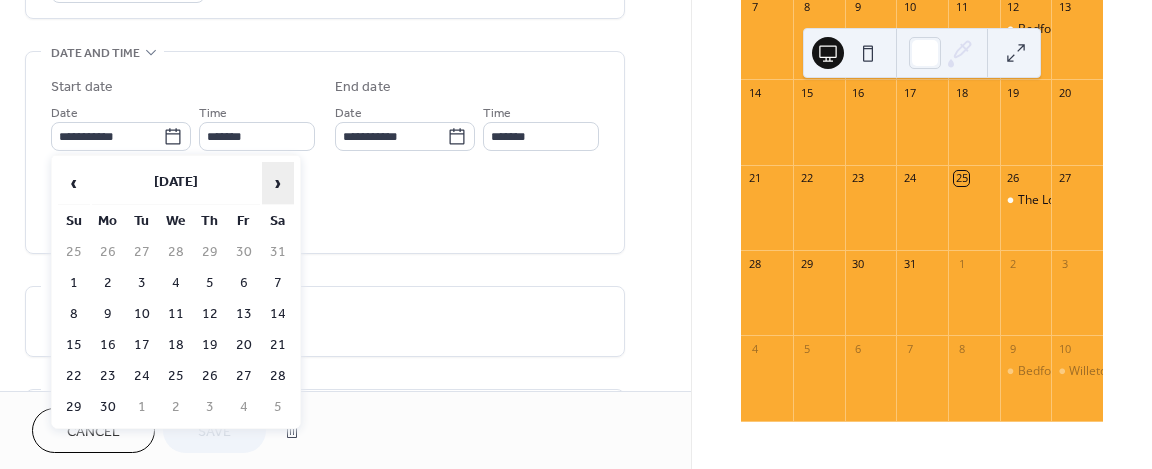 click on "›" at bounding box center [278, 183] 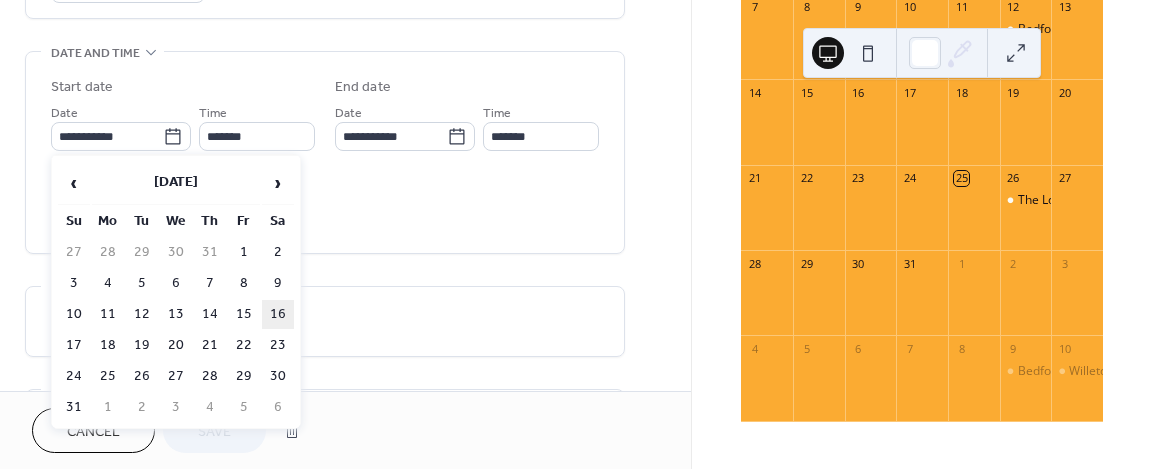 click on "16" at bounding box center (278, 314) 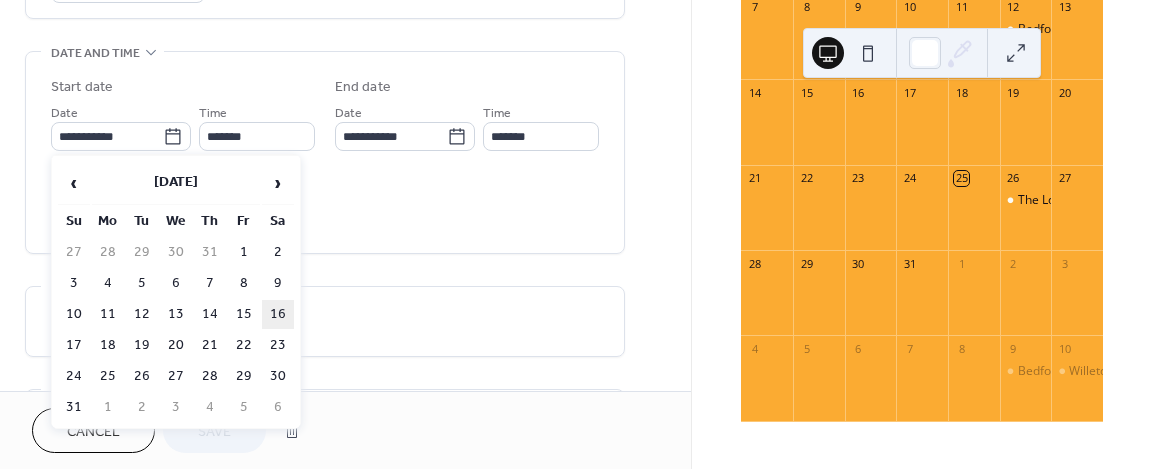 type on "**********" 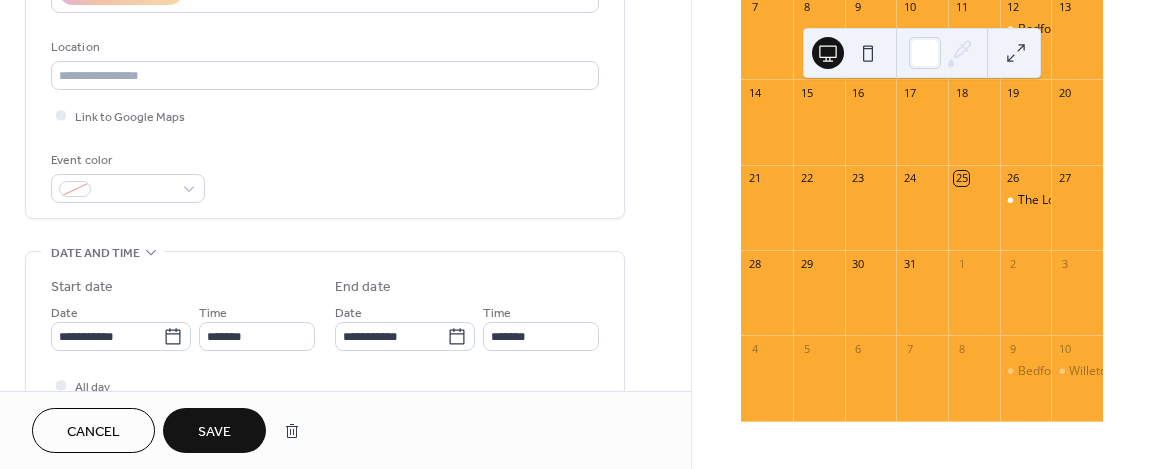 scroll, scrollTop: 500, scrollLeft: 0, axis: vertical 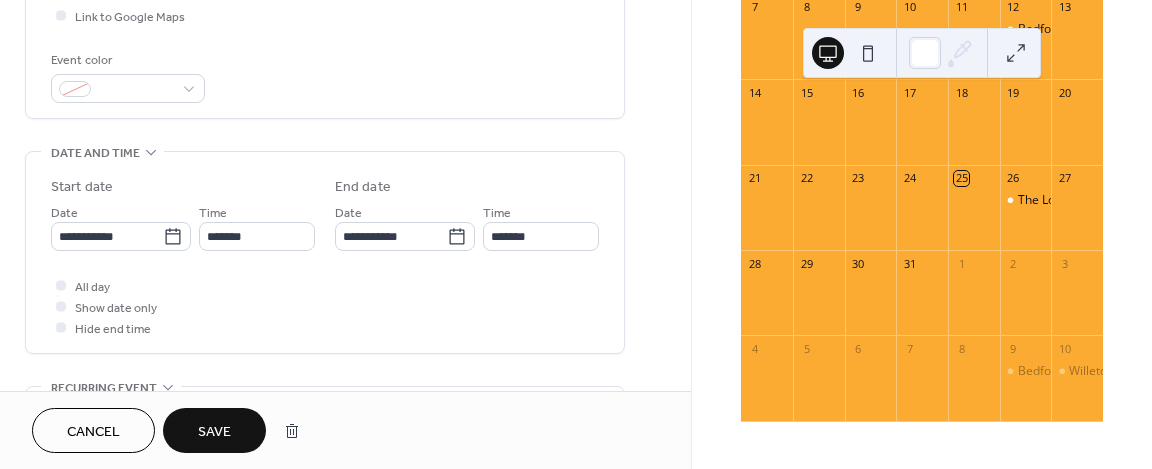 click on "Save" at bounding box center (214, 430) 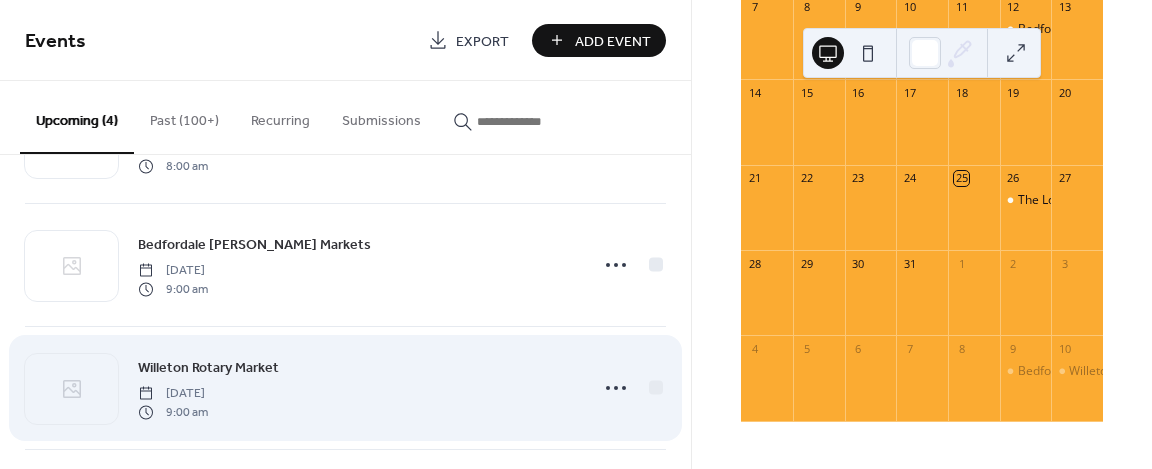 scroll, scrollTop: 0, scrollLeft: 0, axis: both 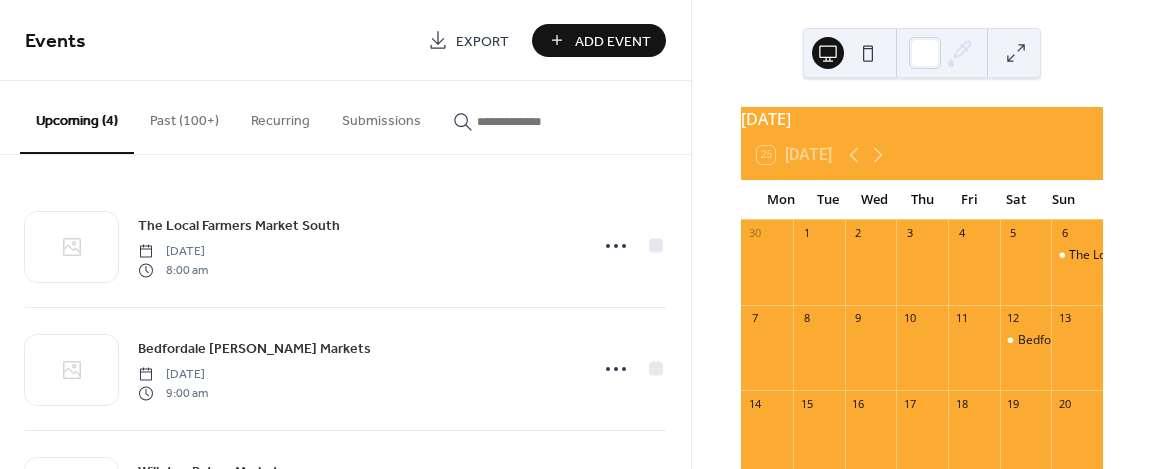 click at bounding box center [537, 121] 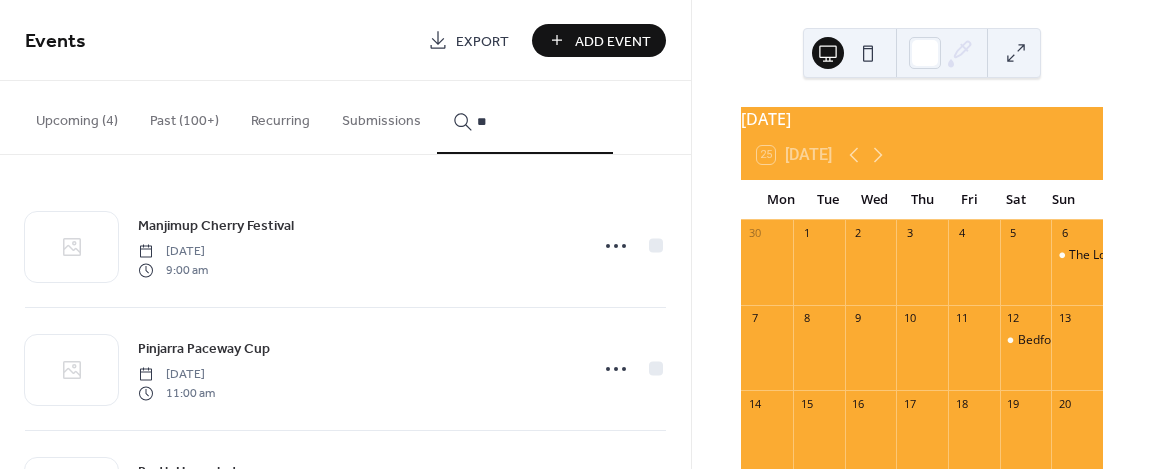 type on "*" 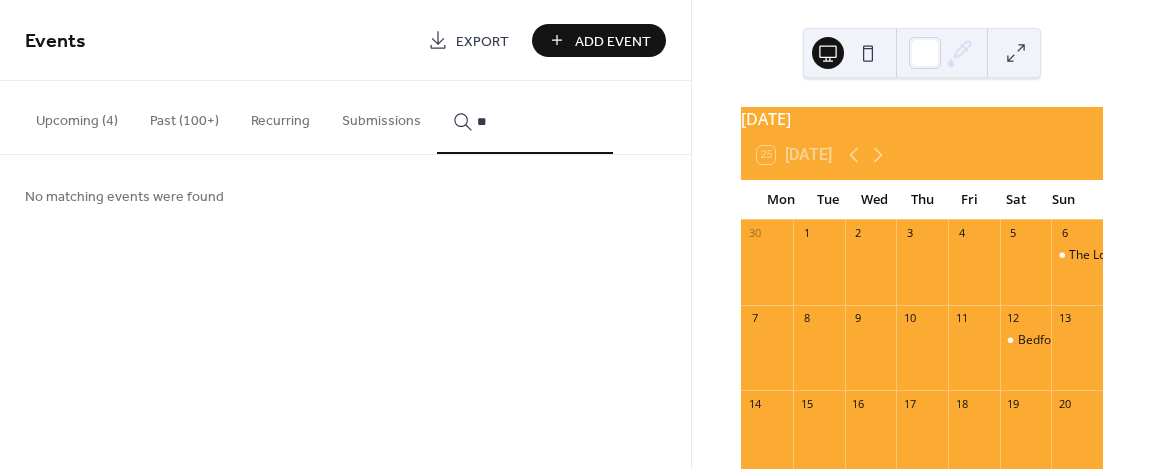 type on "*" 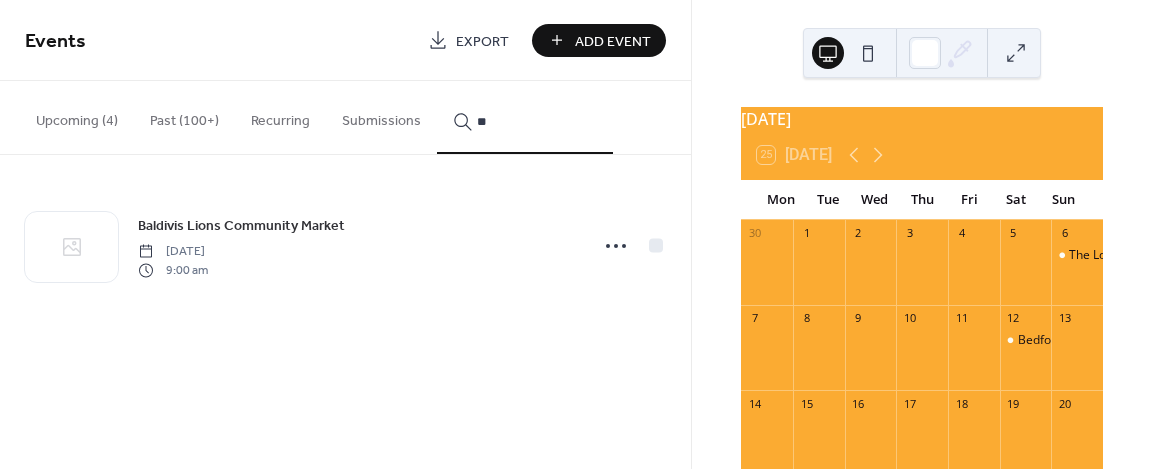 type on "*" 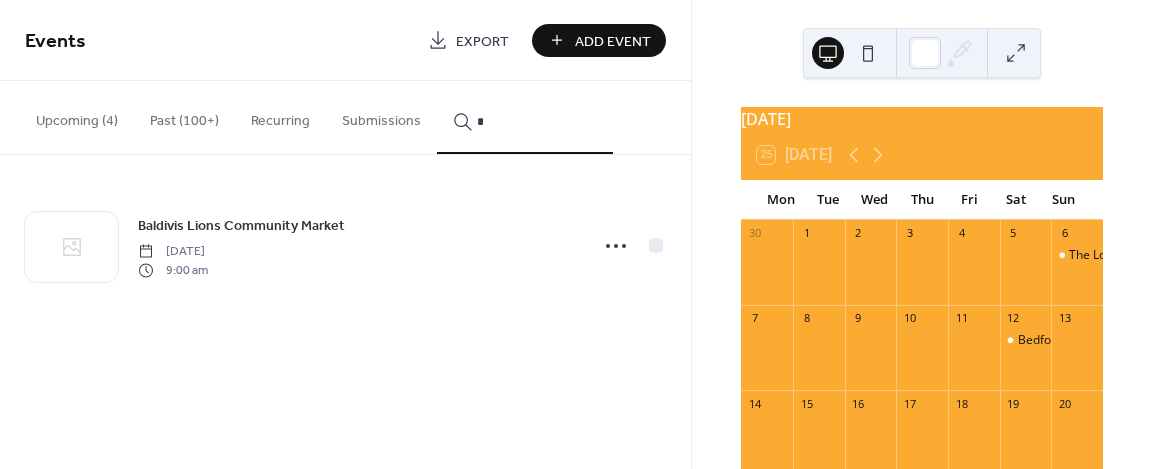 type 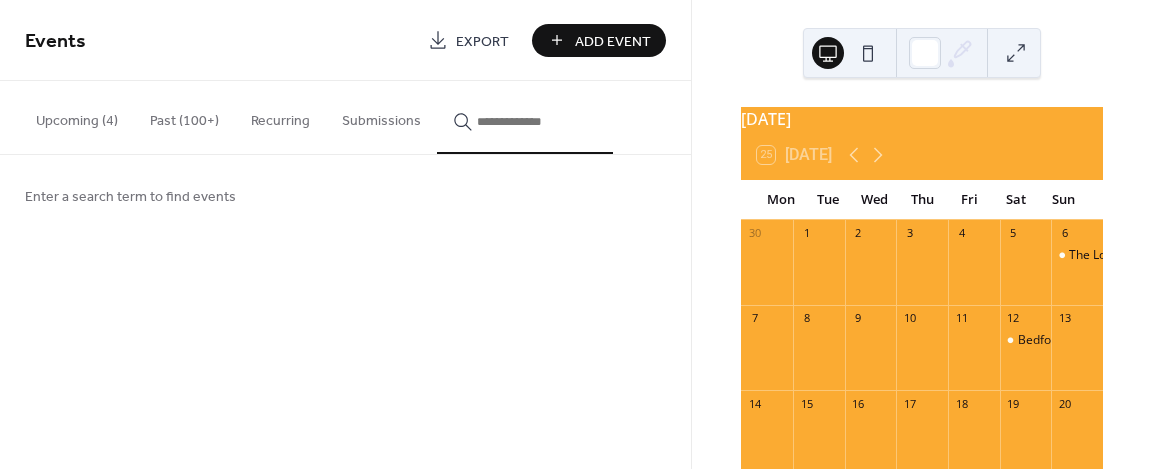 click on "Past (100+)" at bounding box center [184, 116] 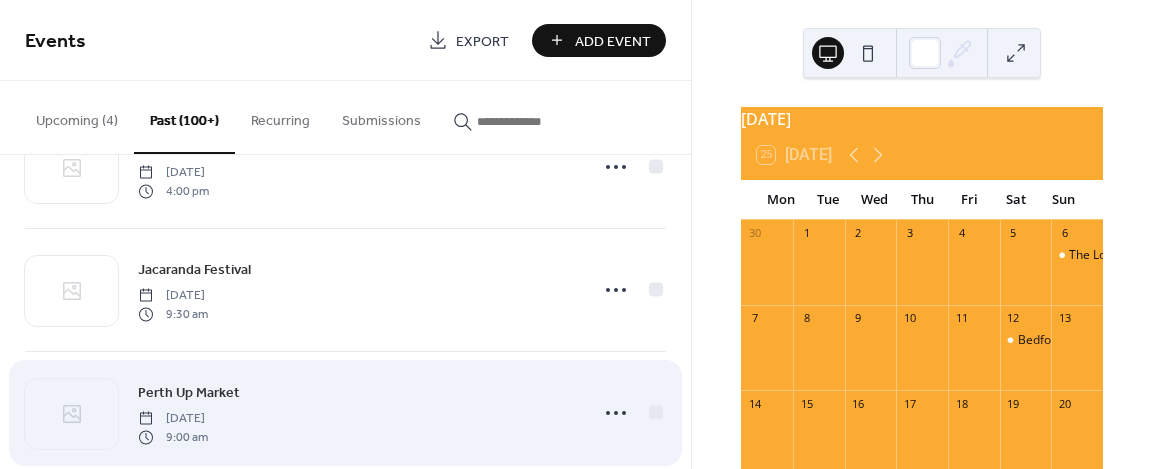 scroll, scrollTop: 3424, scrollLeft: 0, axis: vertical 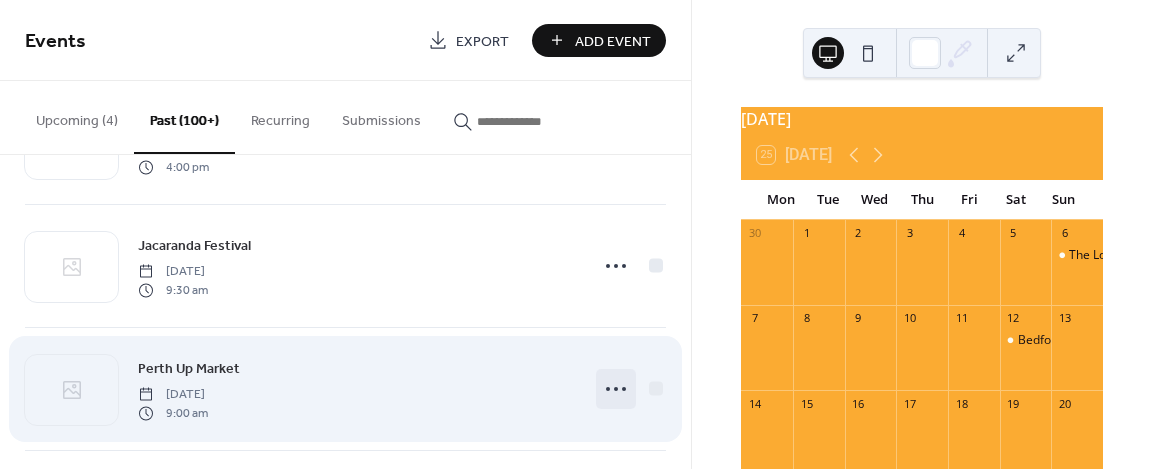 click 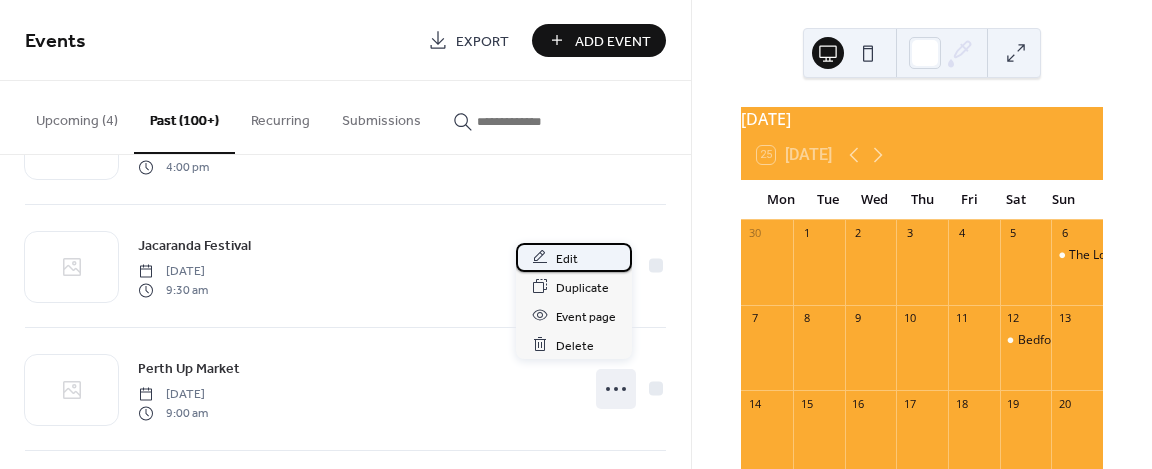 click on "Edit" at bounding box center [567, 258] 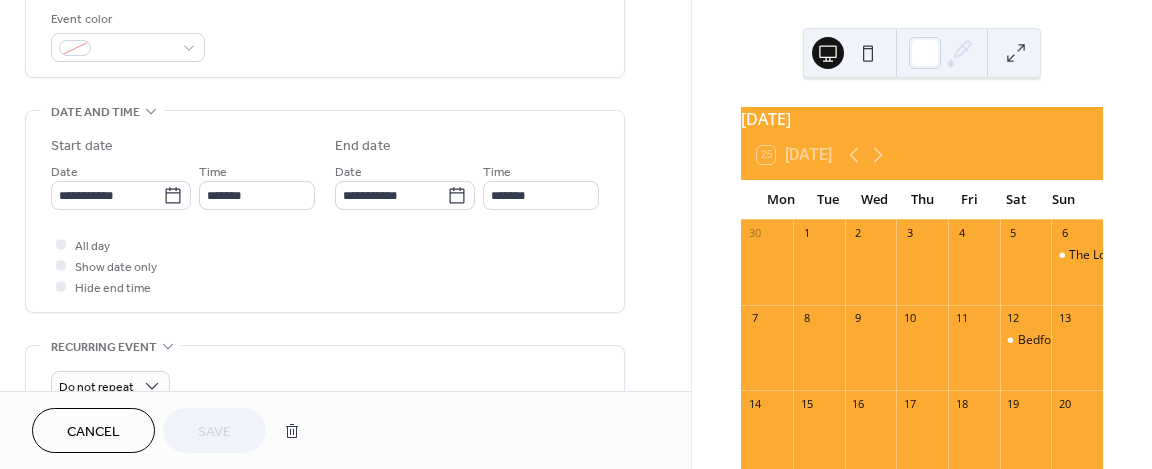 scroll, scrollTop: 473, scrollLeft: 0, axis: vertical 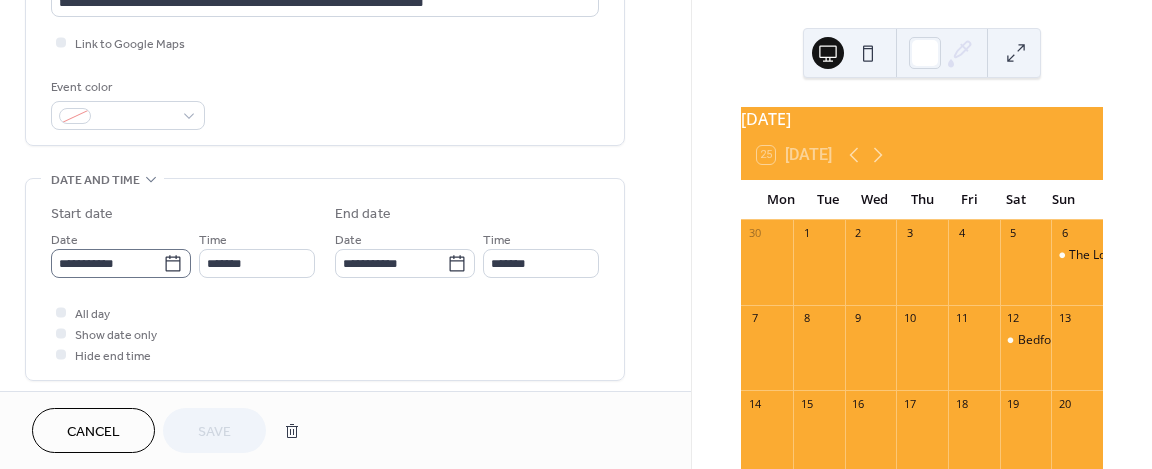 click 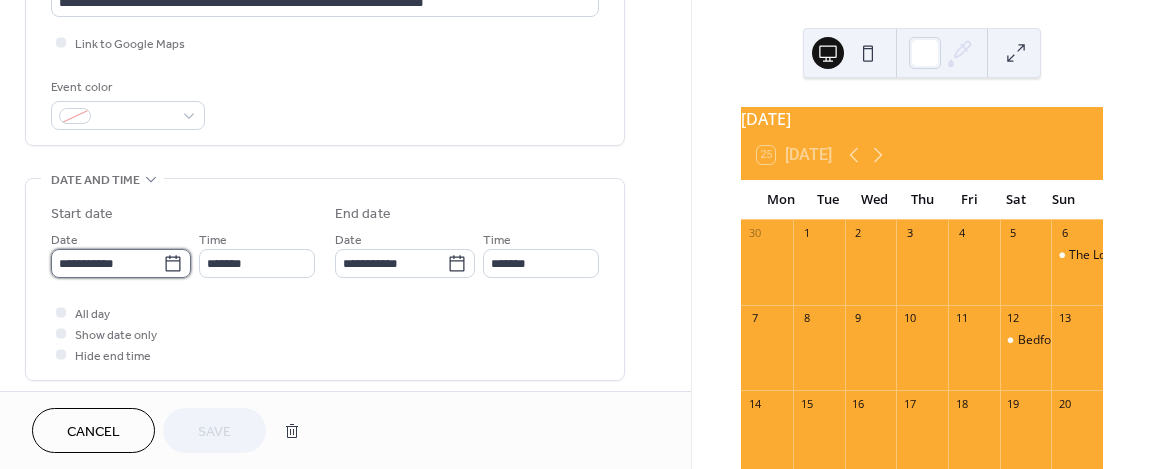 click on "**********" at bounding box center [107, 263] 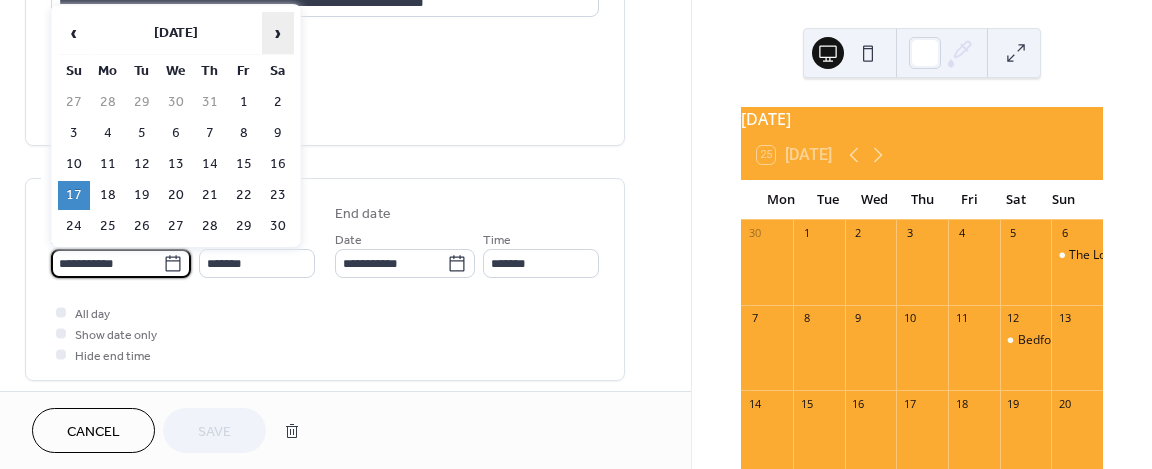 click on "›" at bounding box center [278, 33] 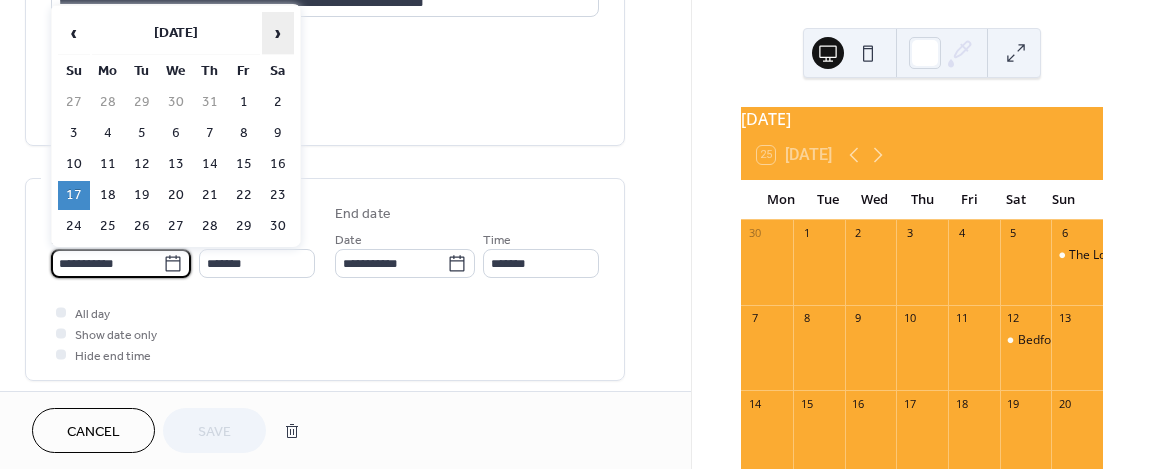 click on "›" at bounding box center (278, 33) 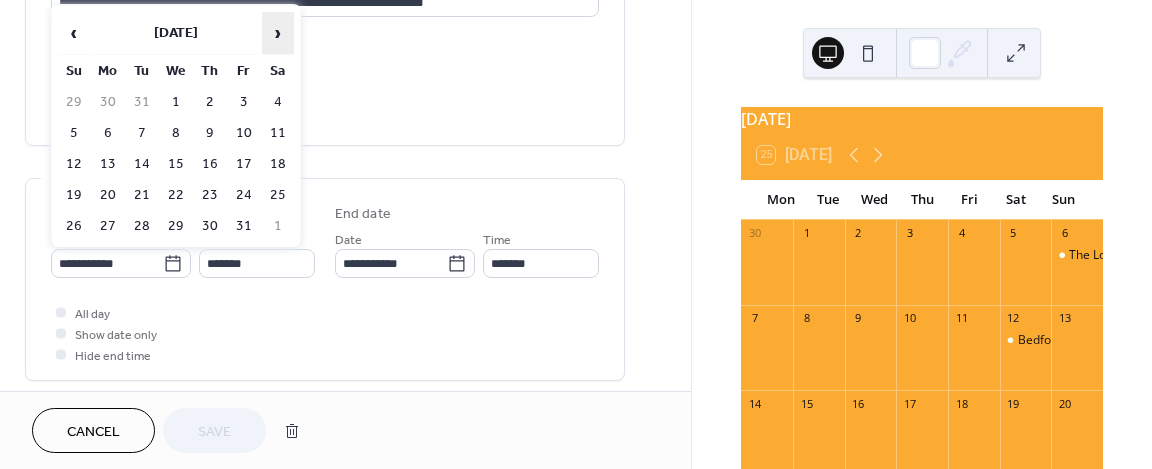 click on "›" at bounding box center (278, 33) 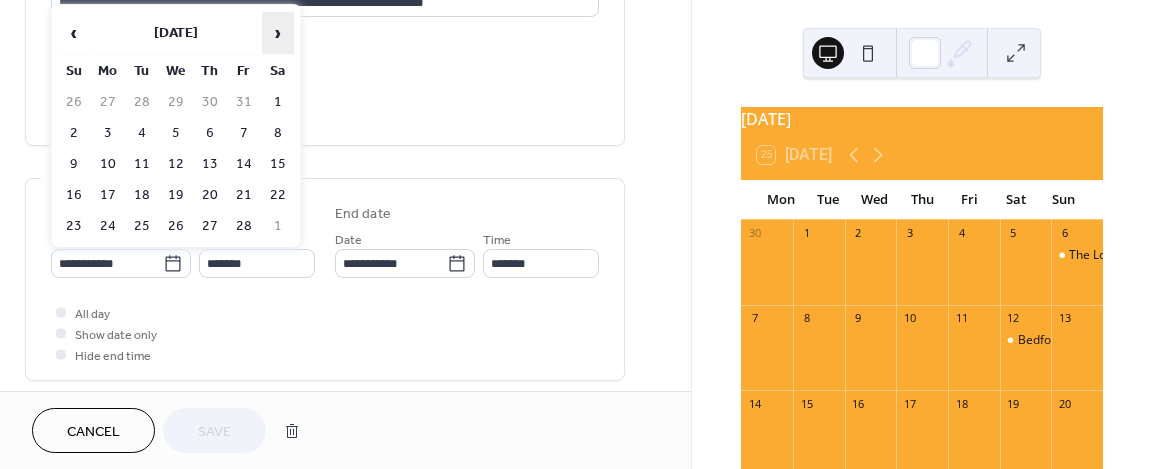 click on "›" at bounding box center [278, 33] 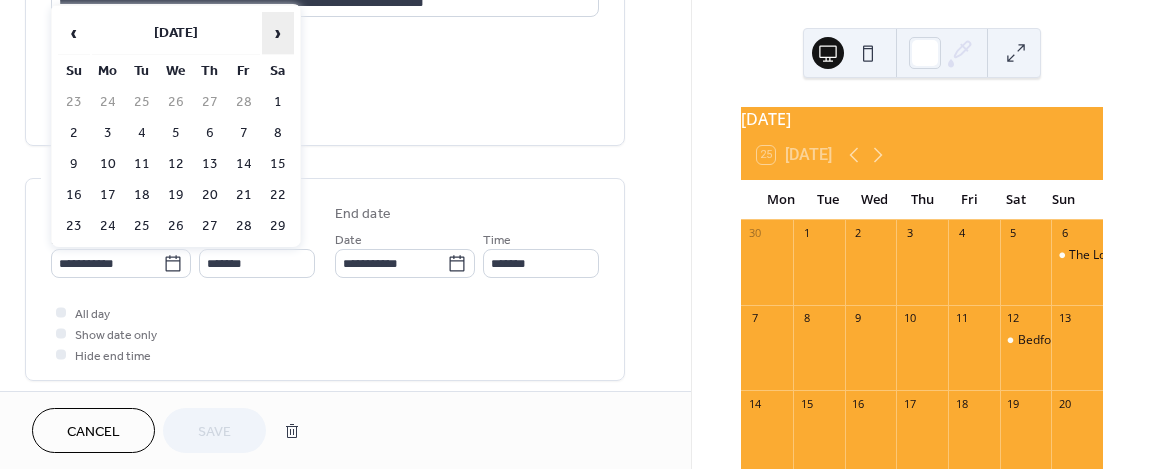 click on "›" at bounding box center (278, 33) 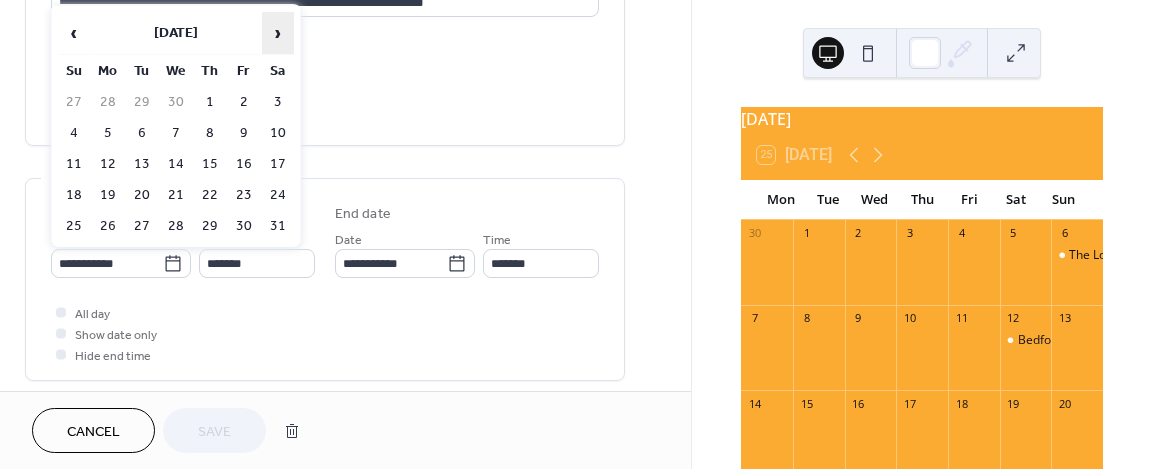 click on "›" at bounding box center (278, 33) 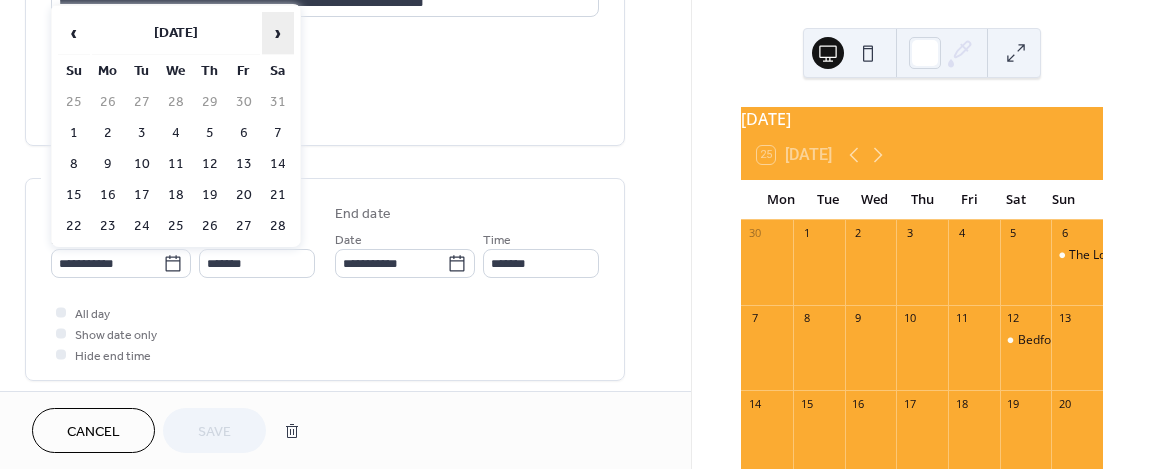 click on "›" at bounding box center [278, 33] 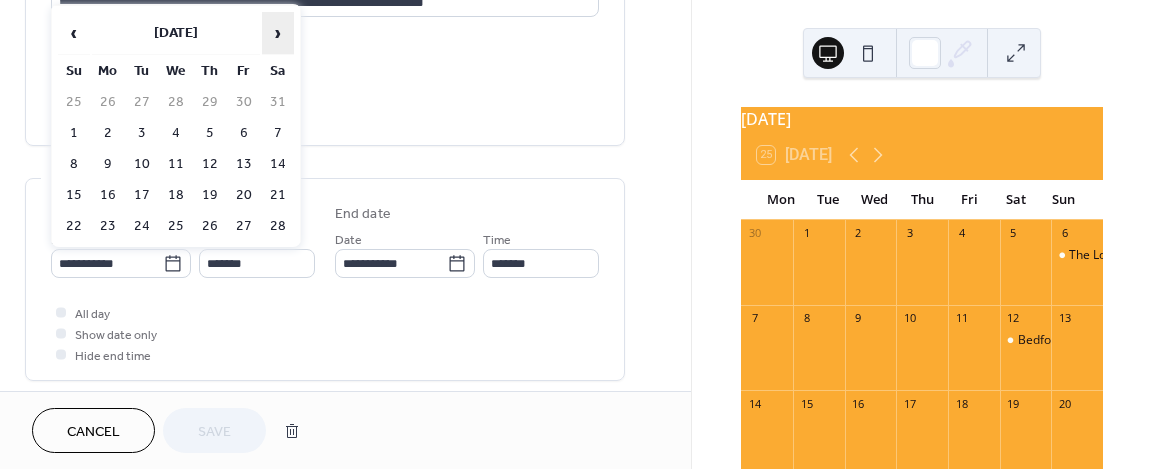 click on "›" at bounding box center (278, 33) 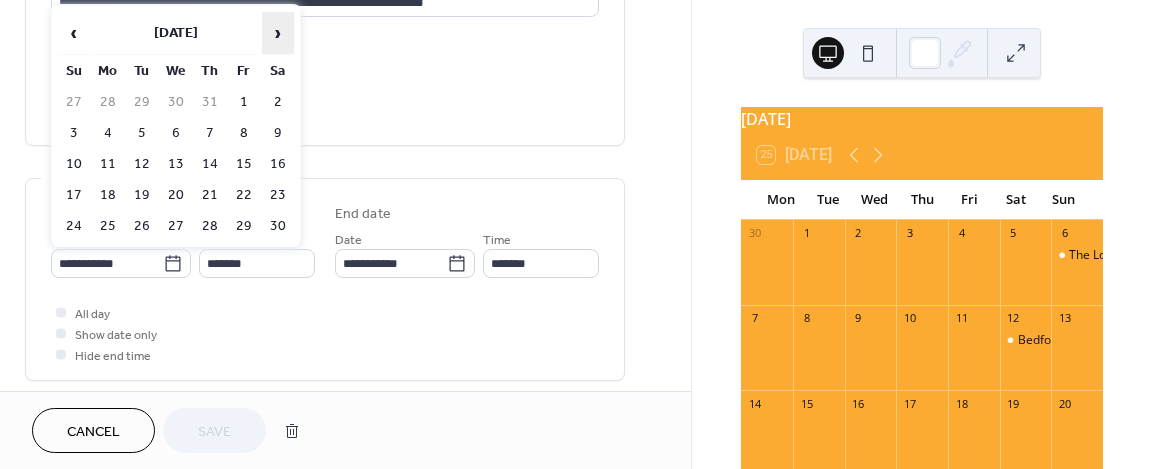 click on "›" at bounding box center (278, 33) 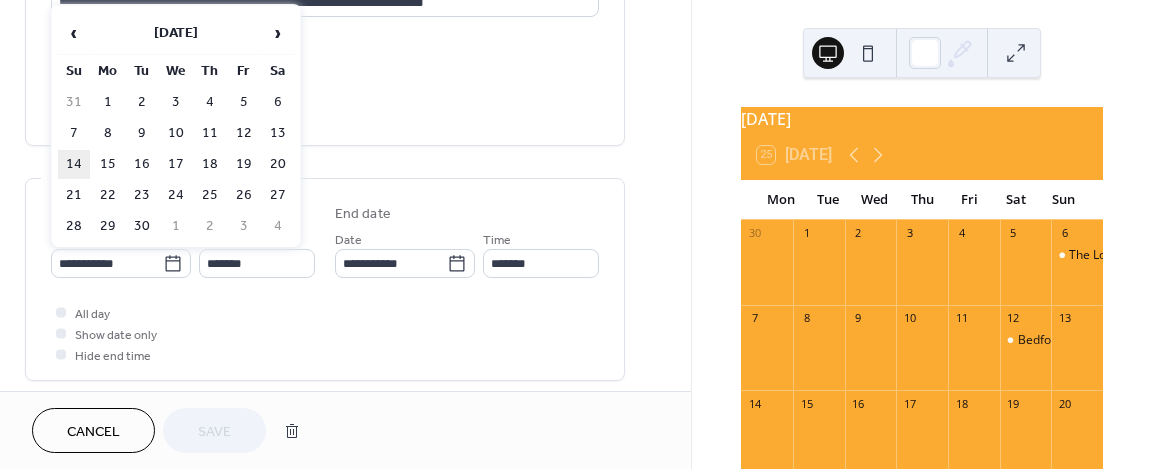 click on "14" at bounding box center (74, 164) 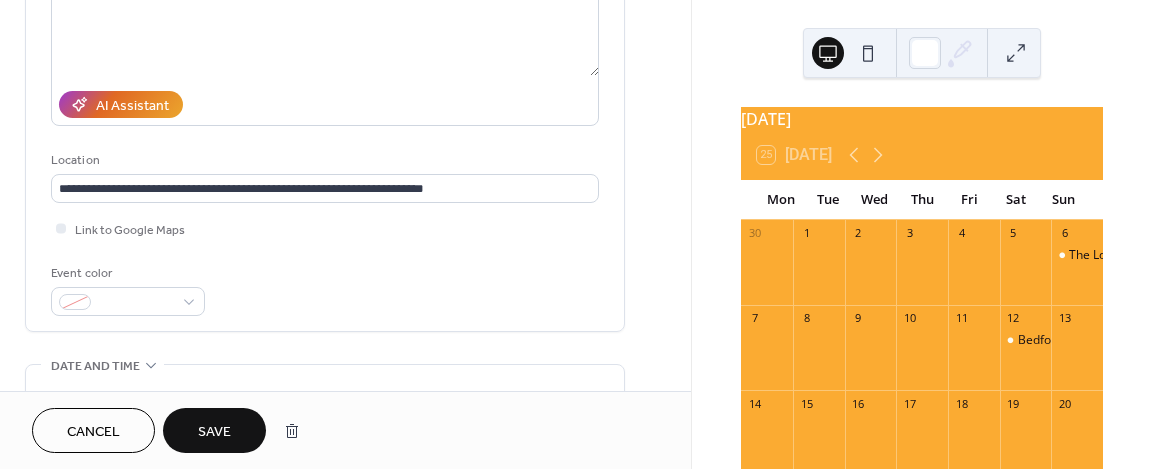 scroll, scrollTop: 173, scrollLeft: 0, axis: vertical 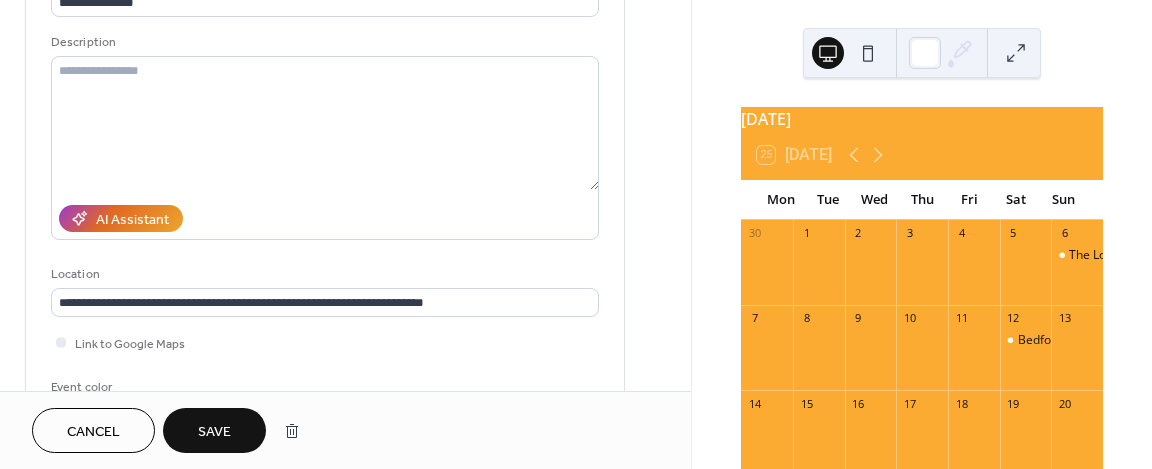 click on "Save" at bounding box center (214, 432) 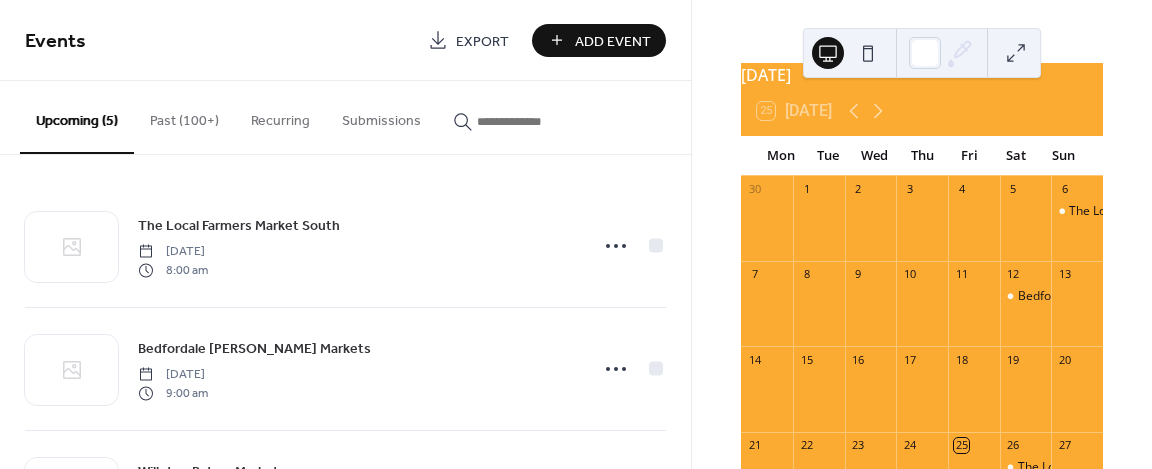 scroll, scrollTop: 0, scrollLeft: 0, axis: both 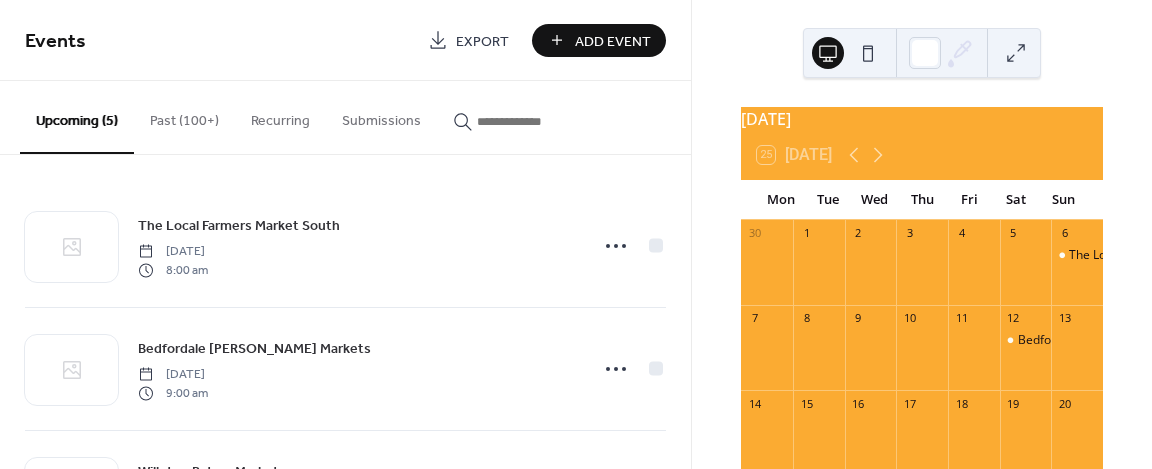 click at bounding box center [537, 121] 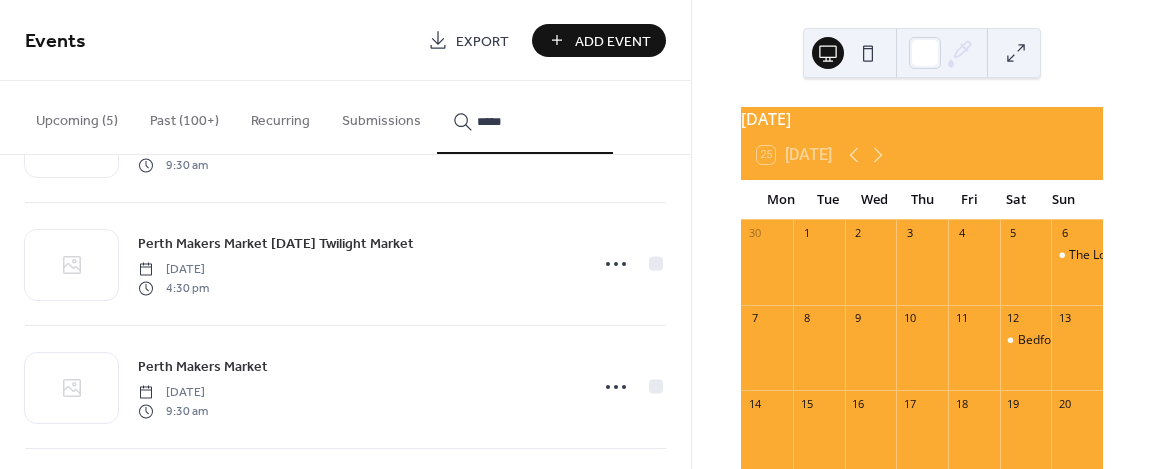 scroll, scrollTop: 600, scrollLeft: 0, axis: vertical 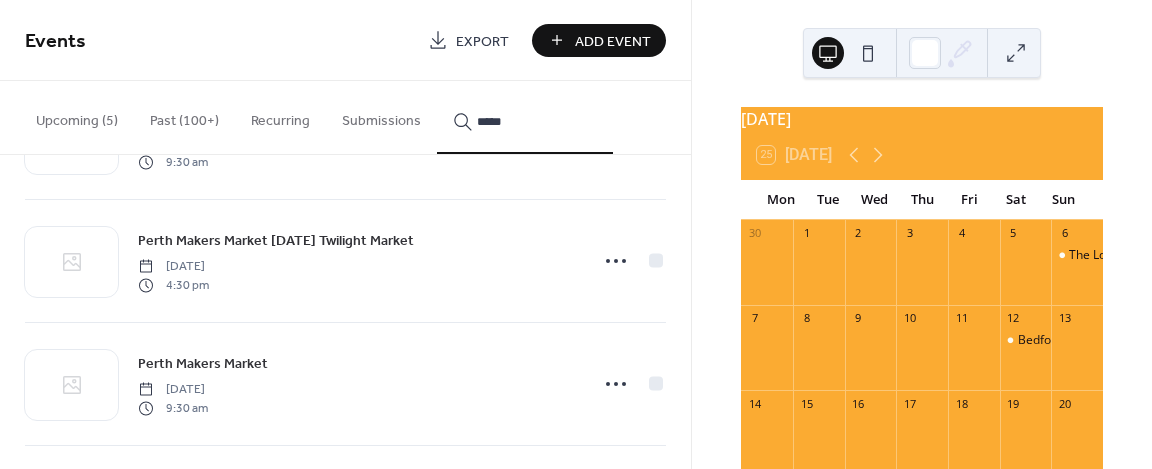 type on "*****" 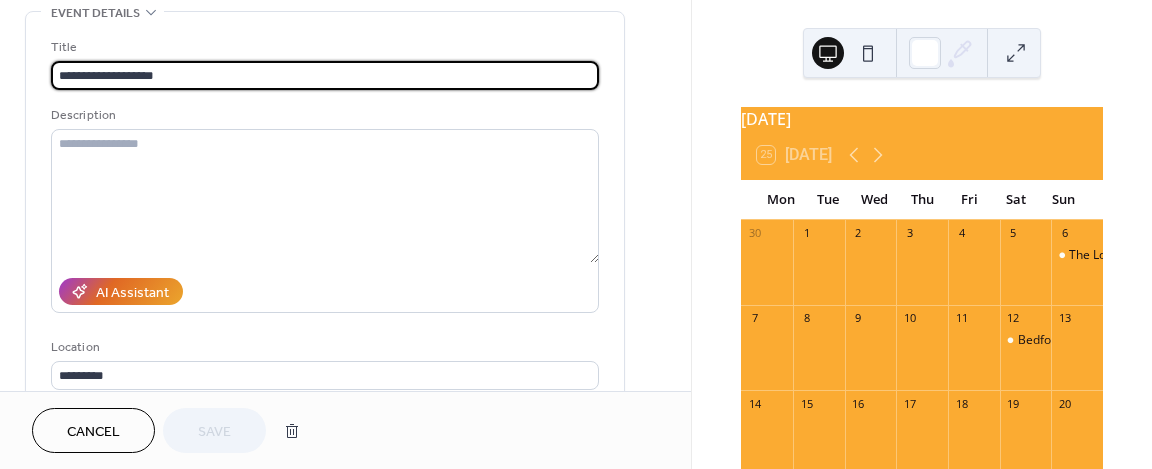 scroll, scrollTop: 400, scrollLeft: 0, axis: vertical 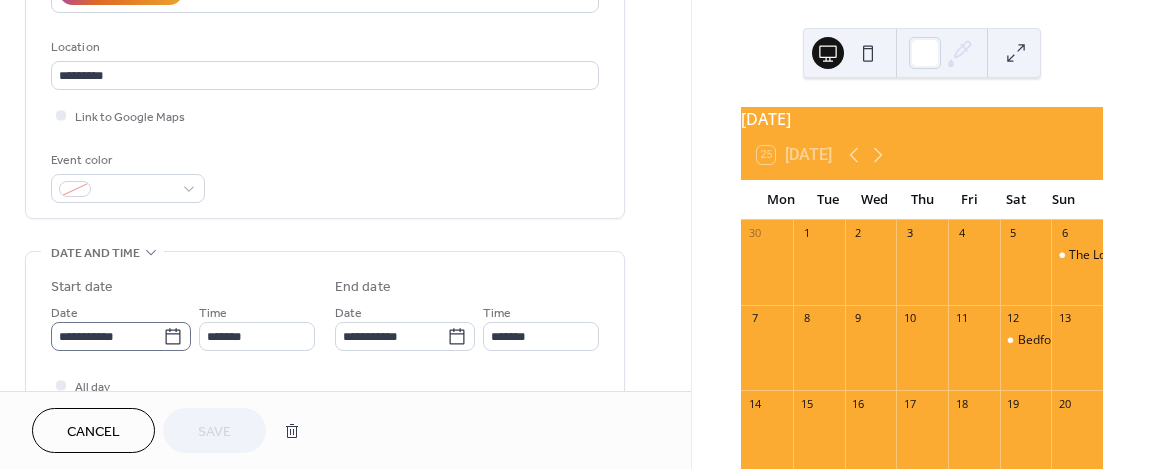 click 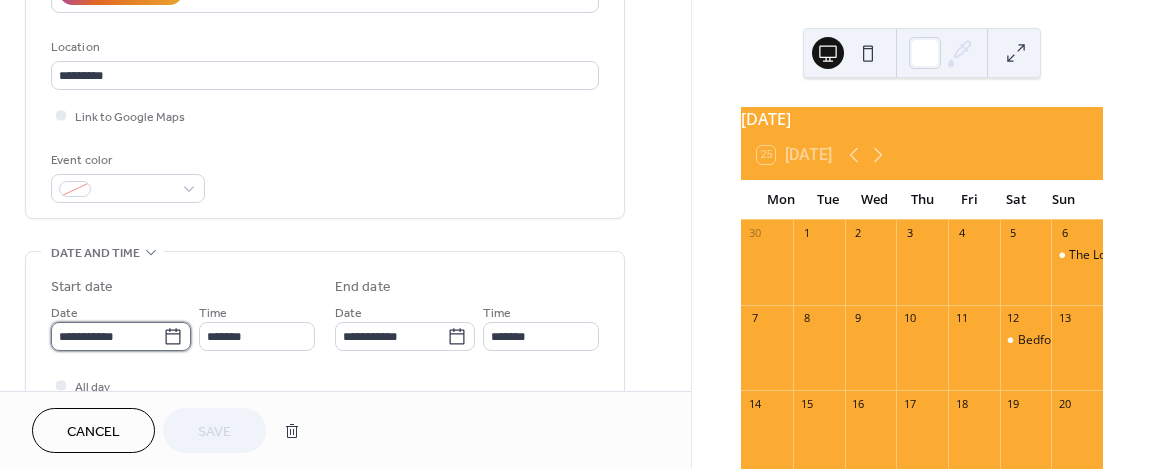 click on "**********" at bounding box center (107, 336) 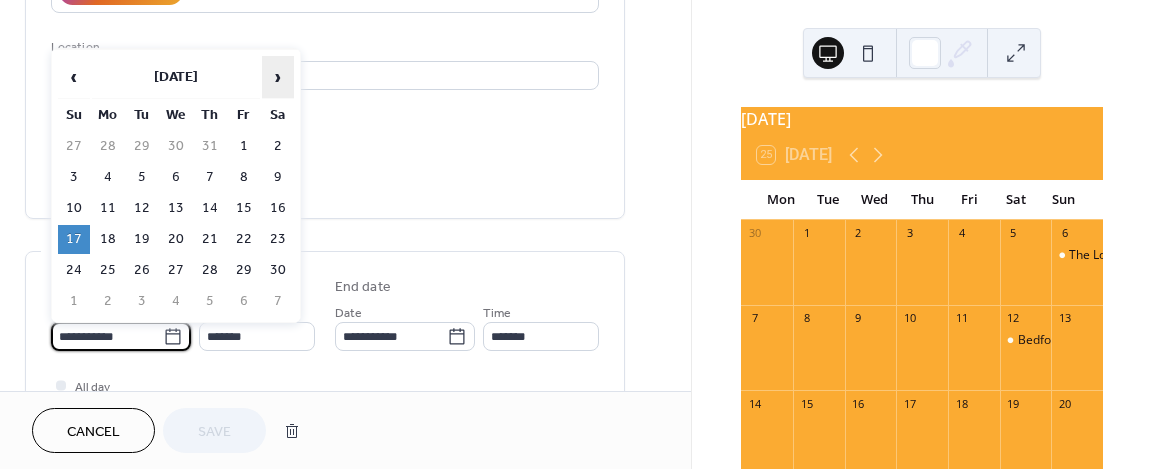 click on "›" at bounding box center (278, 77) 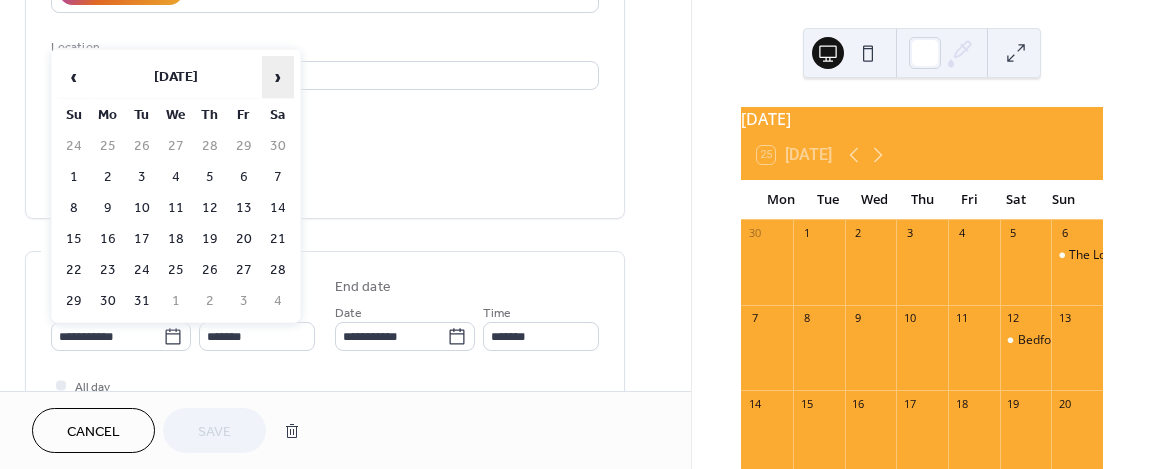 click on "›" at bounding box center [278, 77] 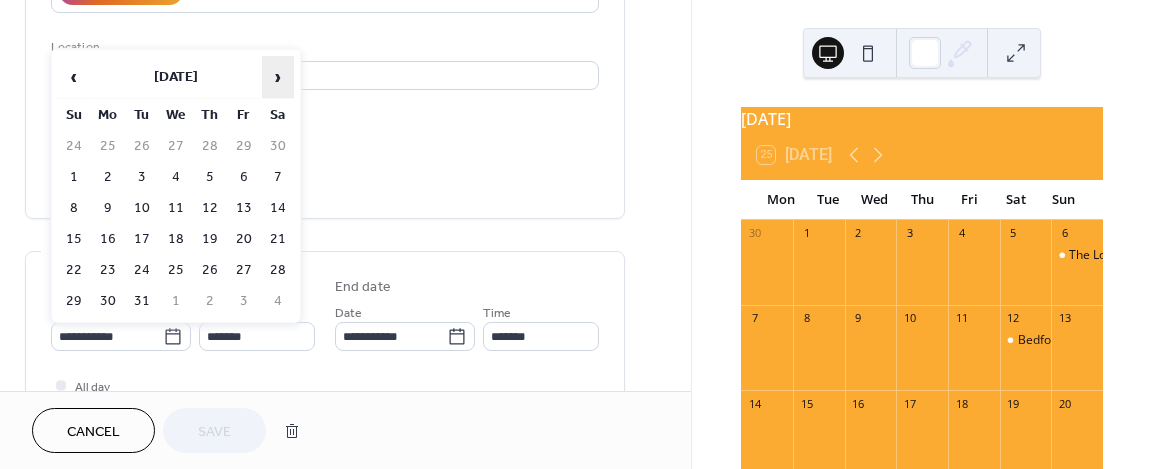 click on "›" at bounding box center (278, 77) 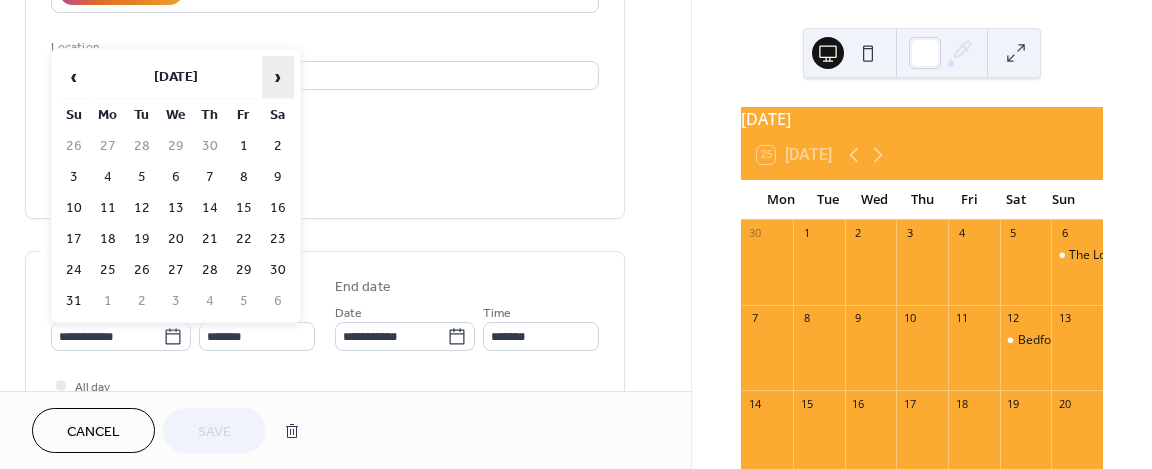 click on "›" at bounding box center (278, 77) 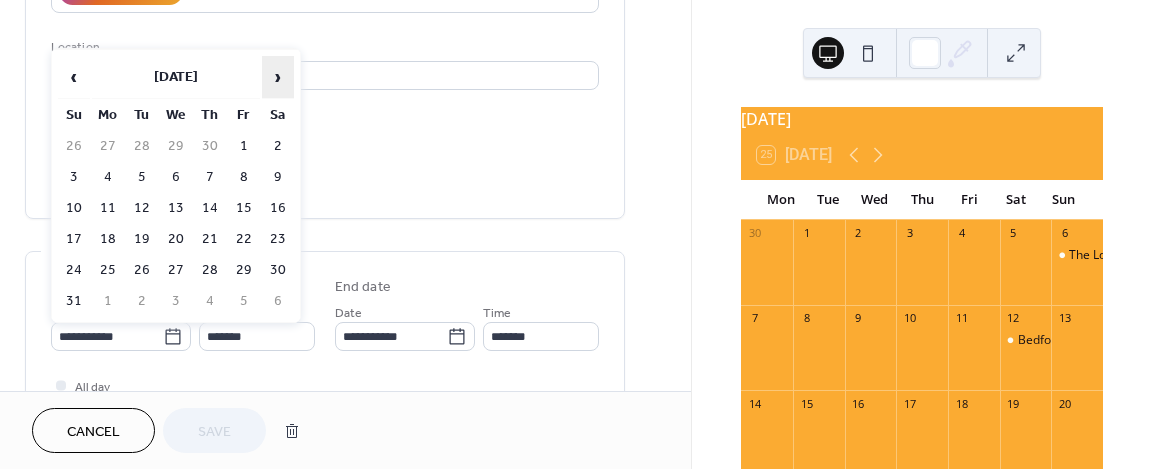 click on "›" at bounding box center (278, 77) 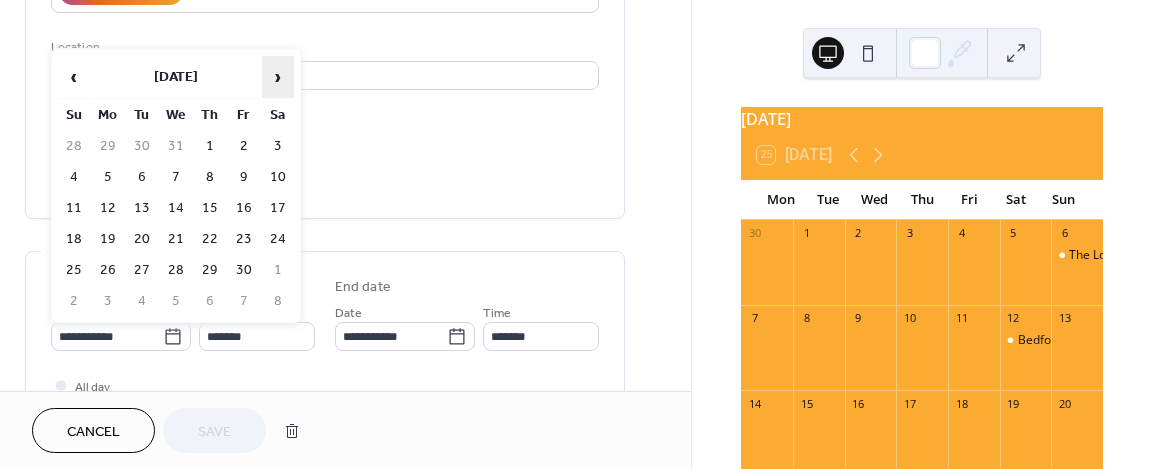 click on "›" at bounding box center (278, 77) 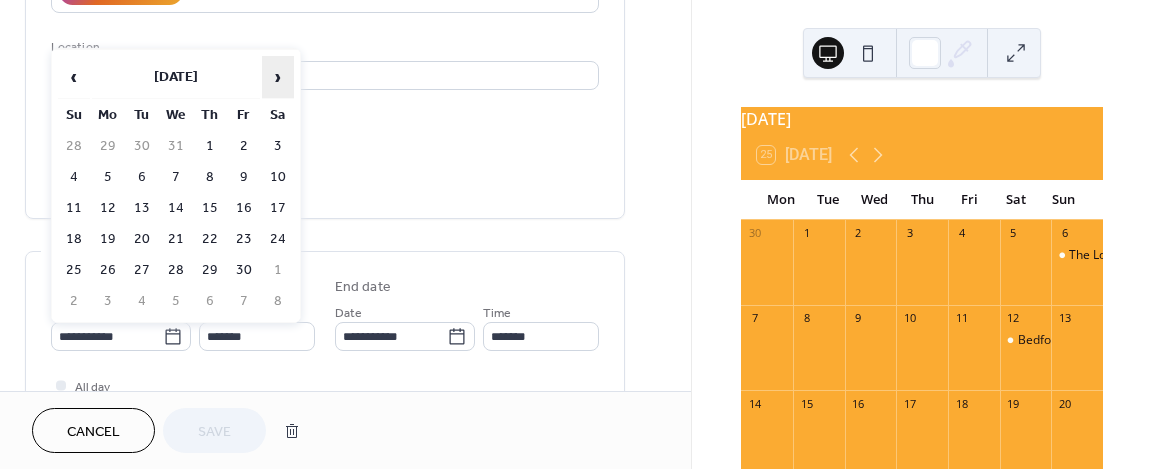 click on "›" at bounding box center [278, 77] 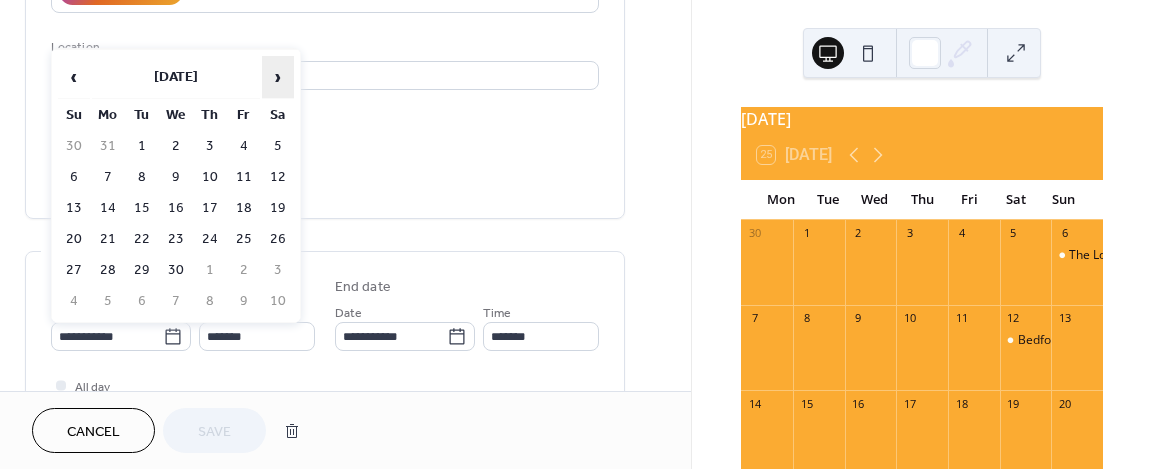 click on "›" at bounding box center [278, 77] 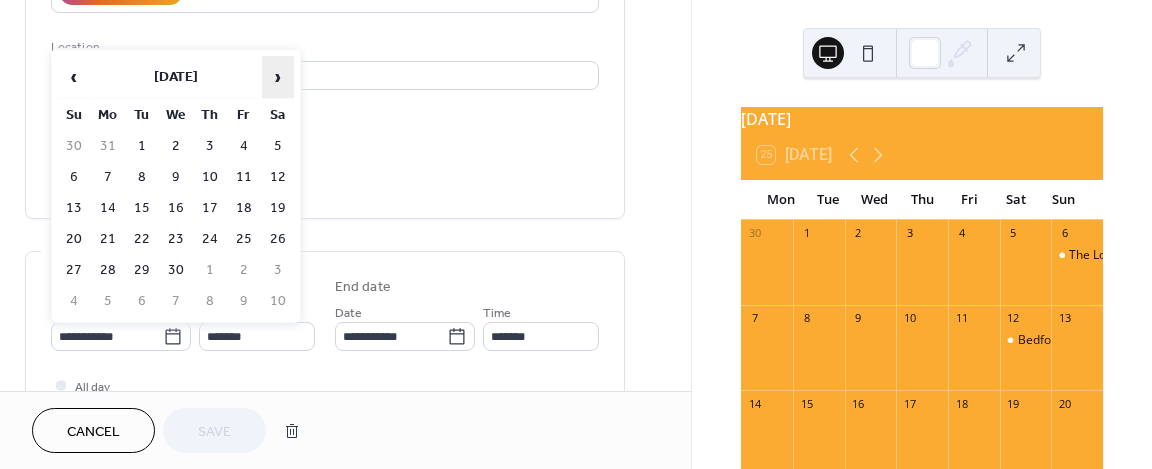click on "›" at bounding box center (278, 77) 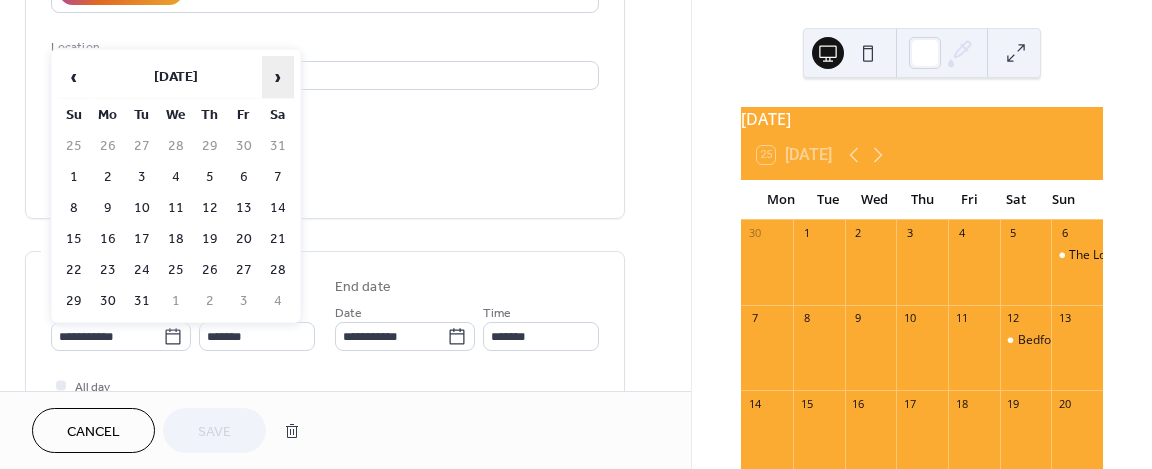 click on "›" at bounding box center (278, 77) 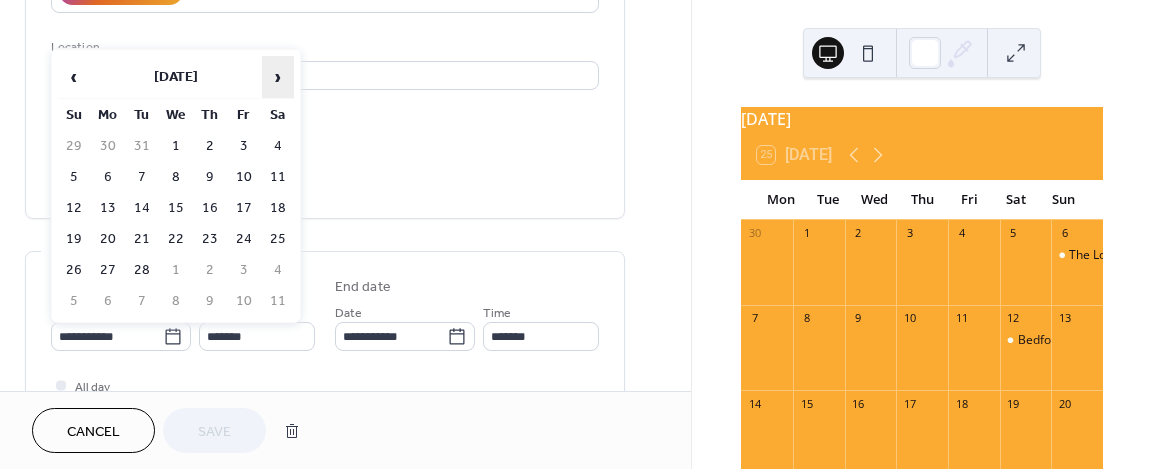 click on "›" at bounding box center [278, 77] 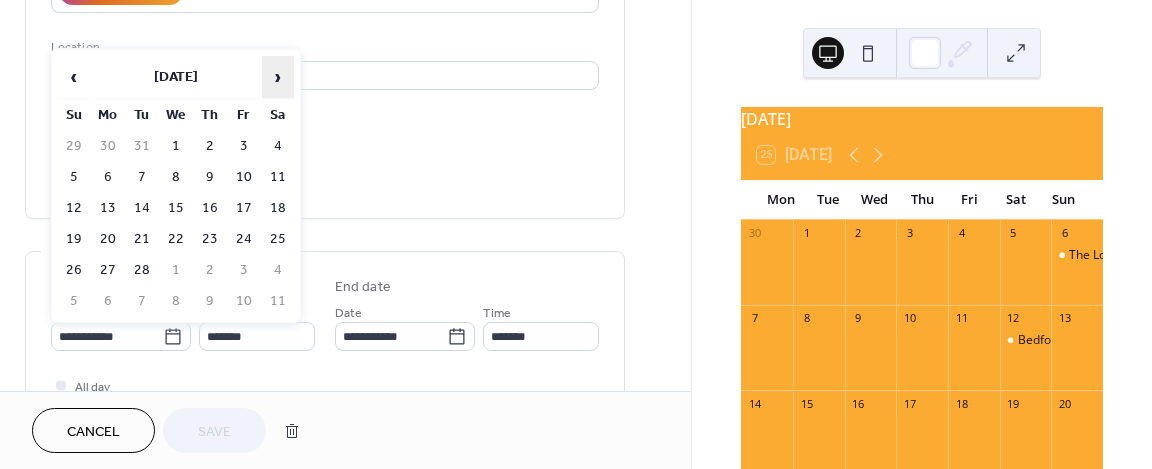 click on "›" at bounding box center [278, 77] 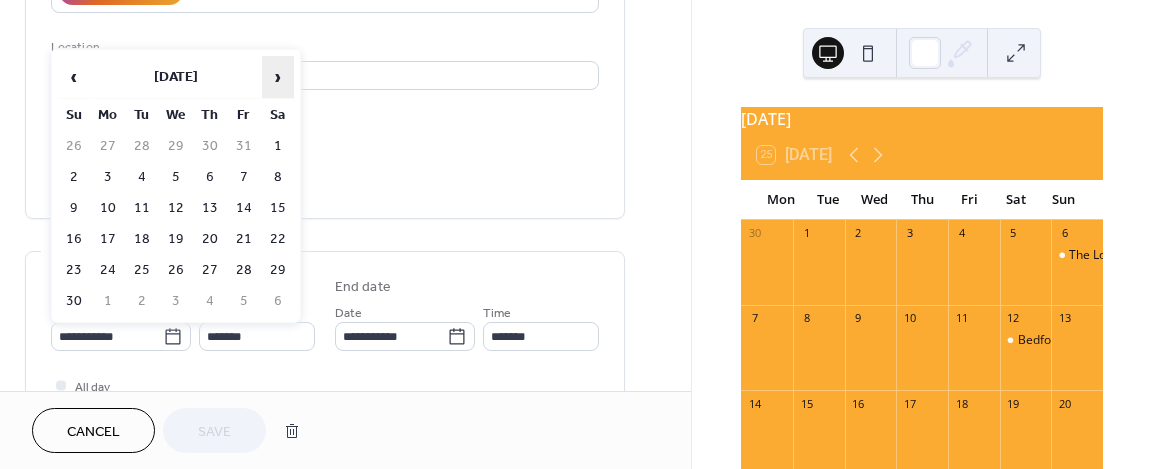 click on "›" at bounding box center [278, 77] 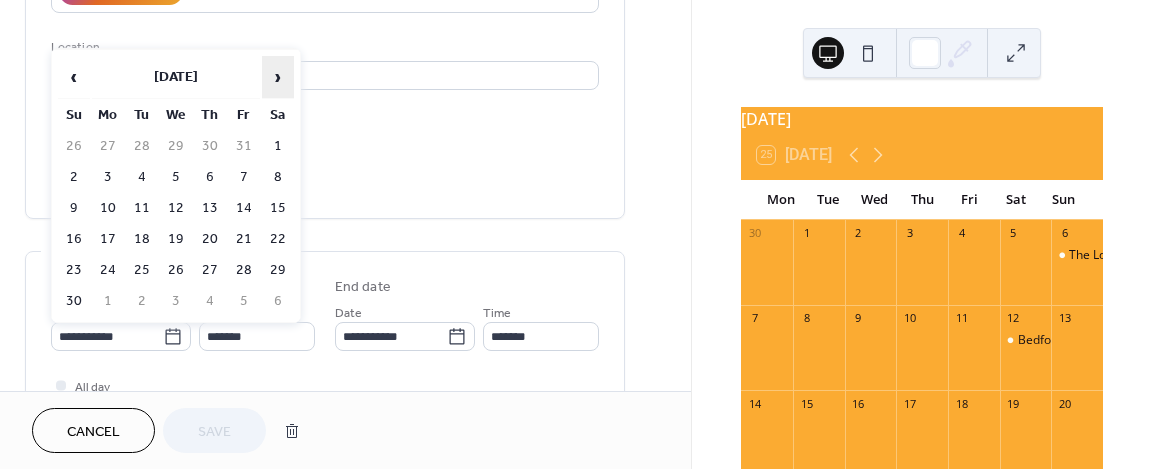 click on "›" at bounding box center (278, 77) 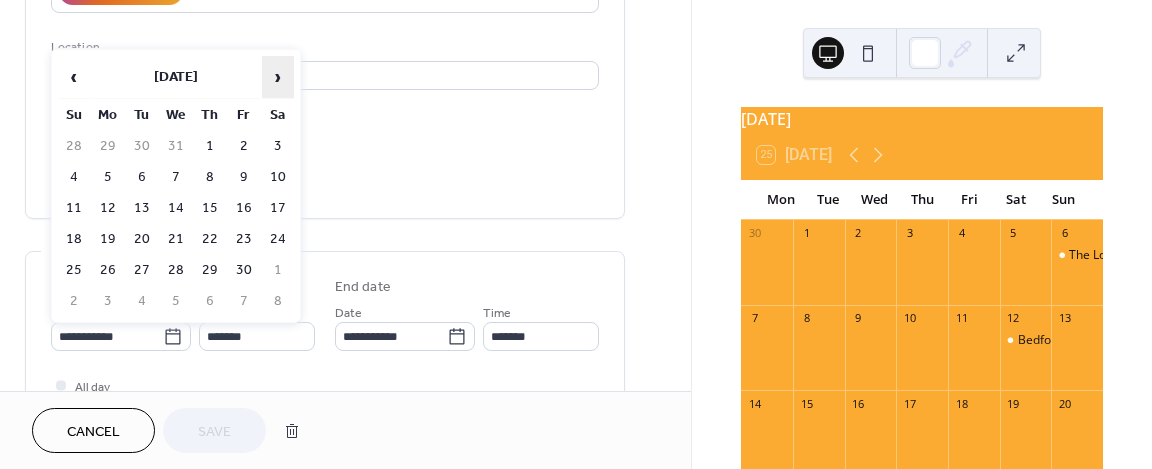 click on "›" at bounding box center [278, 77] 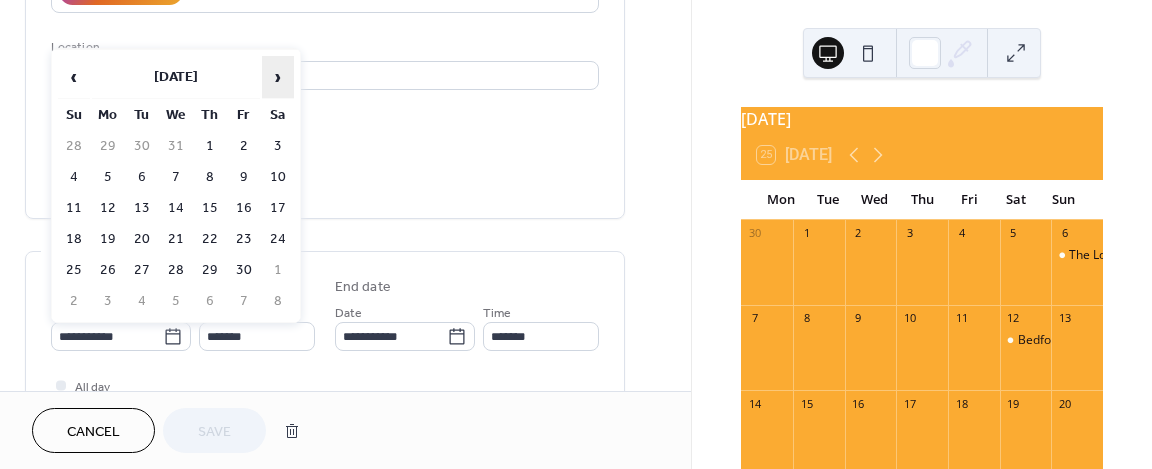 click on "›" at bounding box center (278, 77) 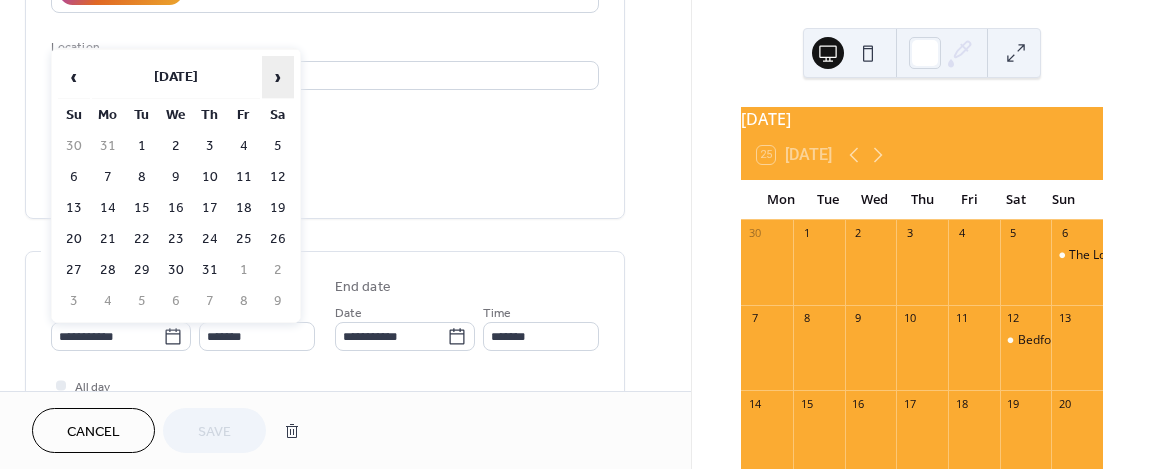 click on "›" at bounding box center (278, 77) 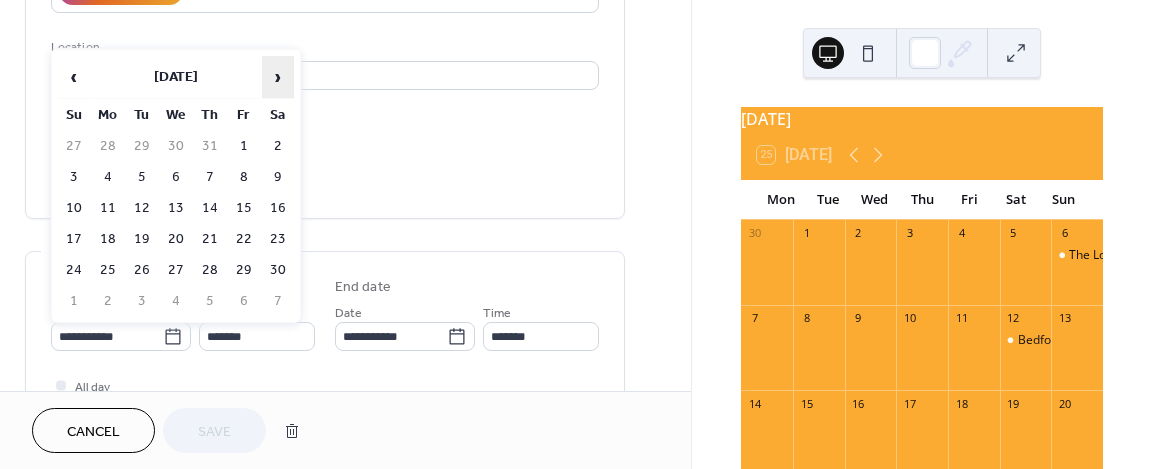 click on "›" at bounding box center [278, 77] 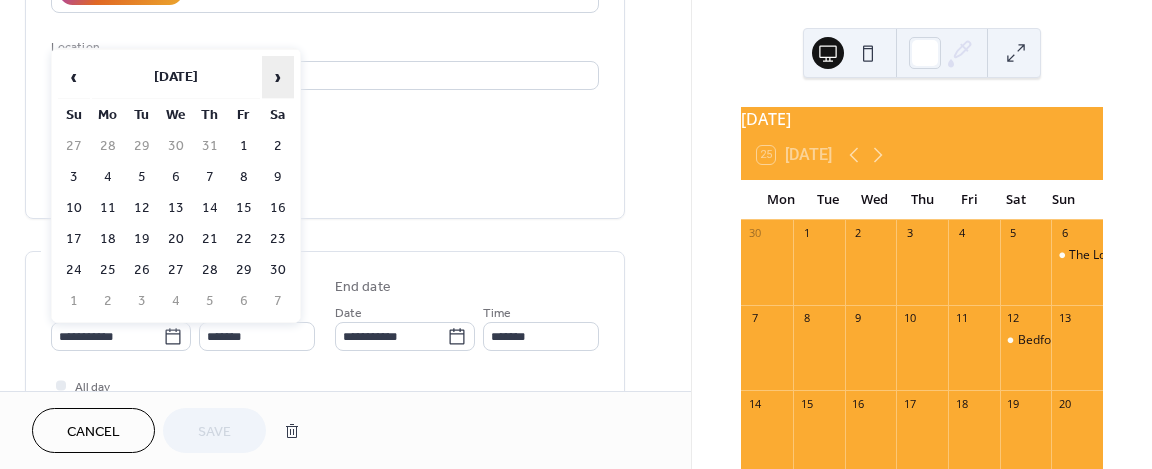 click on "›" at bounding box center [278, 77] 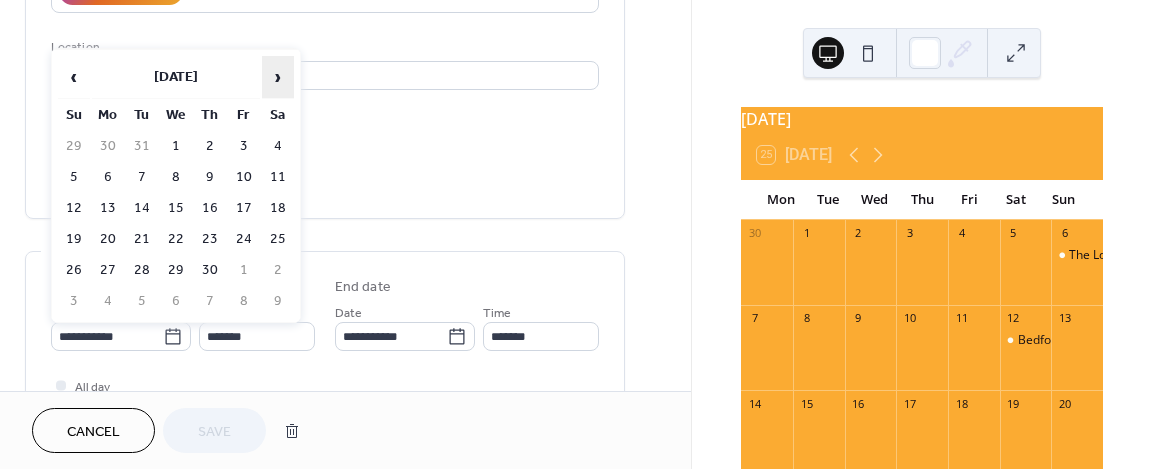 click on "›" at bounding box center (278, 77) 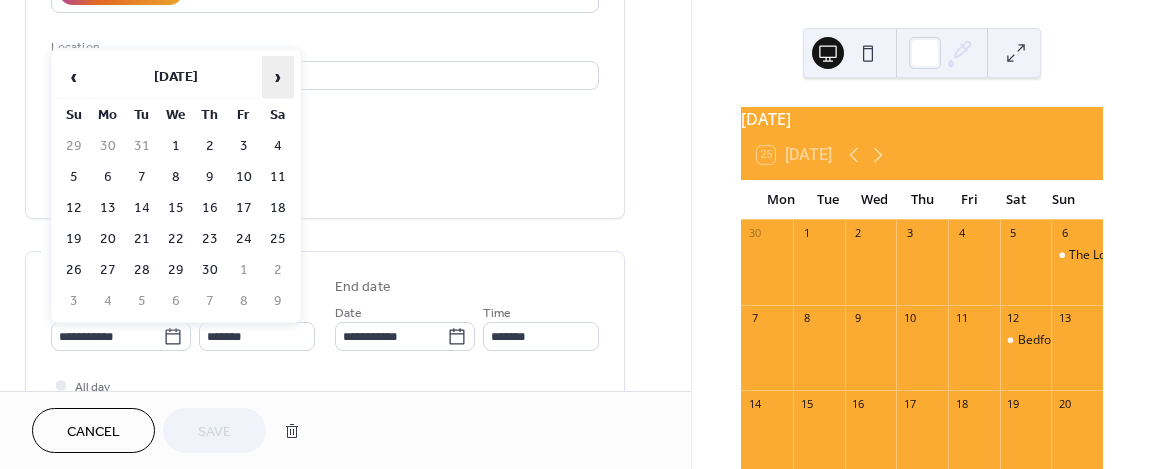 click on "›" at bounding box center [278, 77] 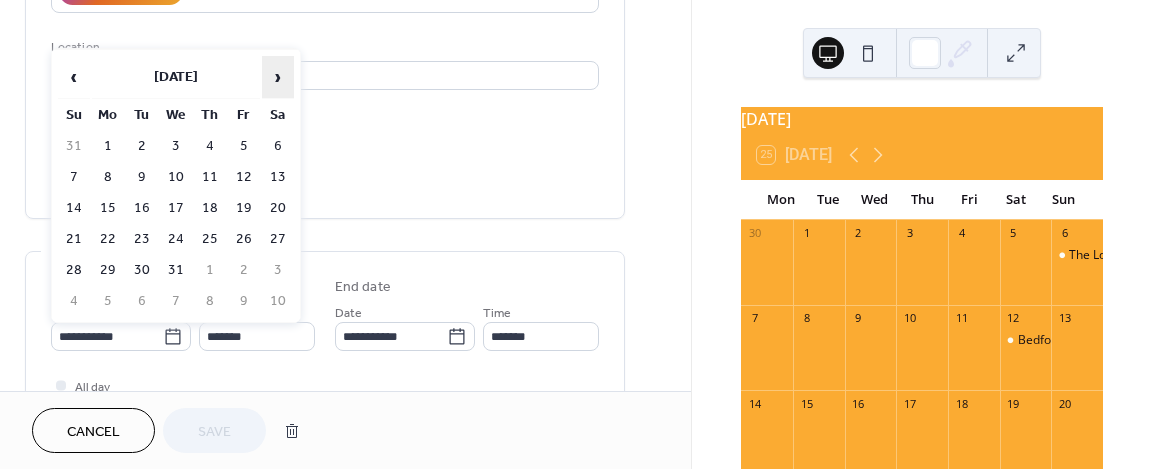 click on "›" at bounding box center [278, 77] 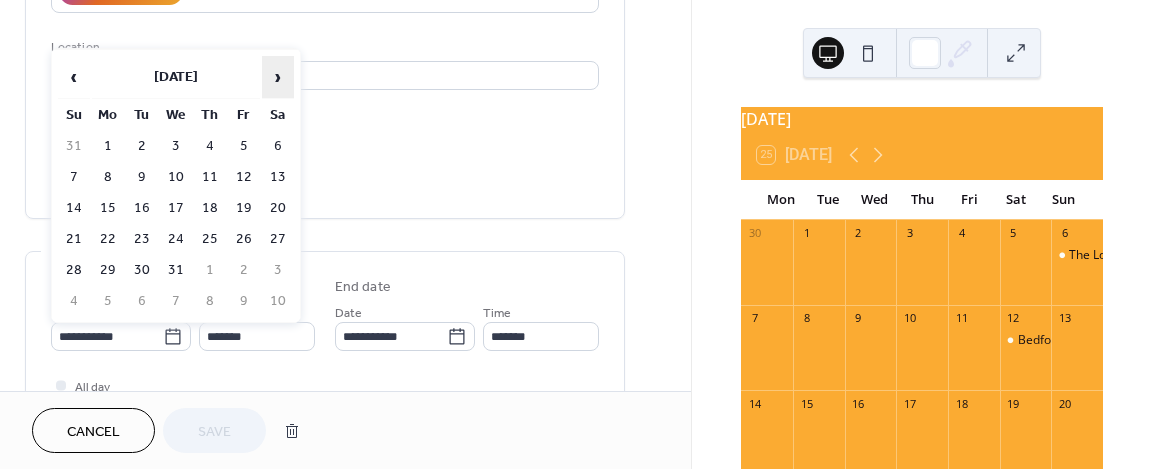 click on "›" at bounding box center [278, 77] 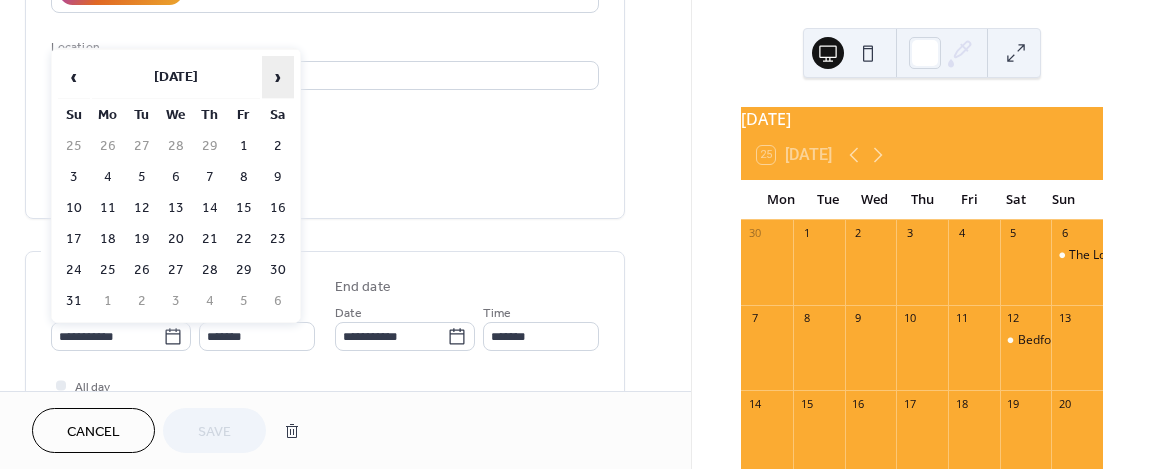 click on "›" at bounding box center (278, 77) 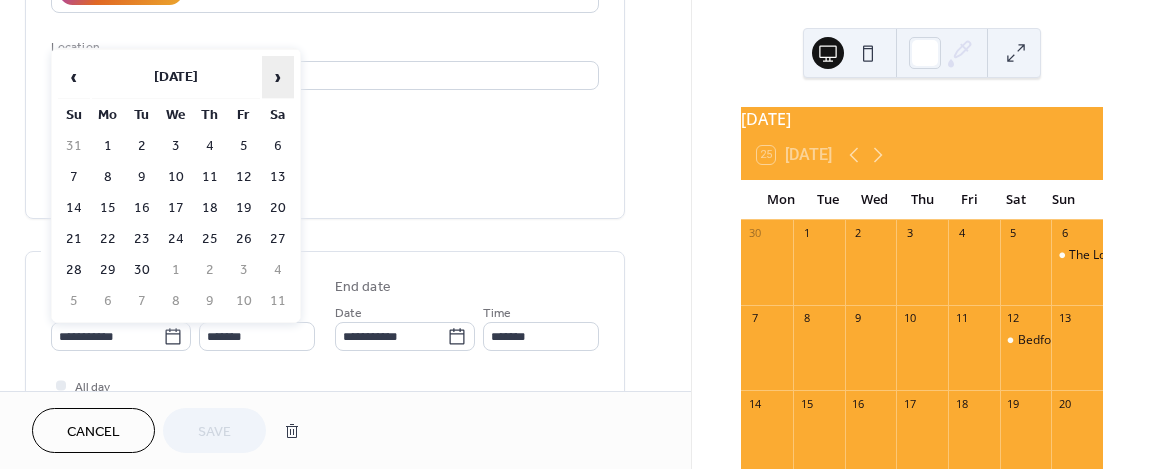 click on "›" at bounding box center [278, 77] 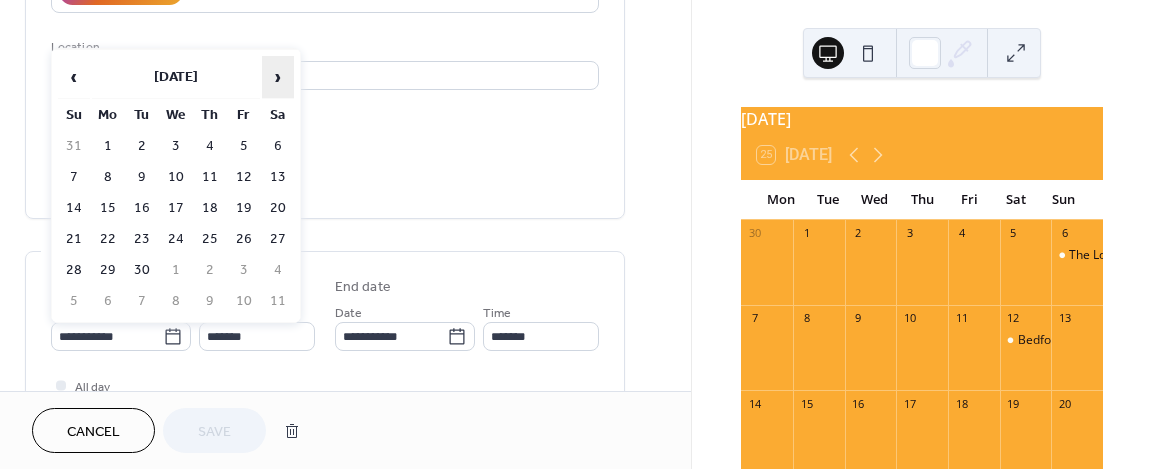 click on "›" at bounding box center [278, 77] 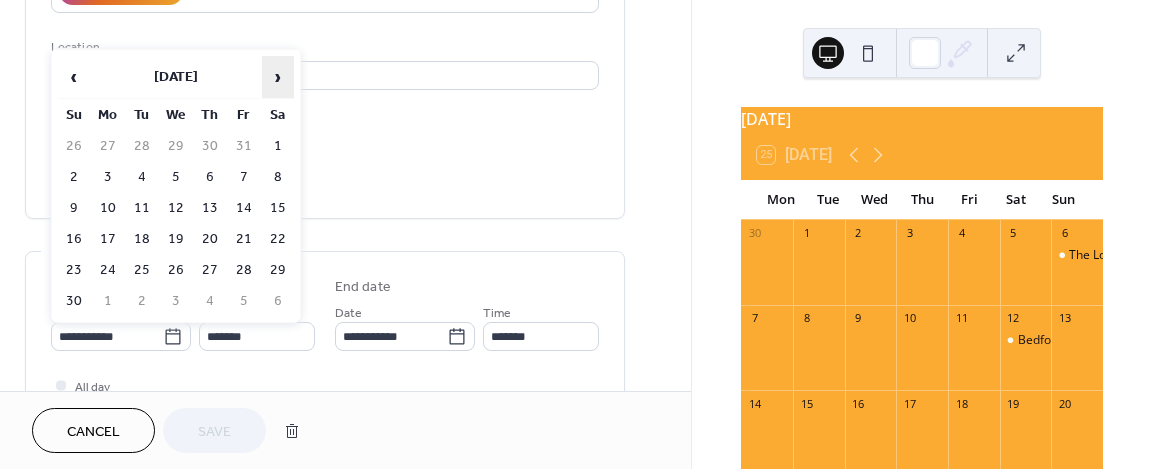 click on "›" at bounding box center (278, 77) 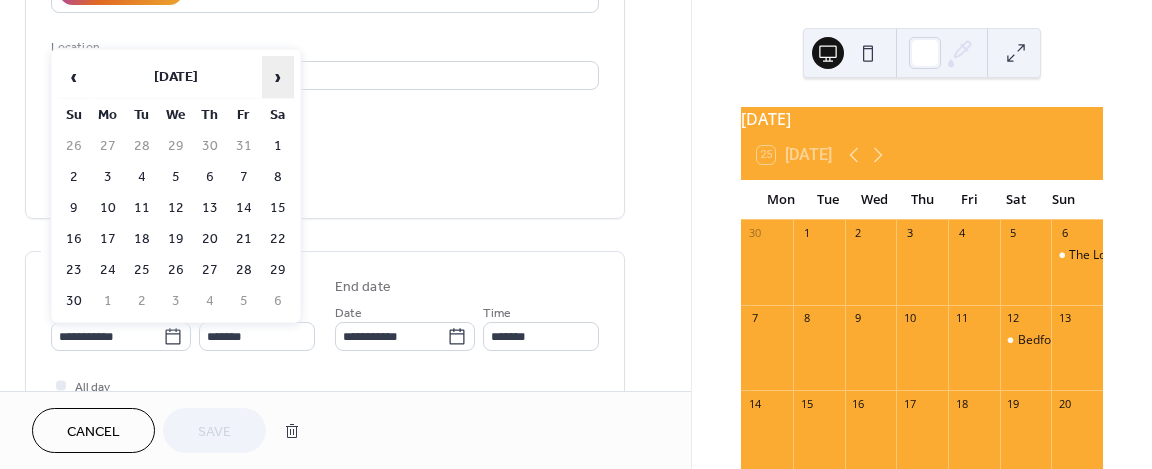 click on "›" at bounding box center (278, 77) 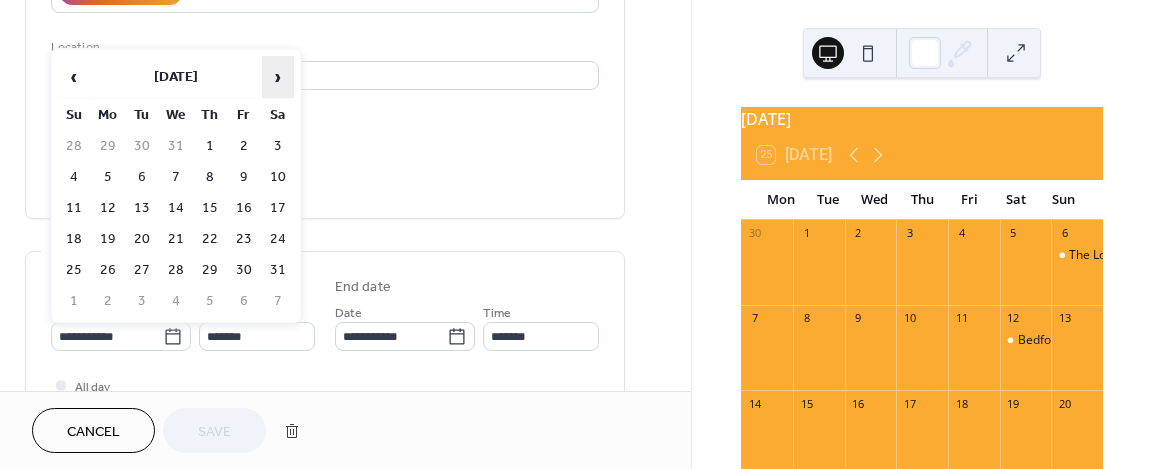 click on "›" at bounding box center [278, 77] 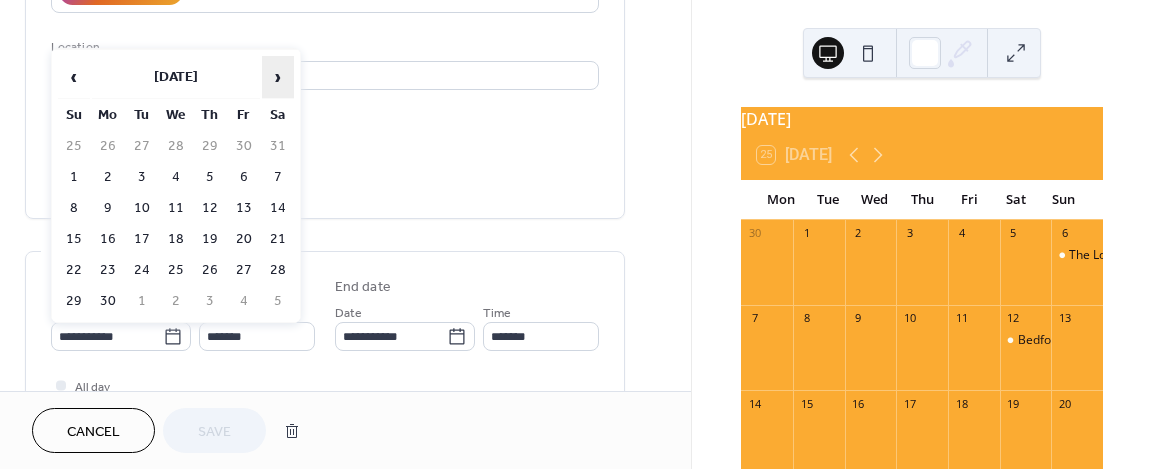 click on "›" at bounding box center [278, 77] 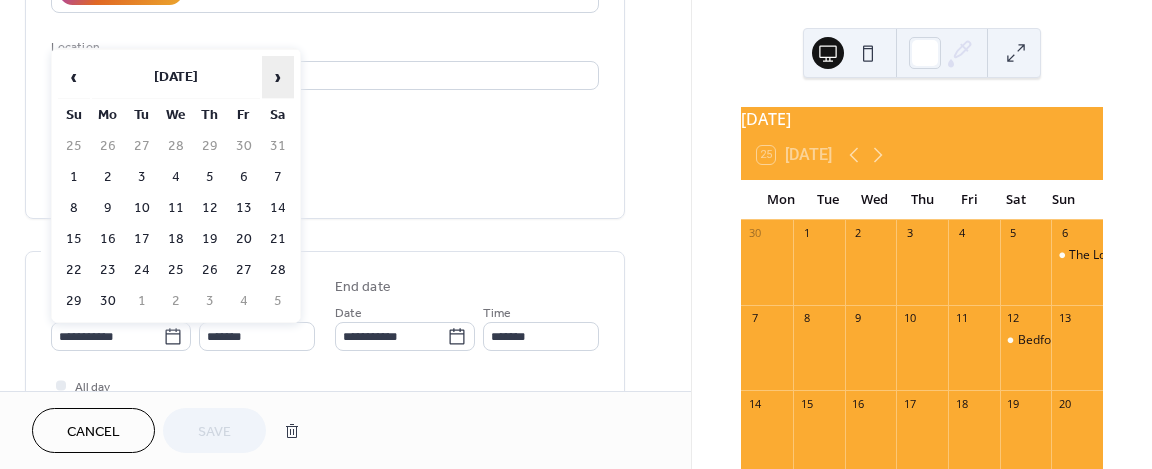 click on "›" at bounding box center [278, 77] 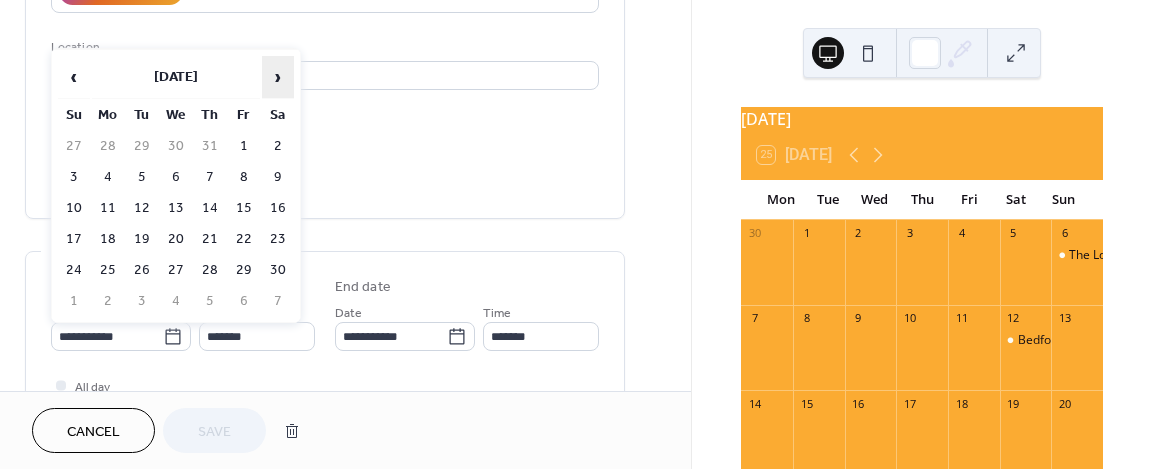 click on "›" at bounding box center (278, 77) 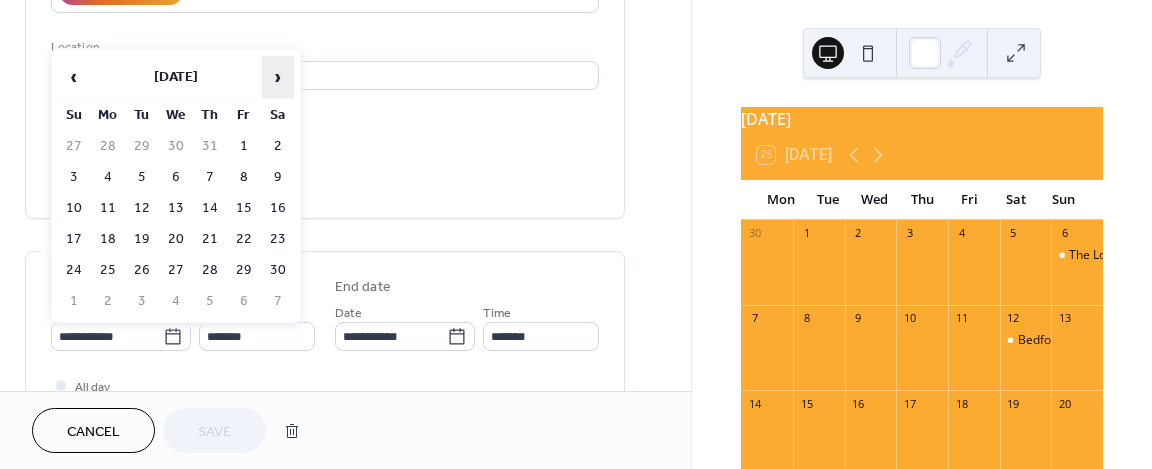 click on "›" at bounding box center [278, 77] 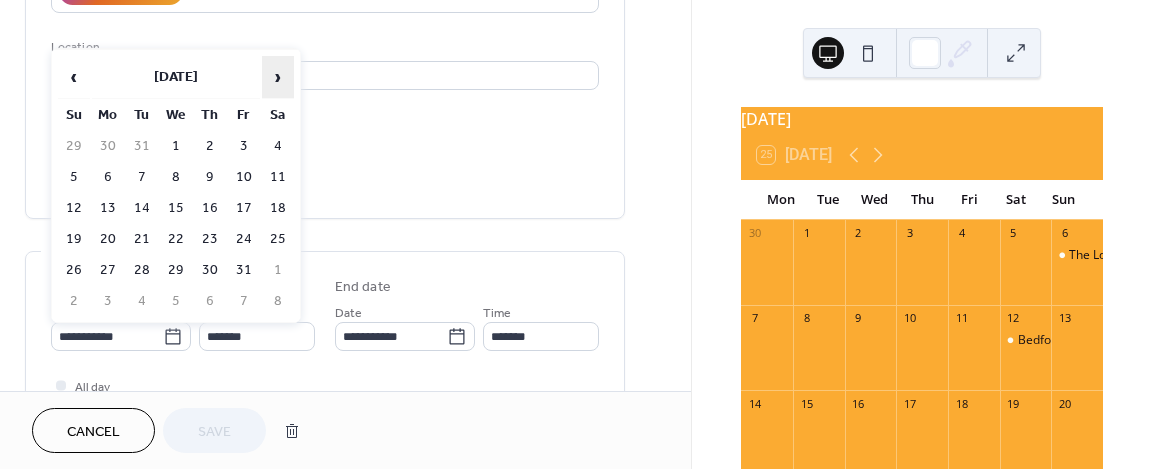 click on "›" at bounding box center (278, 77) 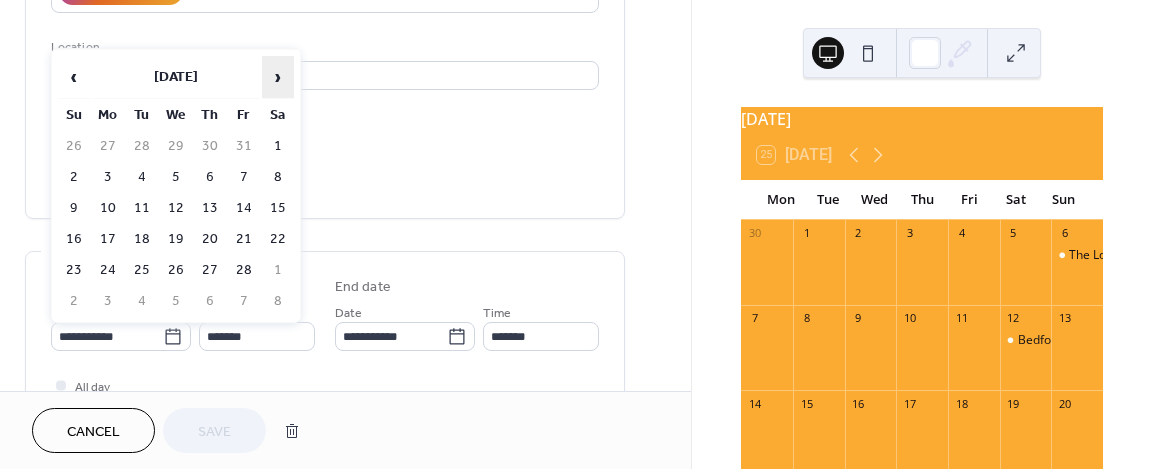 click on "›" at bounding box center (278, 77) 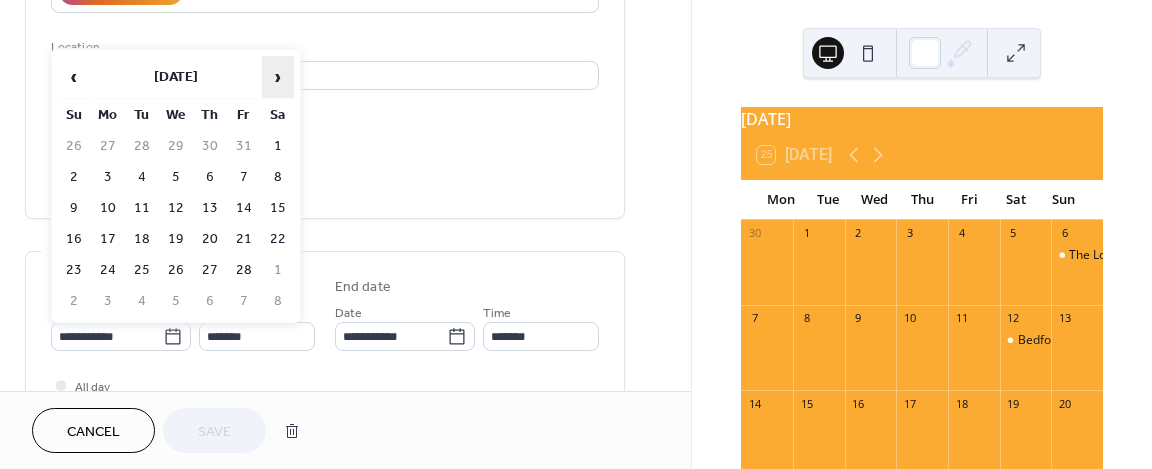 click on "›" at bounding box center (278, 77) 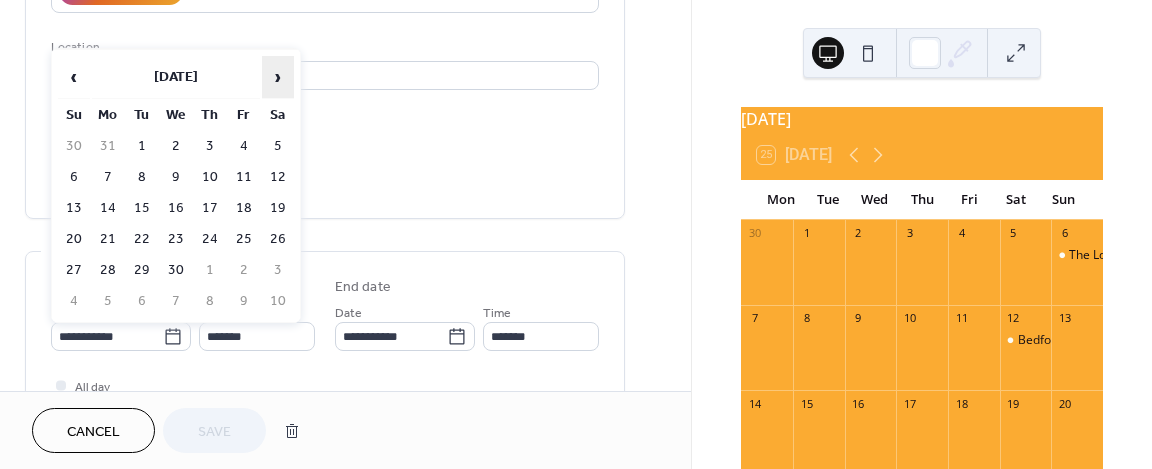 click on "›" at bounding box center [278, 77] 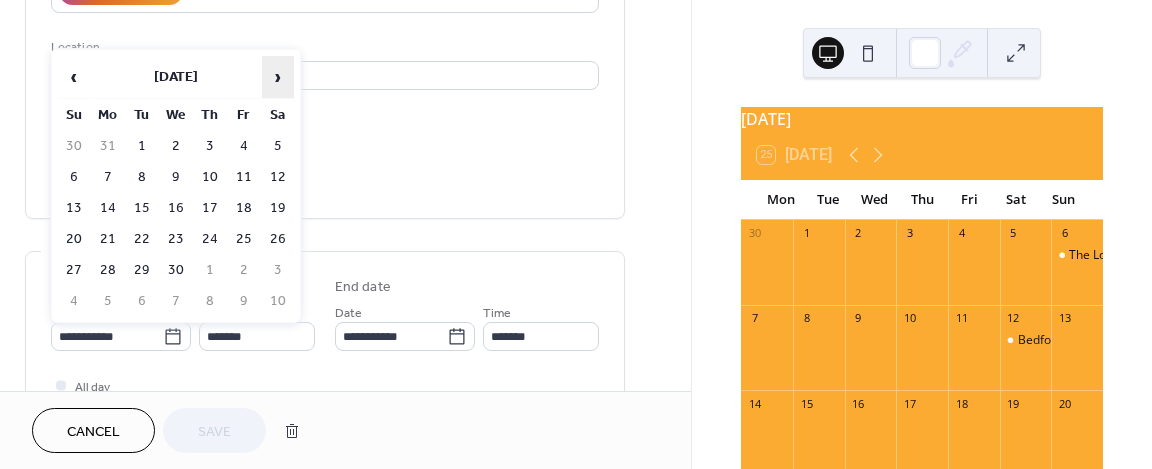 click on "›" at bounding box center [278, 77] 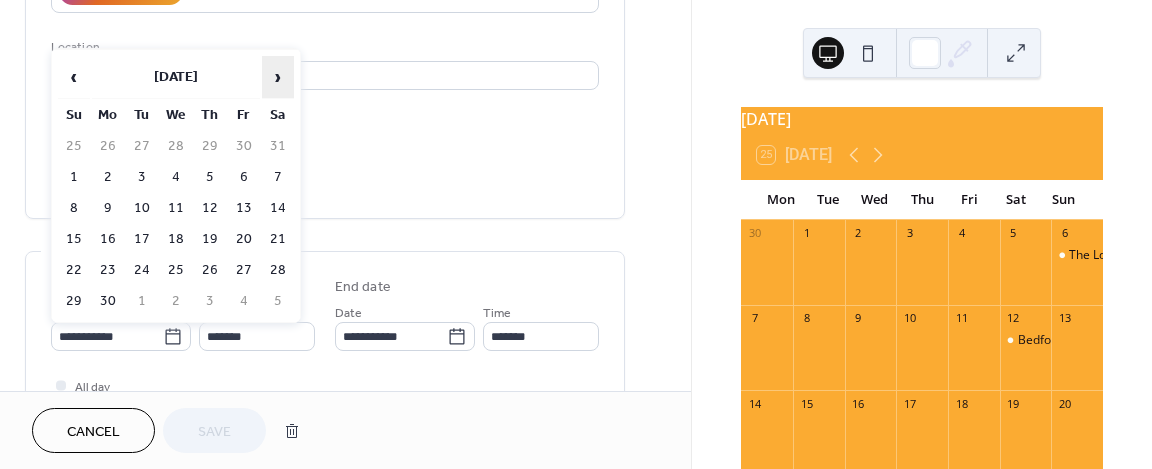 click on "›" at bounding box center [278, 77] 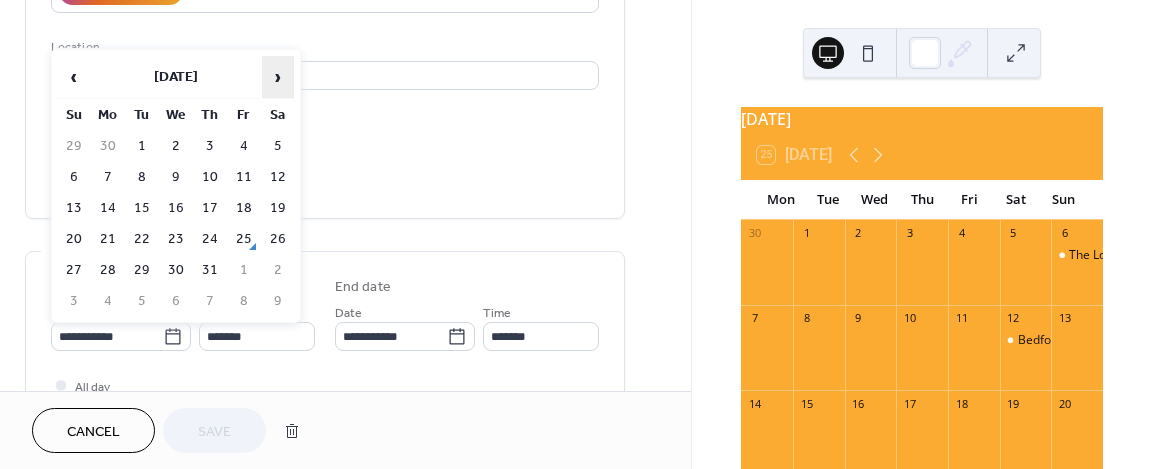 click on "›" at bounding box center [278, 77] 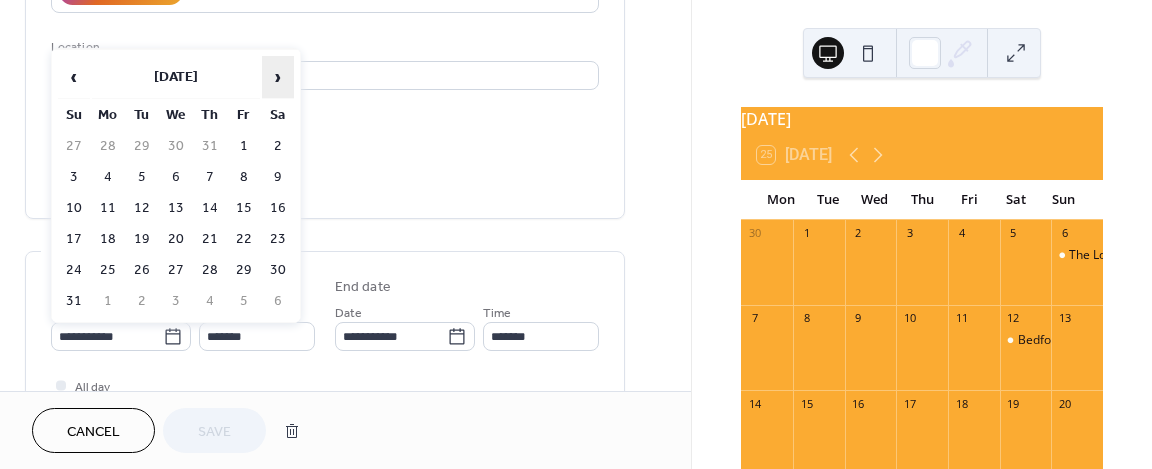click on "›" at bounding box center (278, 77) 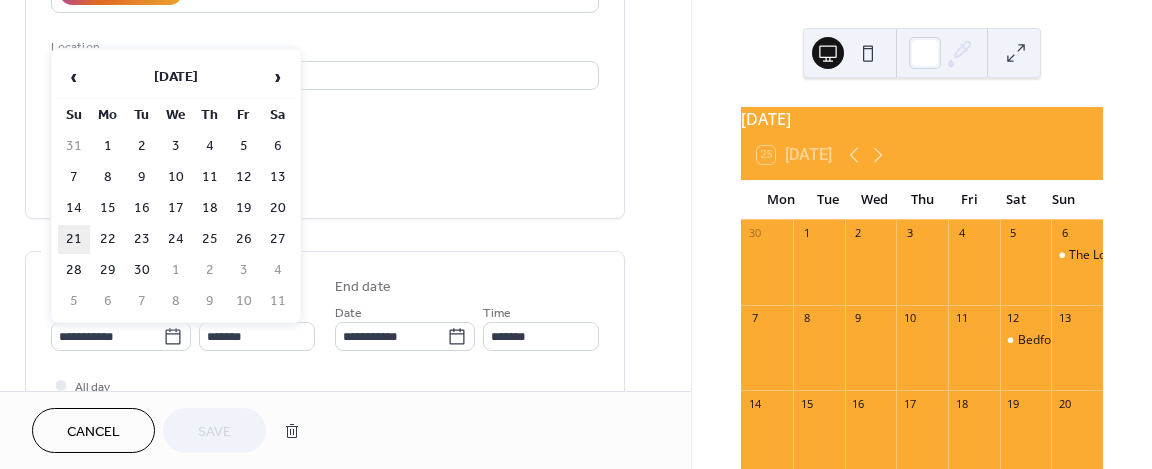 click on "21" at bounding box center (74, 239) 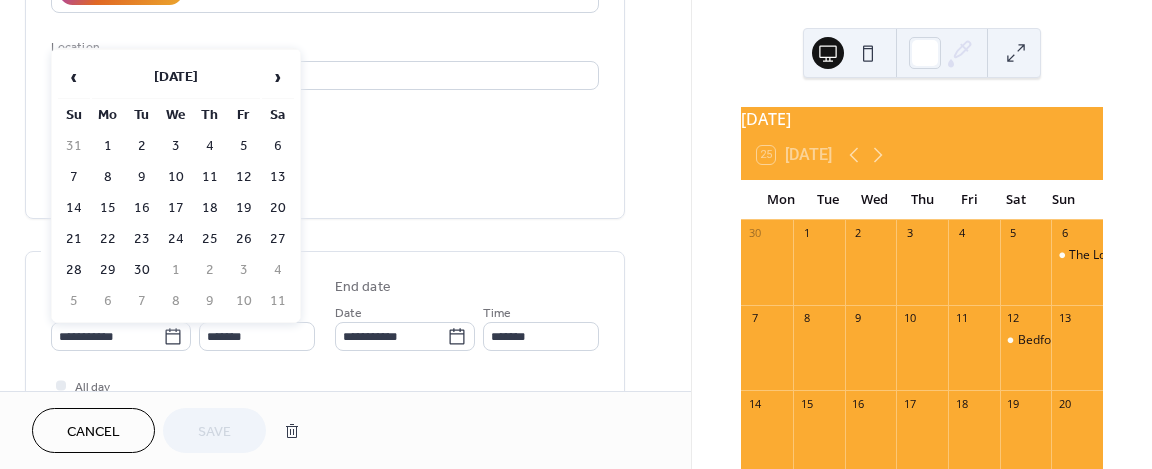 type on "**********" 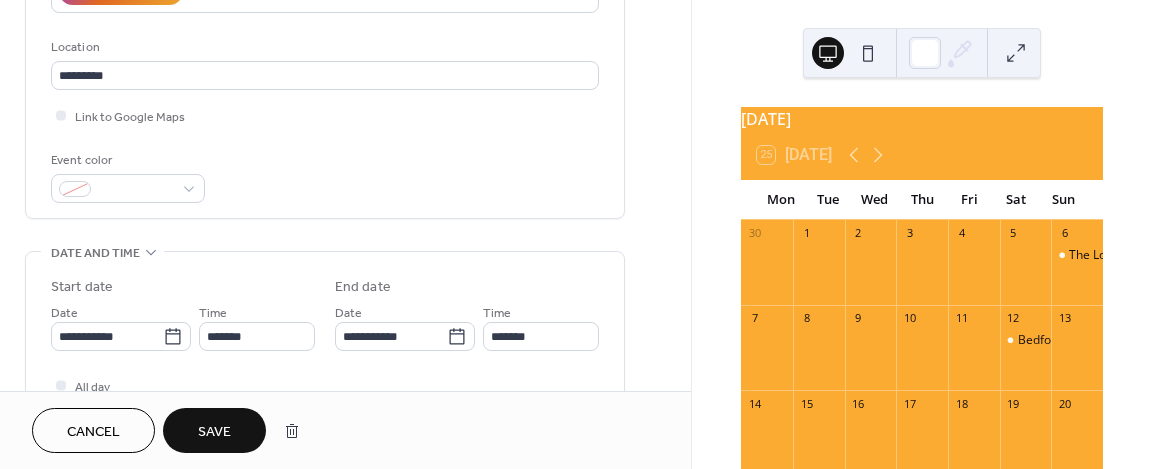 click on "Save" at bounding box center [214, 432] 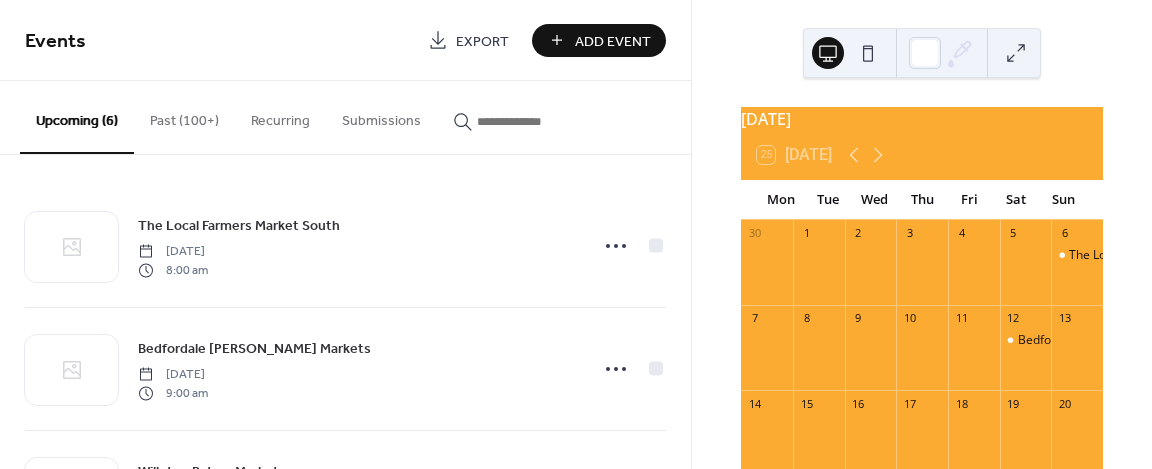 click at bounding box center [537, 121] 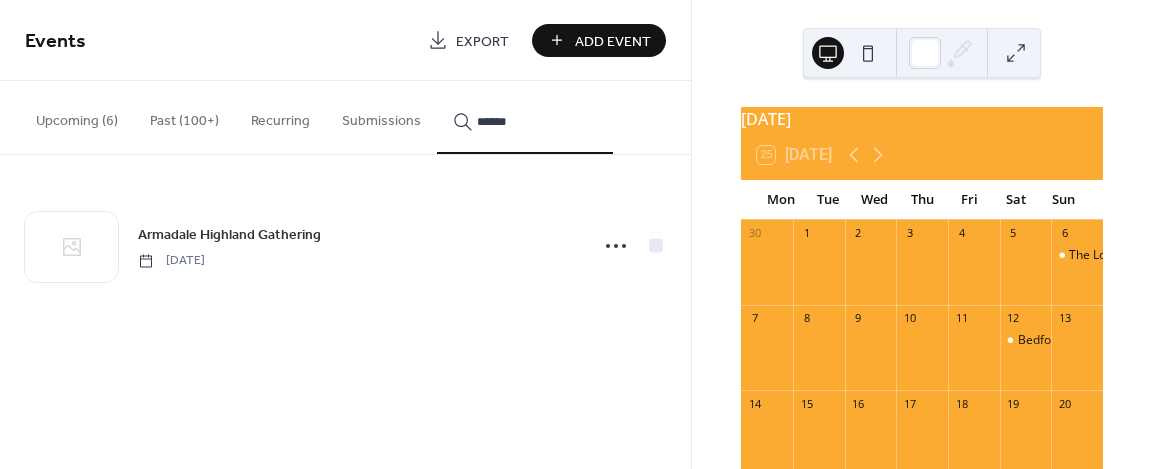 type on "******" 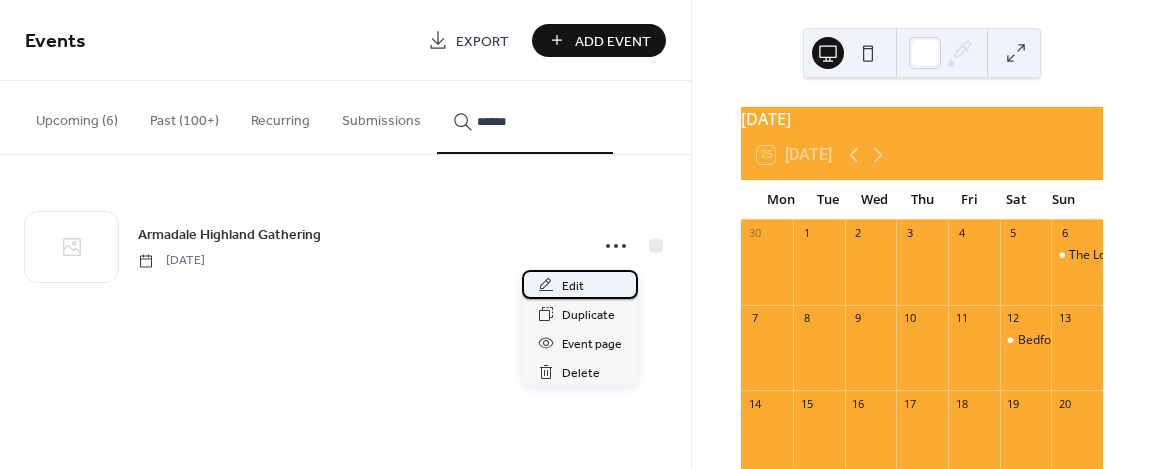 click on "Edit" at bounding box center [580, 284] 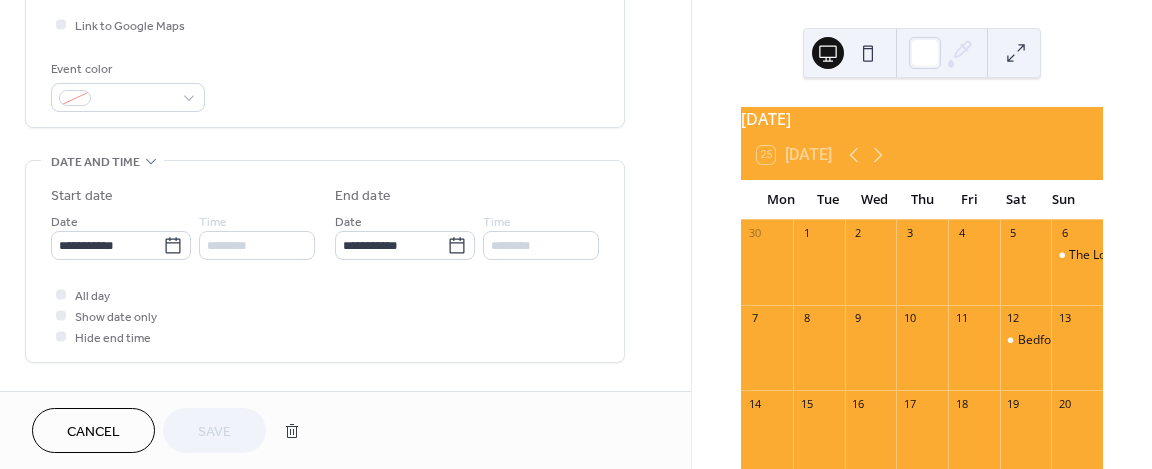 scroll, scrollTop: 600, scrollLeft: 0, axis: vertical 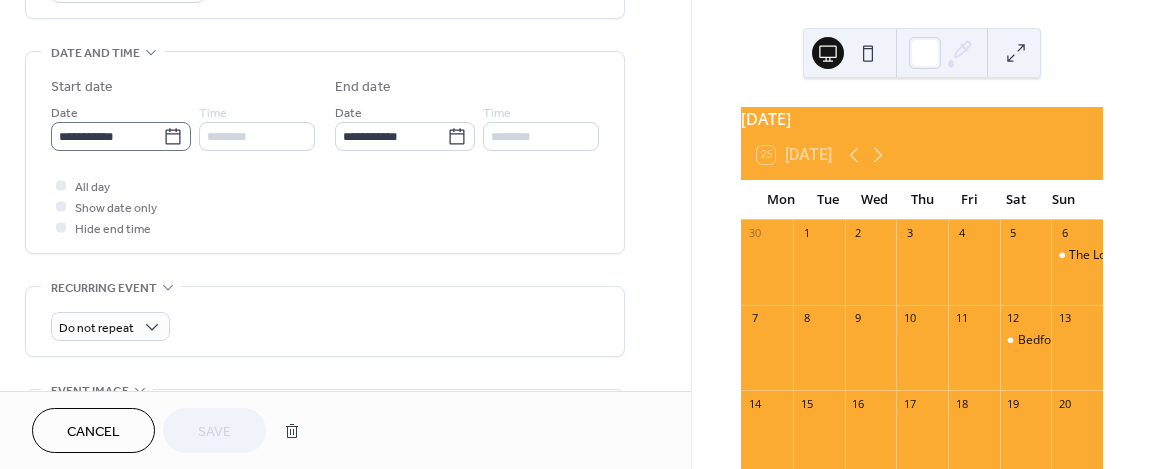 click 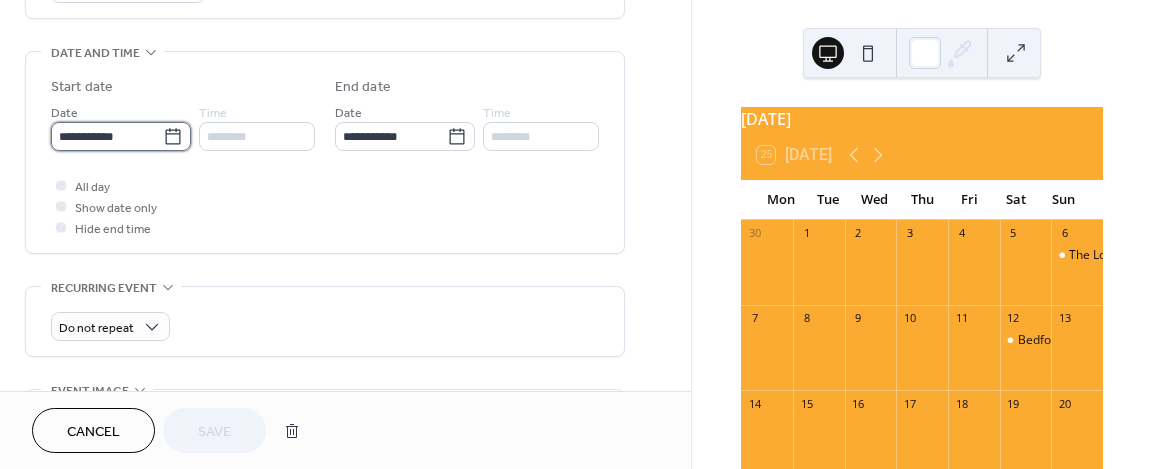 click on "**********" at bounding box center (107, 136) 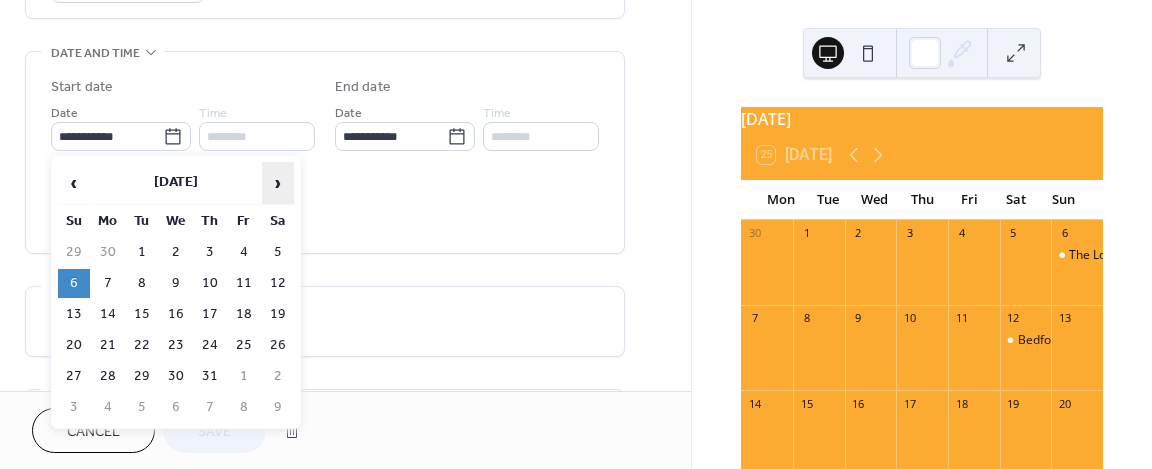 click on "›" at bounding box center (278, 183) 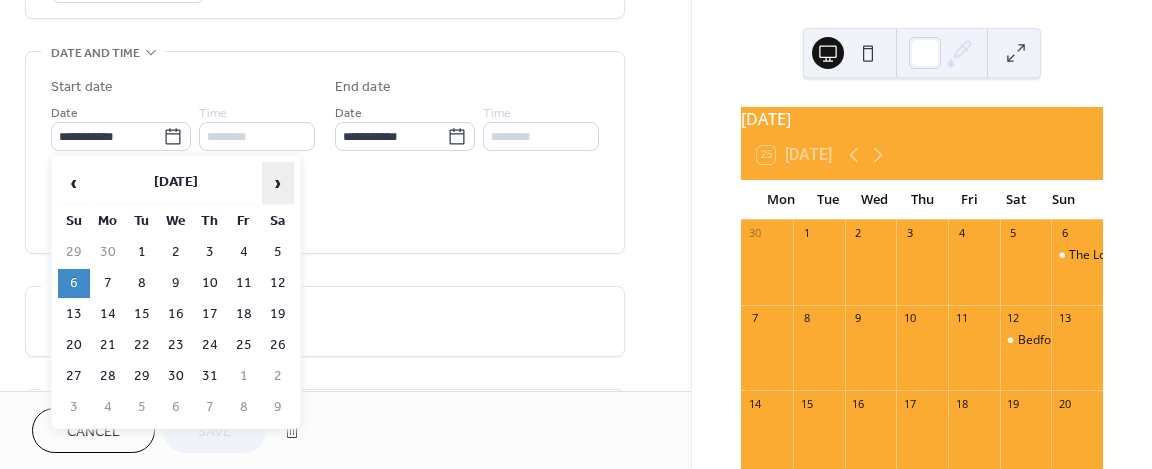 click on "›" at bounding box center [278, 183] 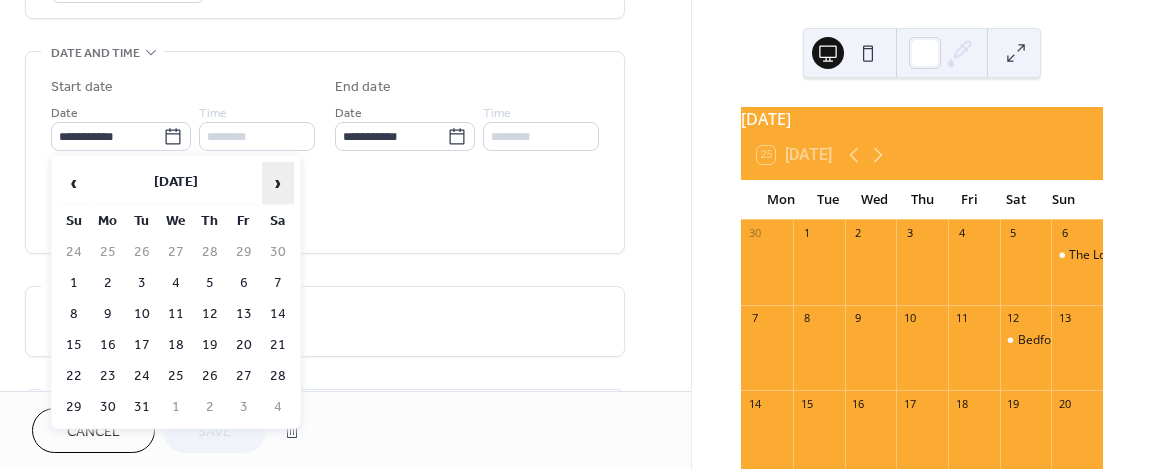 click on "›" at bounding box center [278, 183] 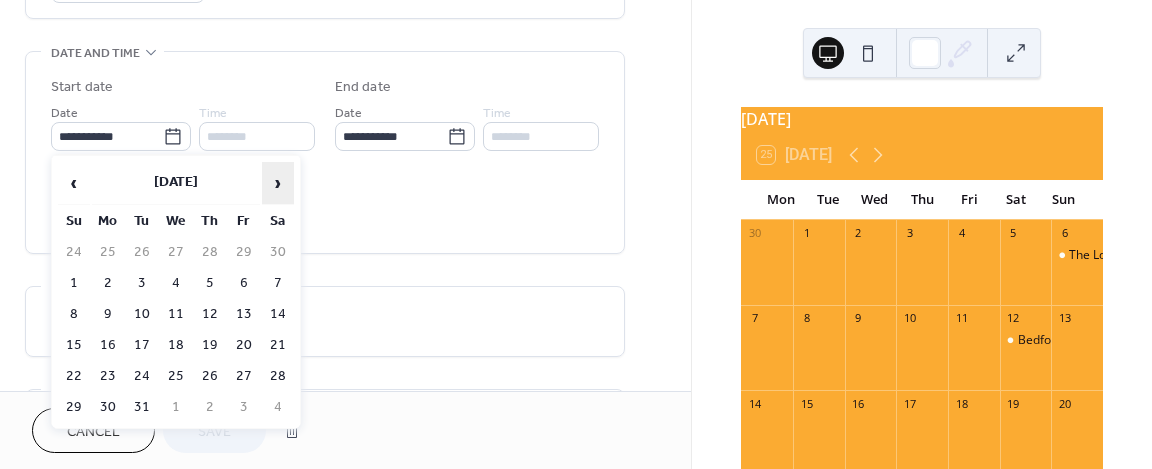 click on "›" at bounding box center (278, 183) 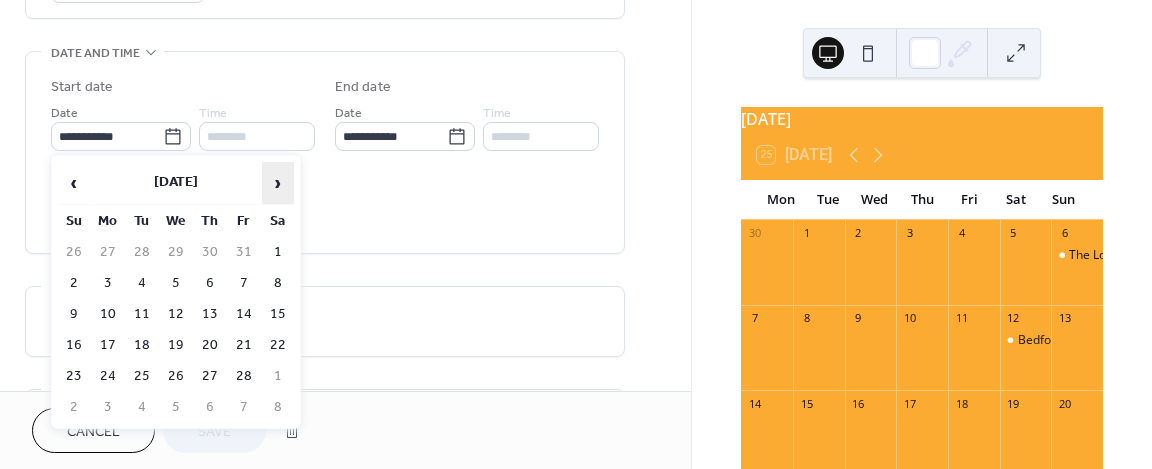 click on "›" at bounding box center [278, 183] 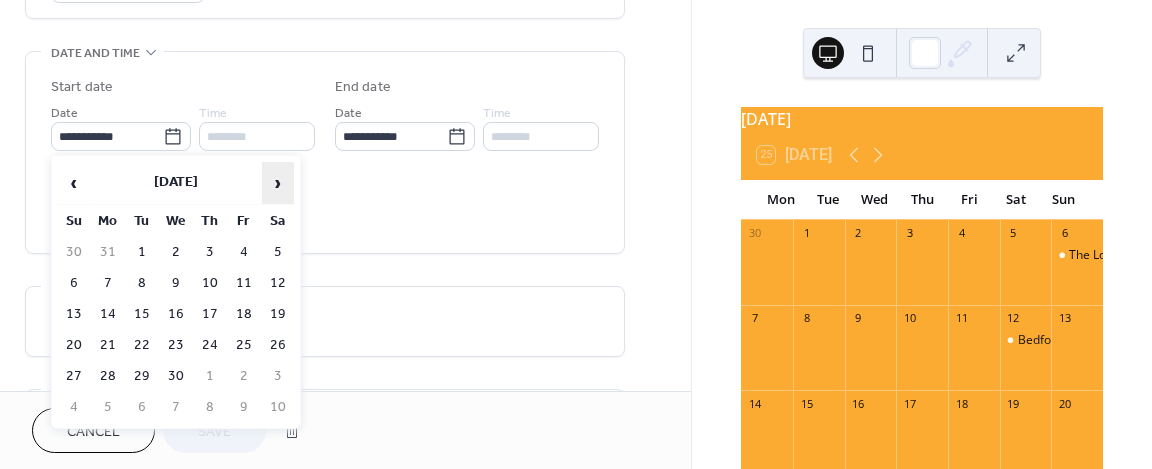 click on "›" at bounding box center [278, 183] 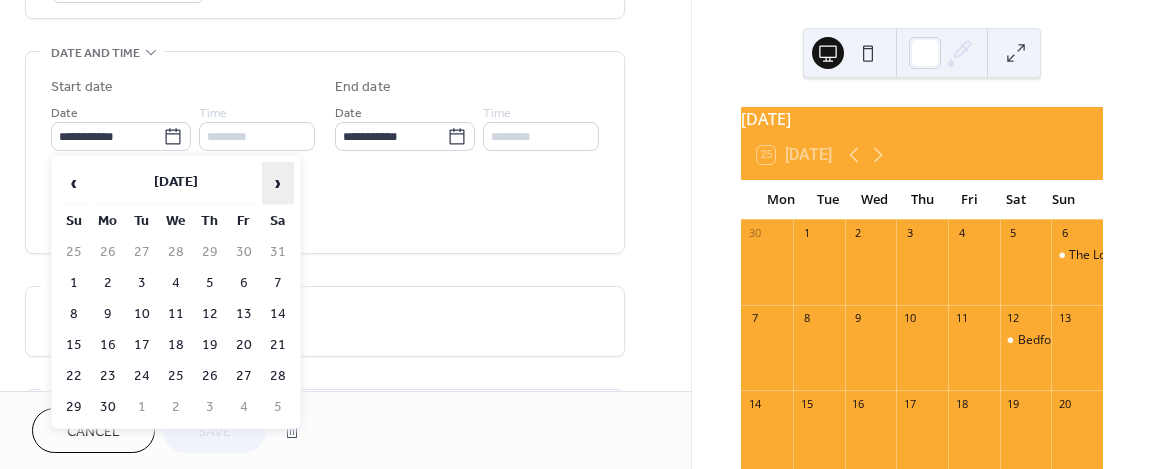 click on "›" at bounding box center (278, 183) 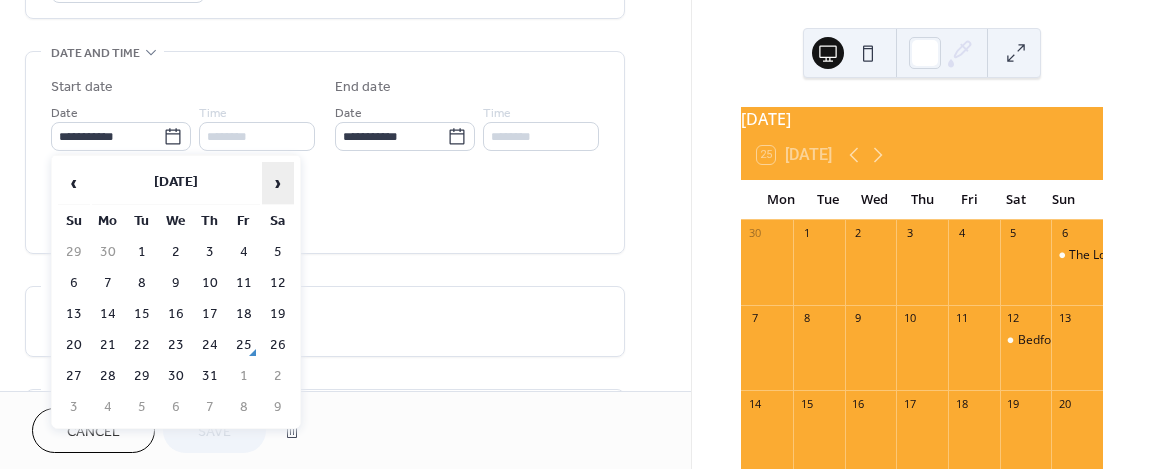 click on "›" at bounding box center [278, 183] 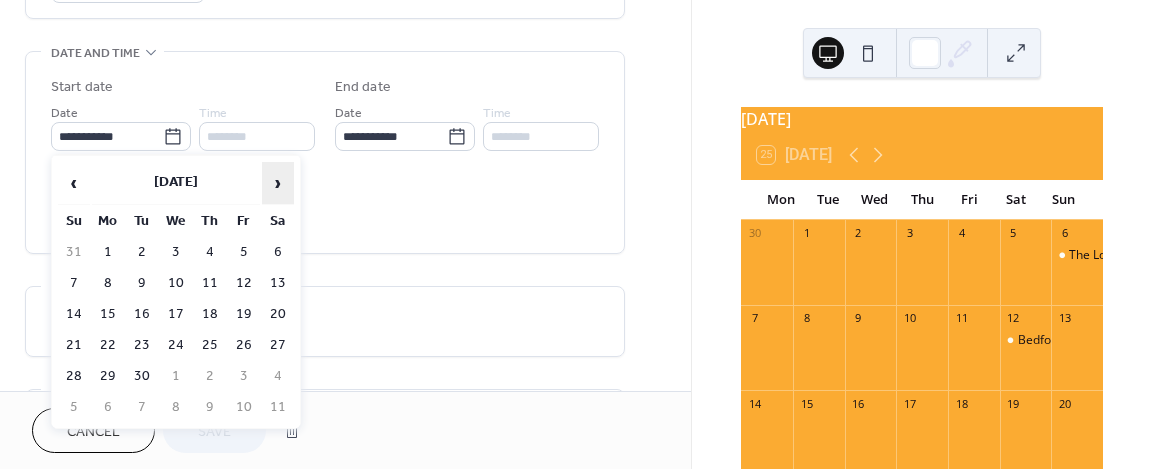 click on "›" at bounding box center [278, 183] 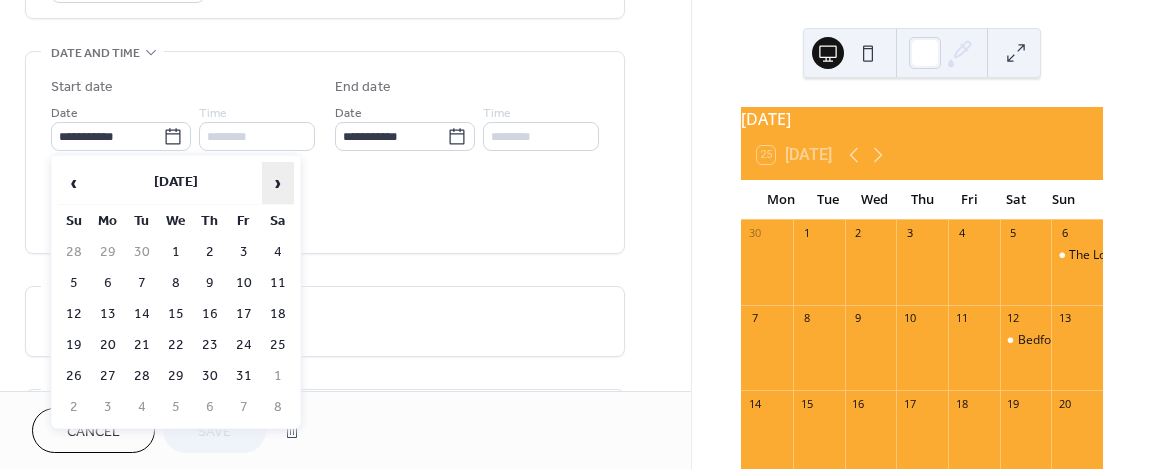 click on "›" at bounding box center [278, 183] 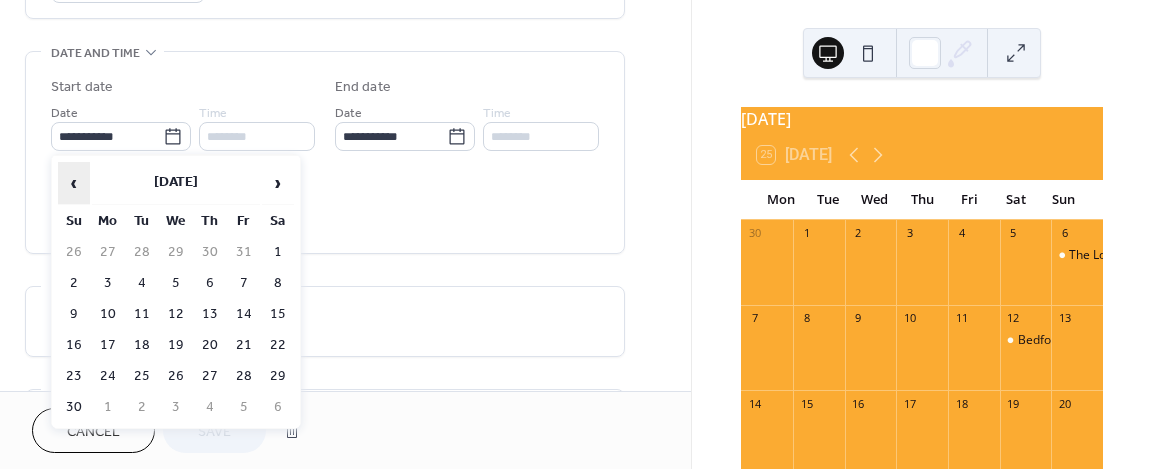click on "‹" at bounding box center [74, 183] 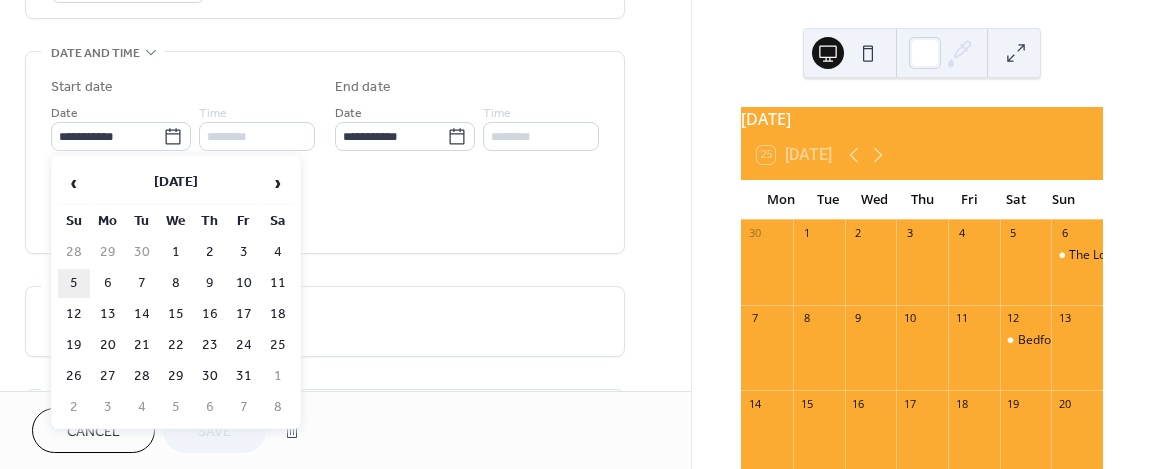 click on "5" at bounding box center [74, 283] 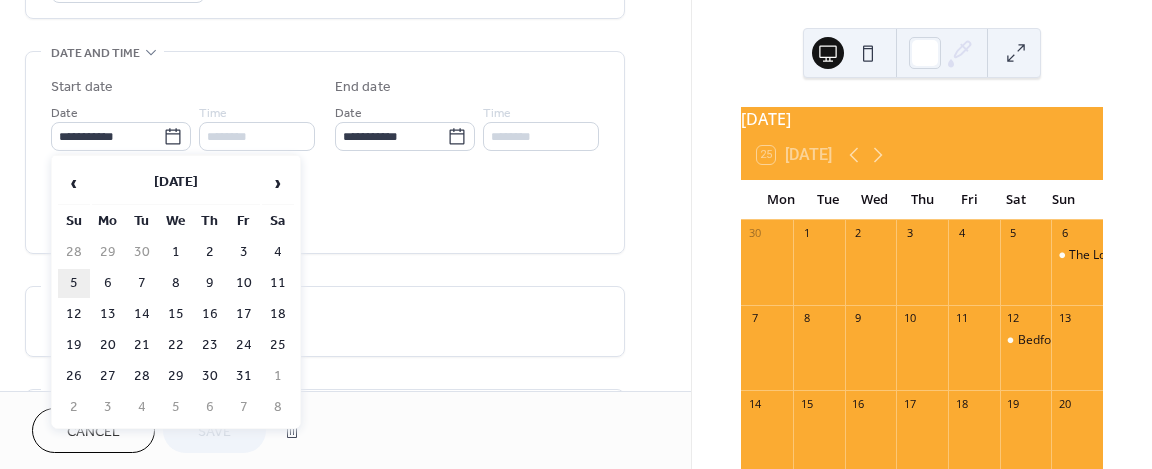 type on "**********" 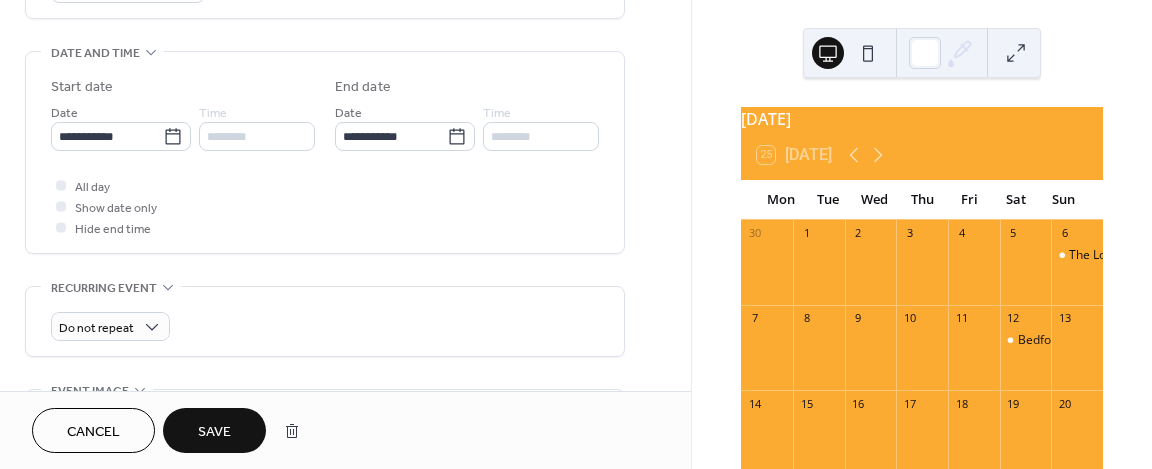 click on "********" at bounding box center (257, 136) 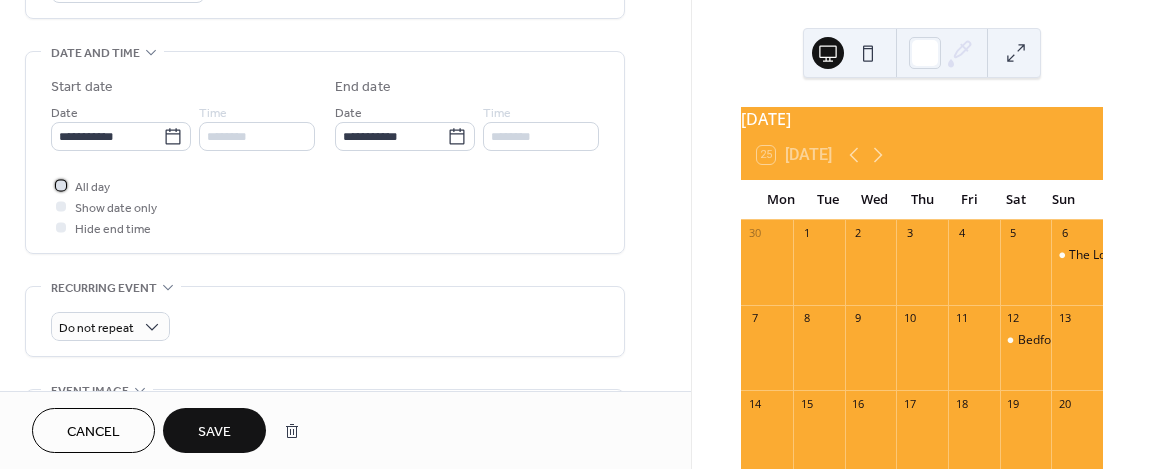 click at bounding box center [61, 185] 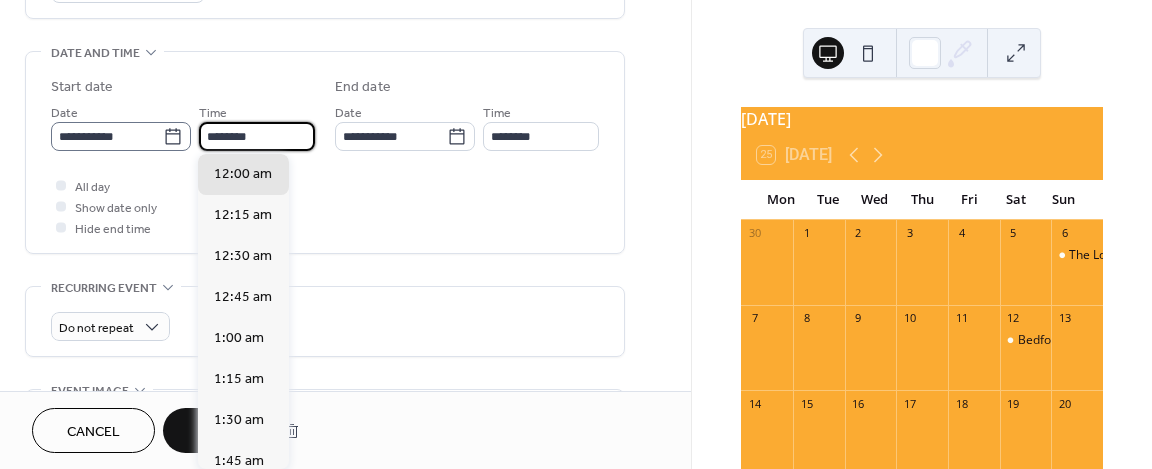 drag, startPoint x: 239, startPoint y: 135, endPoint x: 188, endPoint y: 134, distance: 51.009804 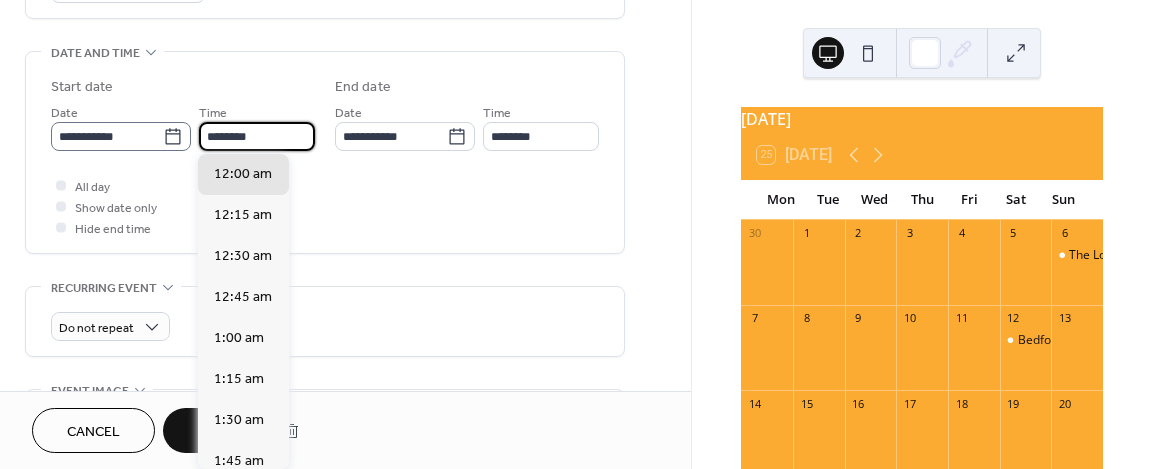 click on "**********" at bounding box center (183, 126) 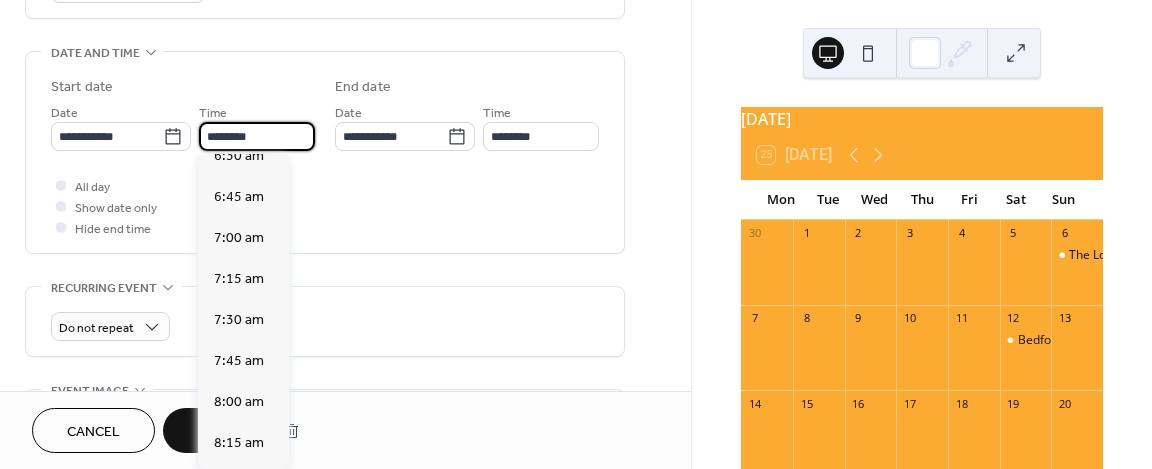 scroll, scrollTop: 1100, scrollLeft: 0, axis: vertical 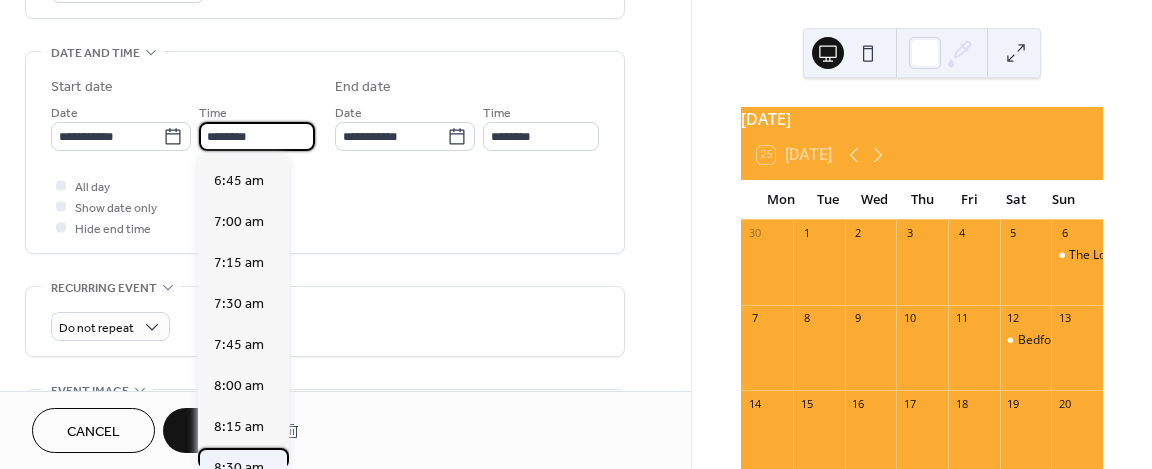 click on "8:30 am" at bounding box center [243, 468] 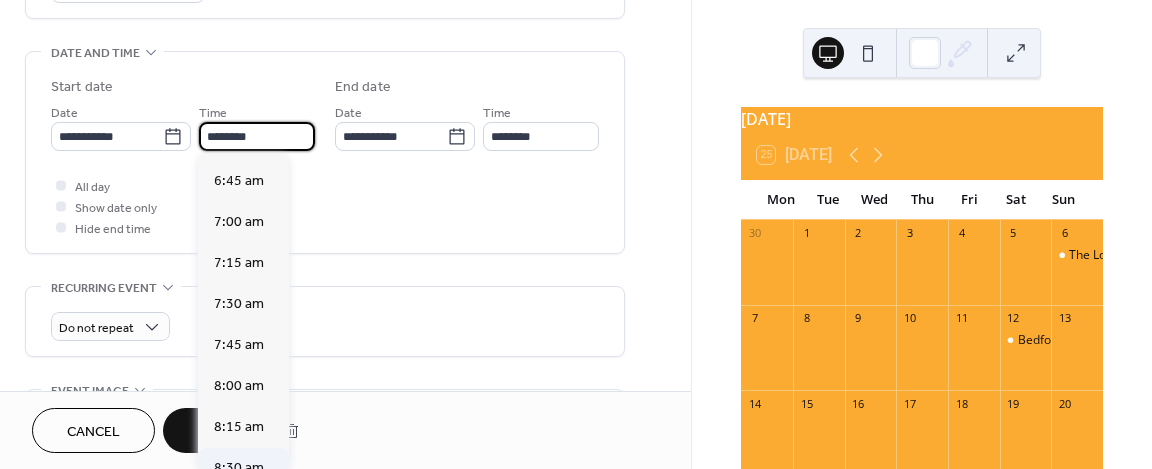 type on "*******" 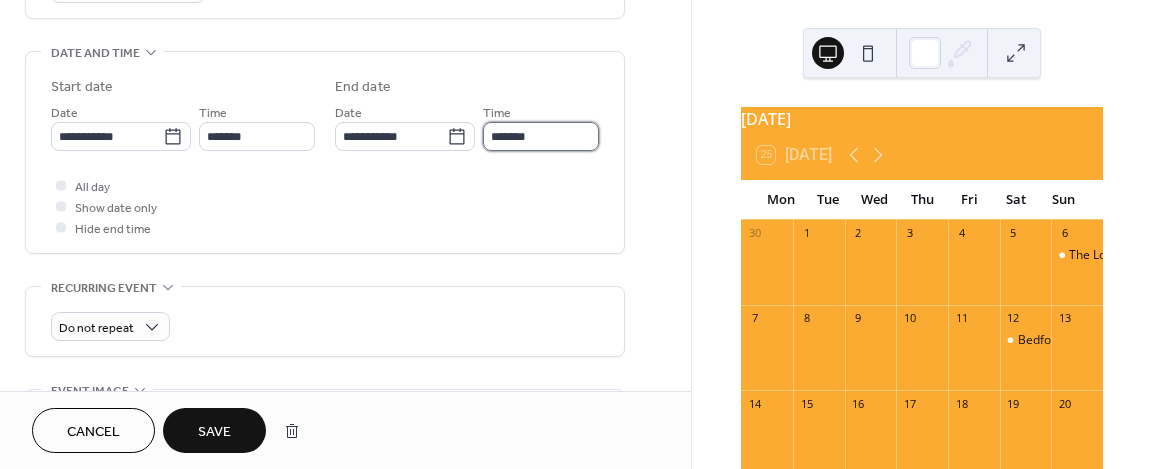 click on "*******" at bounding box center (541, 136) 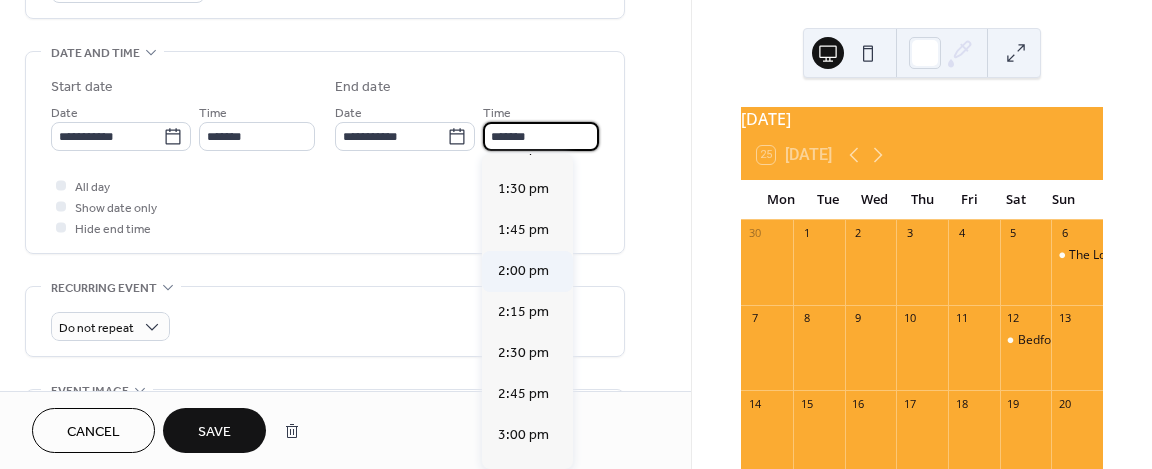 scroll, scrollTop: 900, scrollLeft: 0, axis: vertical 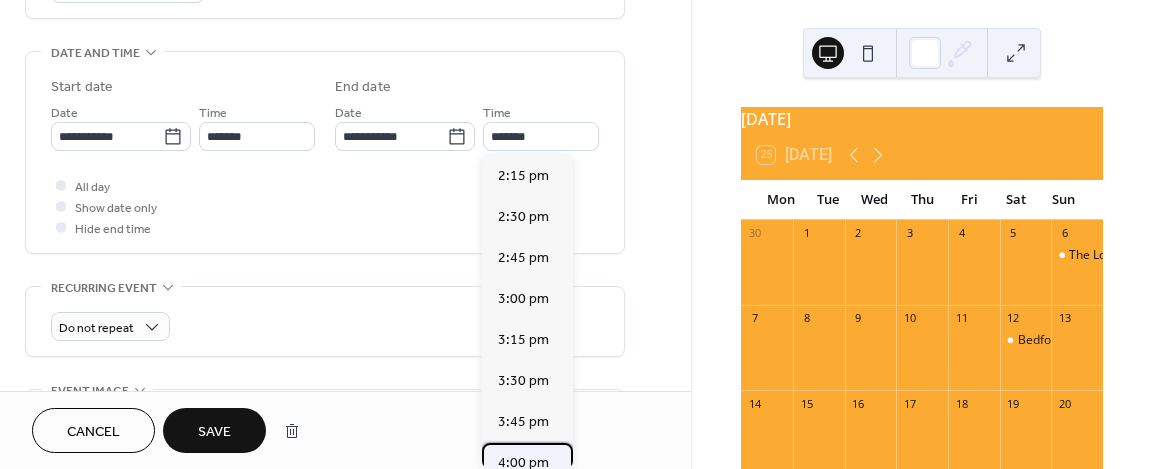 click on "4:00 pm" at bounding box center [523, 462] 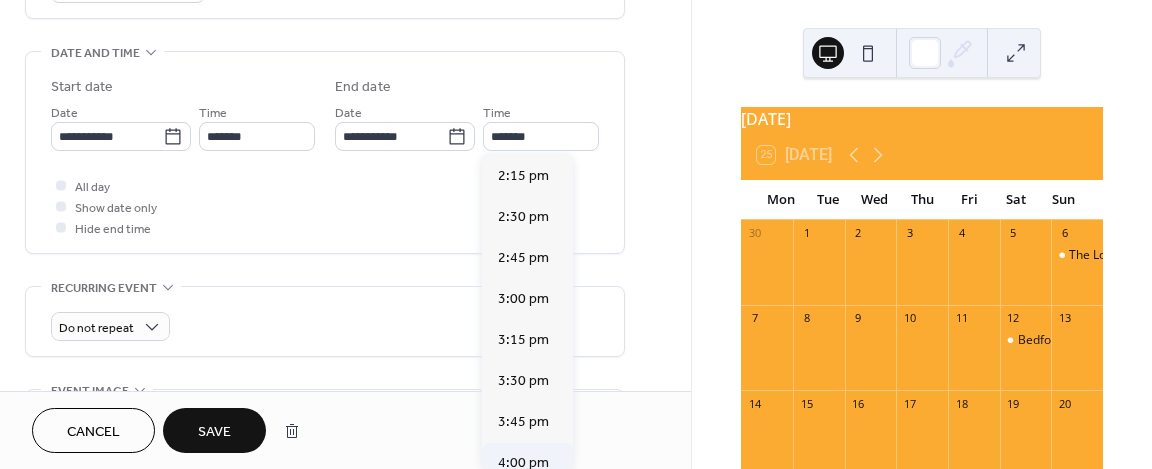 type on "*******" 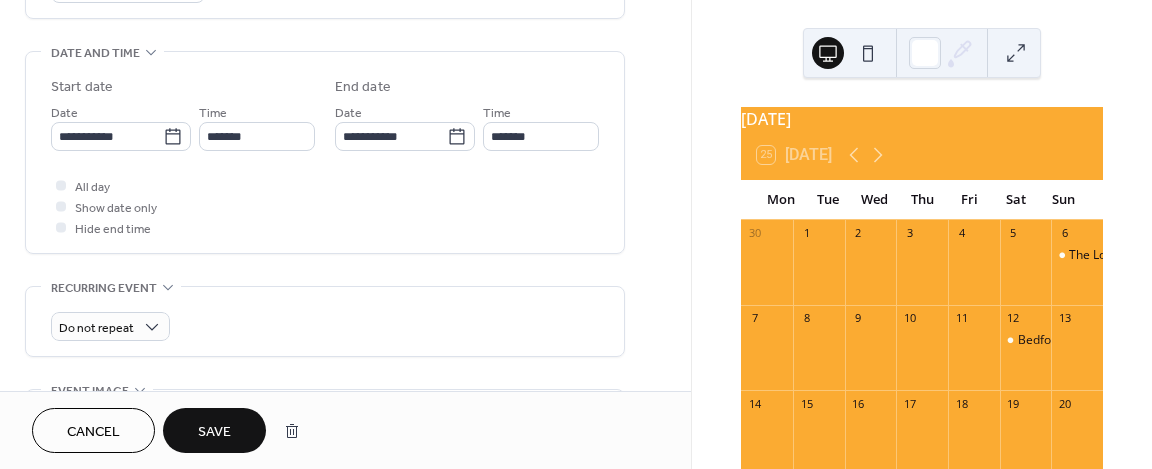 click on "Save" at bounding box center [214, 432] 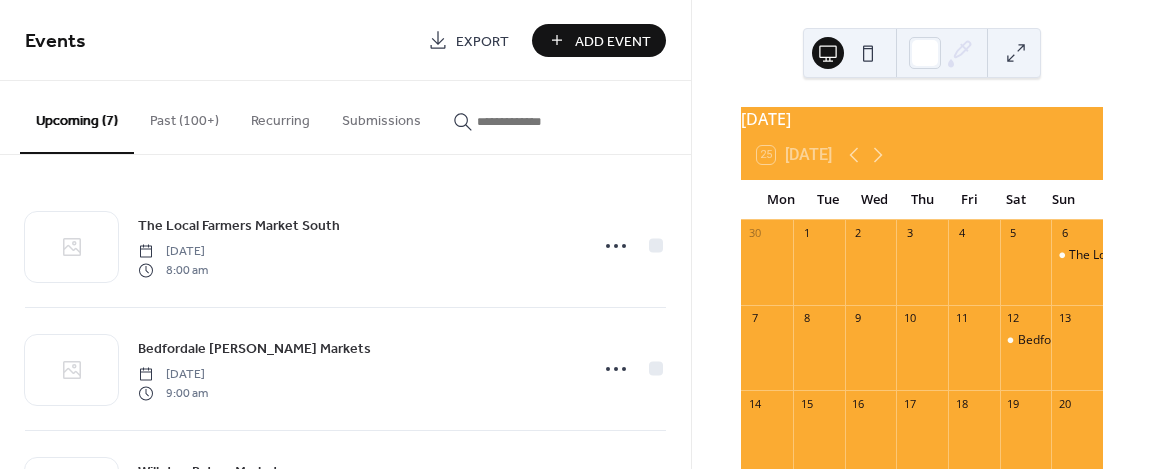click at bounding box center (525, 121) 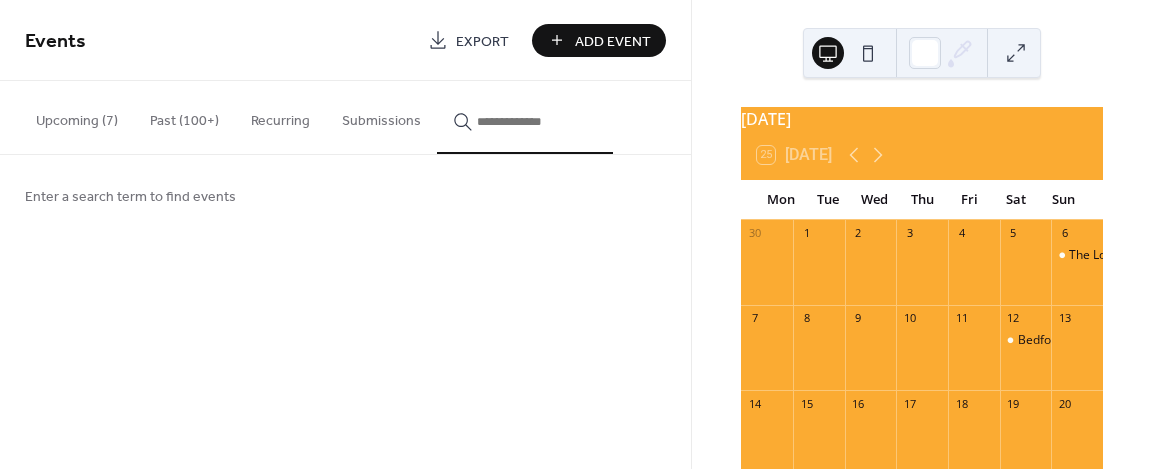 type 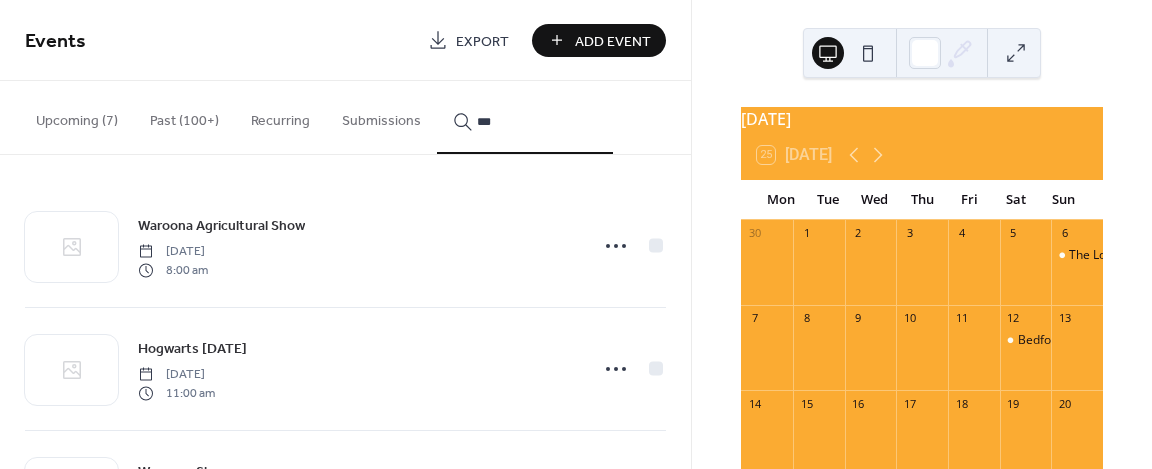 type on "***" 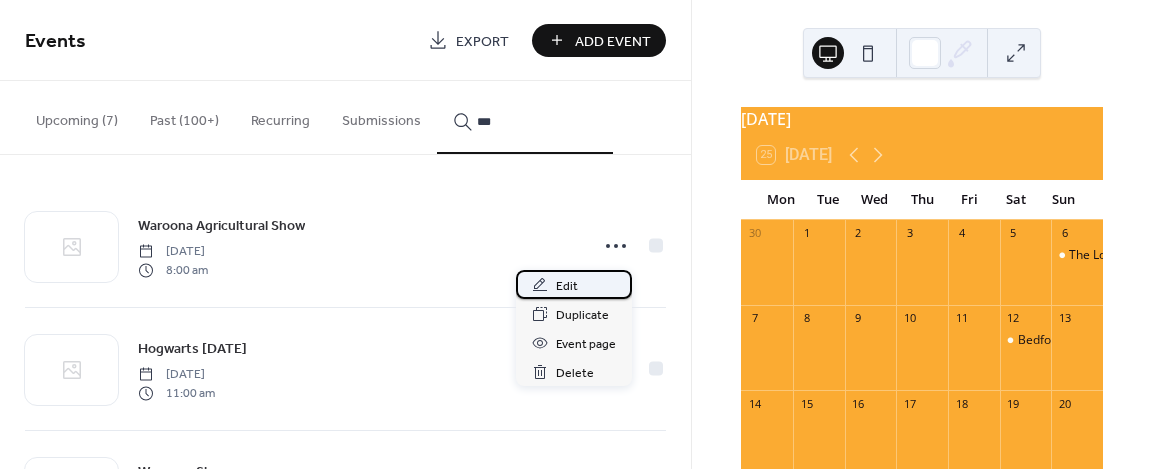 click on "Edit" at bounding box center (574, 284) 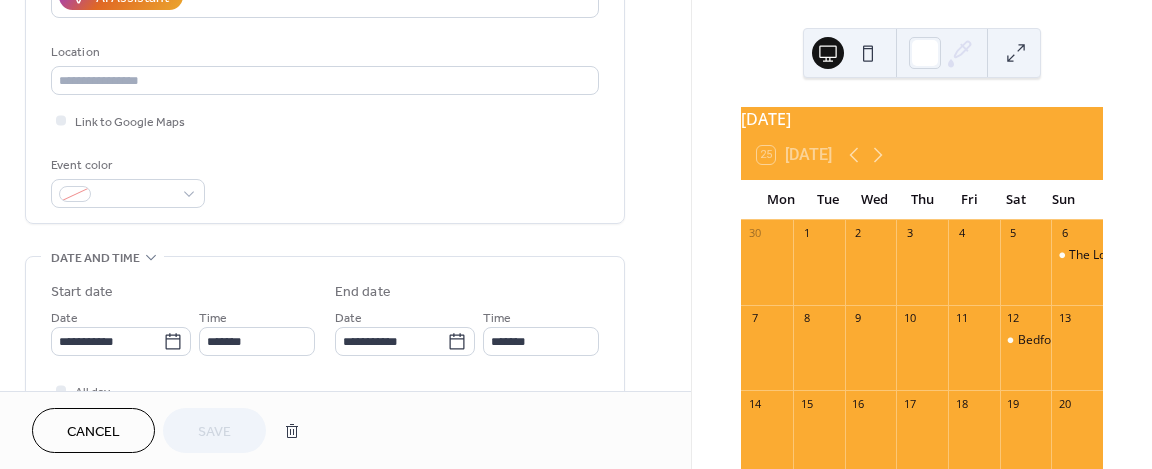 scroll, scrollTop: 400, scrollLeft: 0, axis: vertical 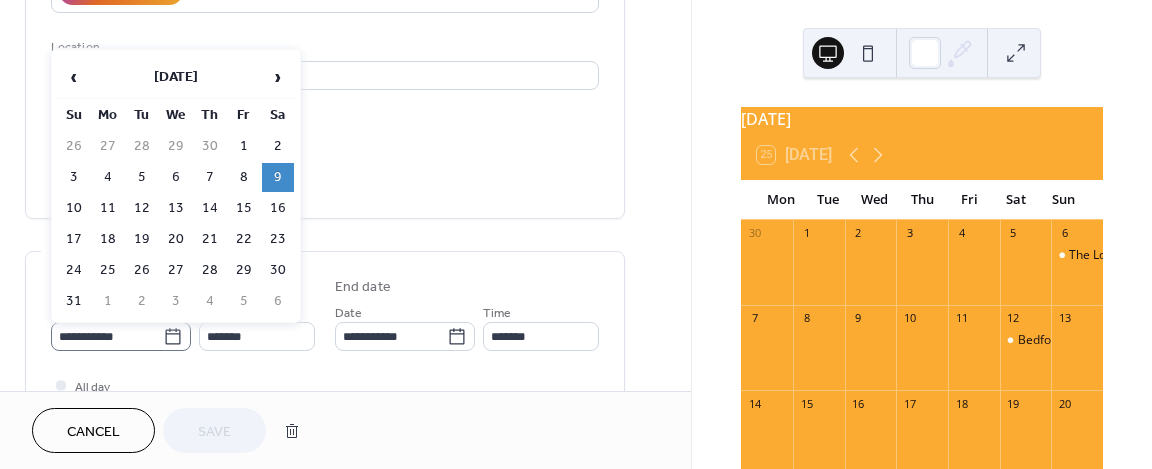 click 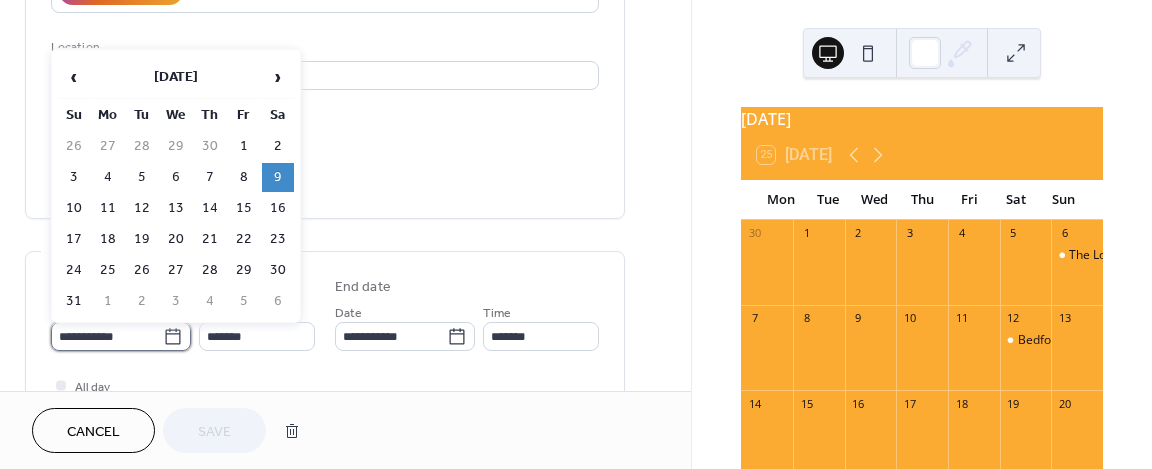 click on "**********" at bounding box center (107, 336) 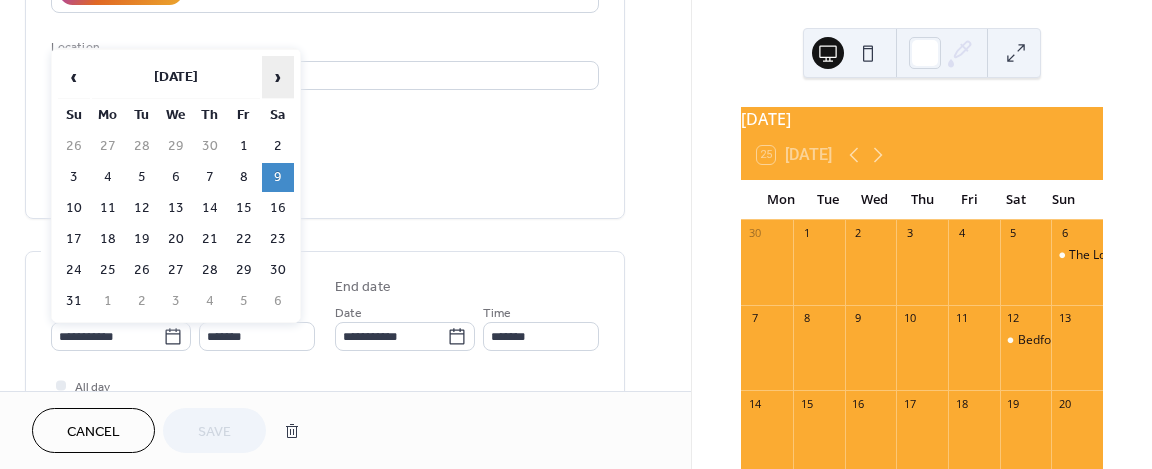 click on "›" at bounding box center (278, 77) 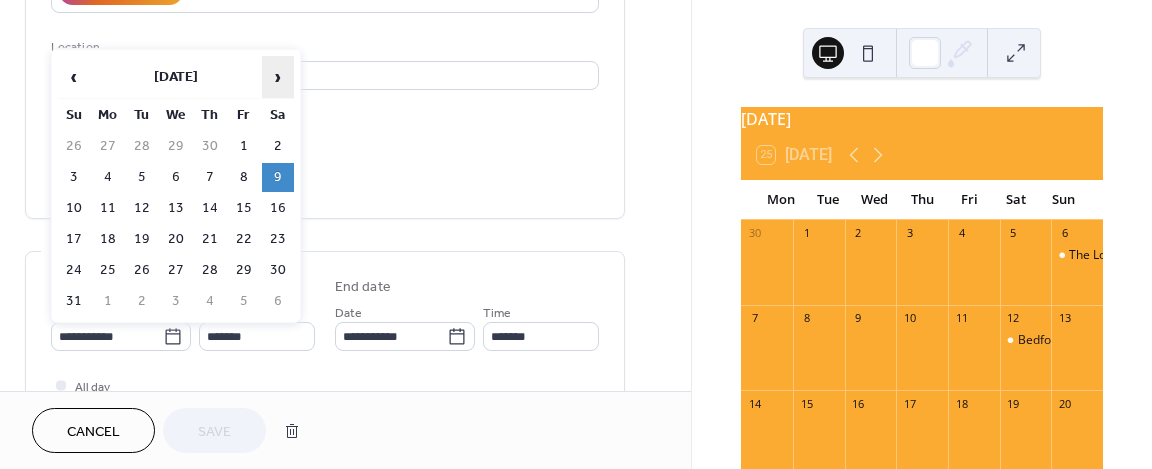 click on "›" at bounding box center (278, 77) 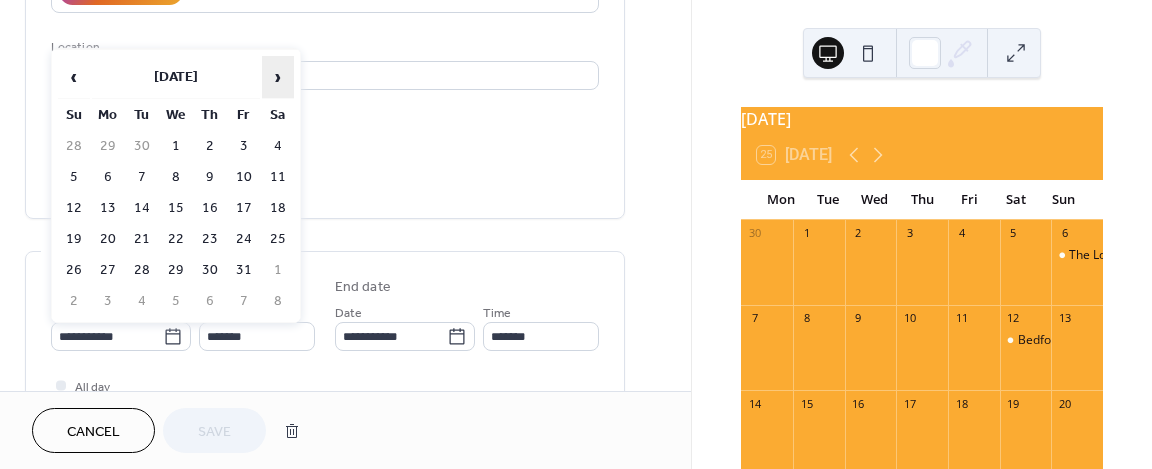 click on "›" at bounding box center (278, 77) 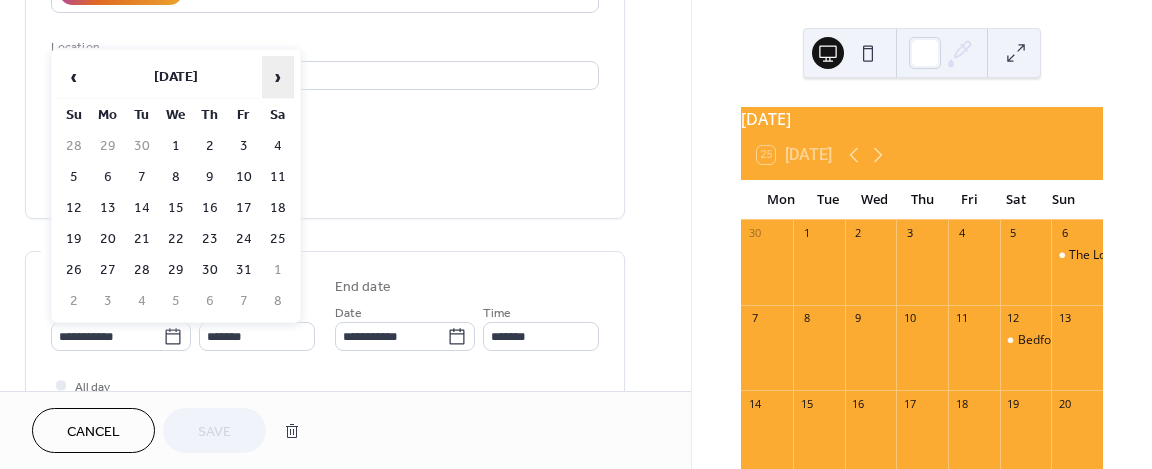 click on "›" at bounding box center (278, 77) 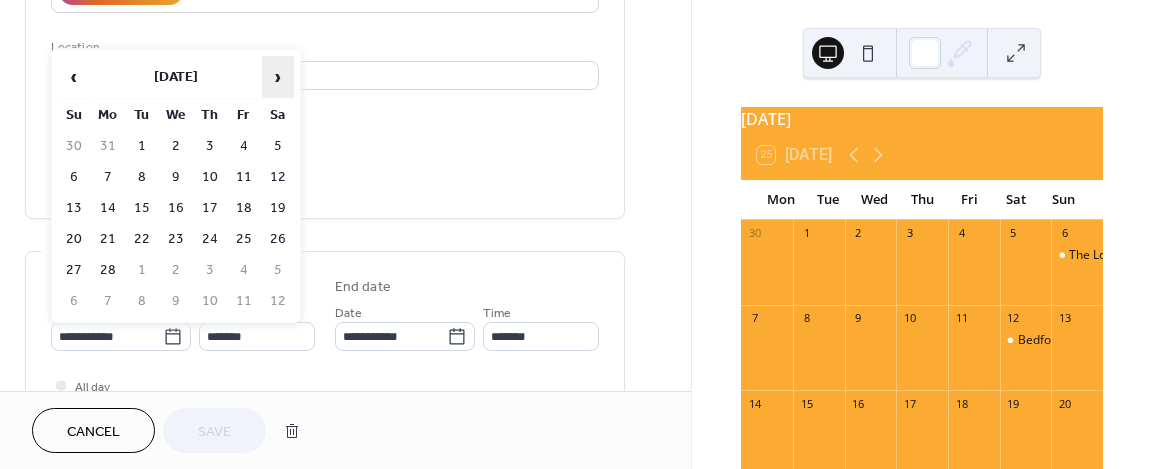 click on "›" at bounding box center (278, 77) 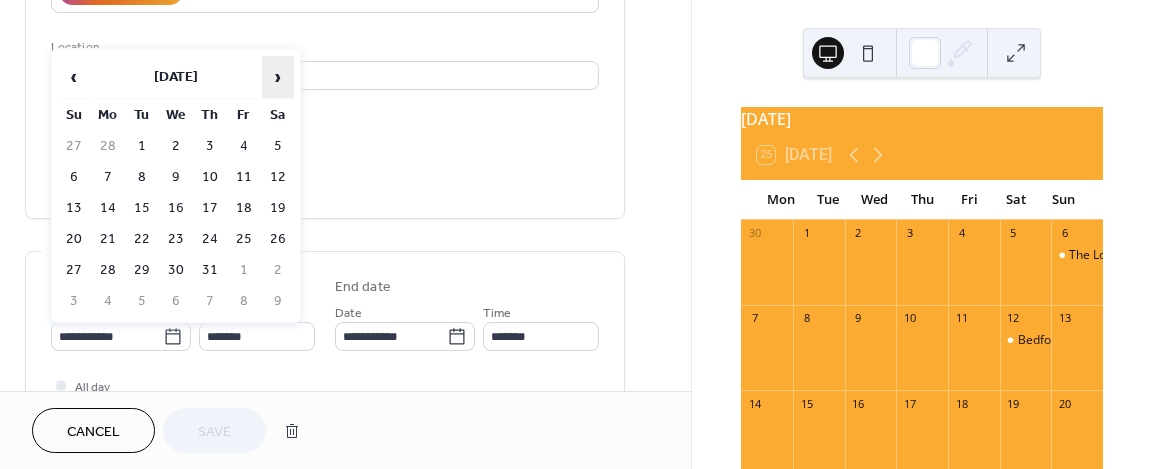 click on "›" at bounding box center [278, 77] 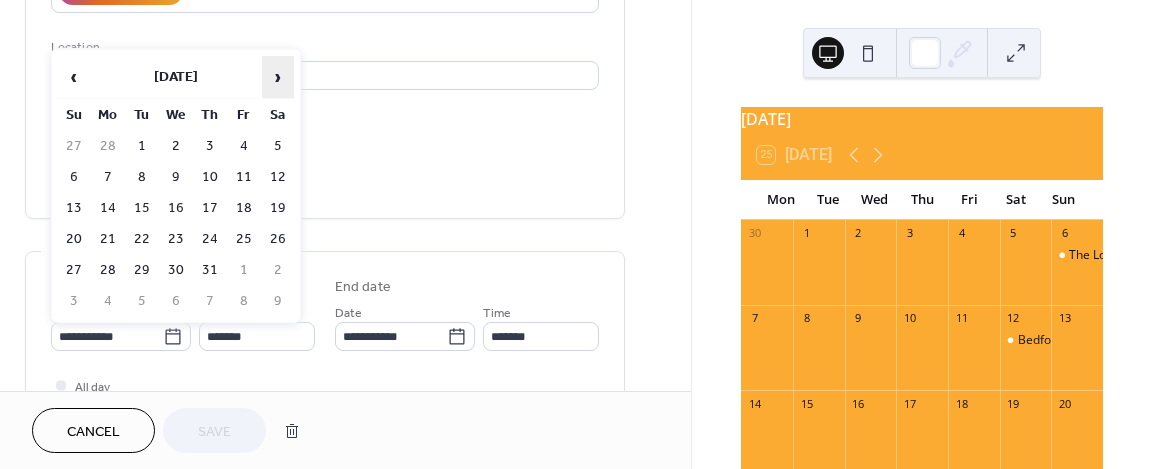 click on "›" at bounding box center (278, 77) 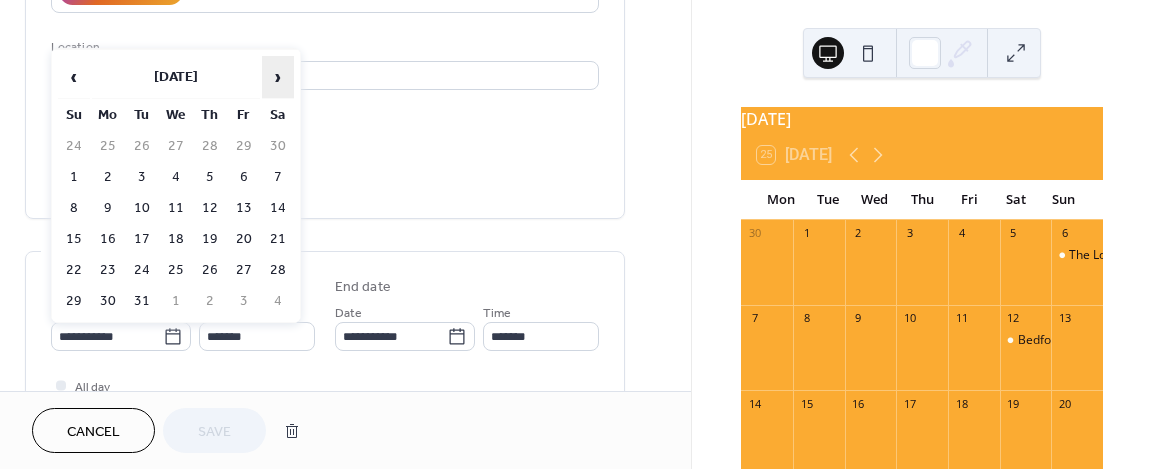click on "›" at bounding box center [278, 77] 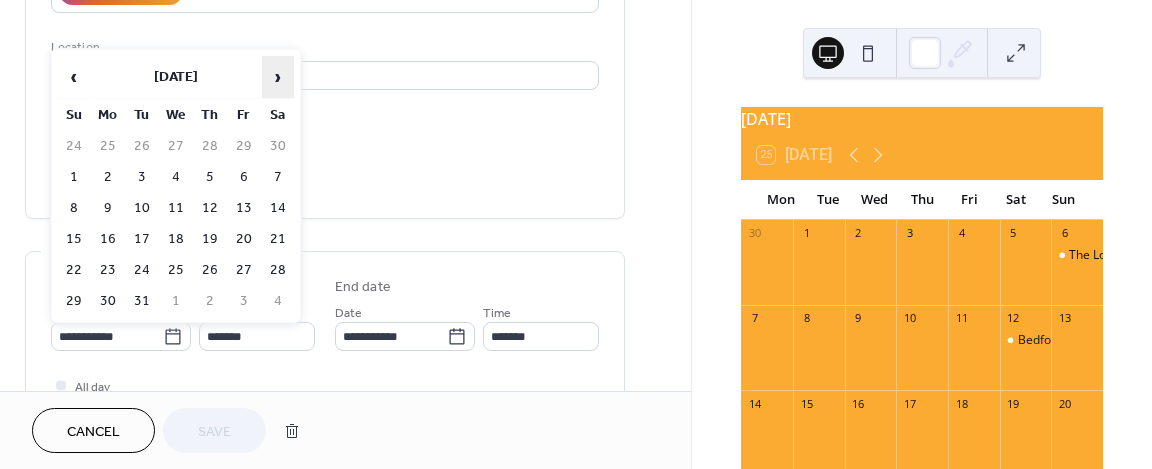 click on "›" at bounding box center [278, 77] 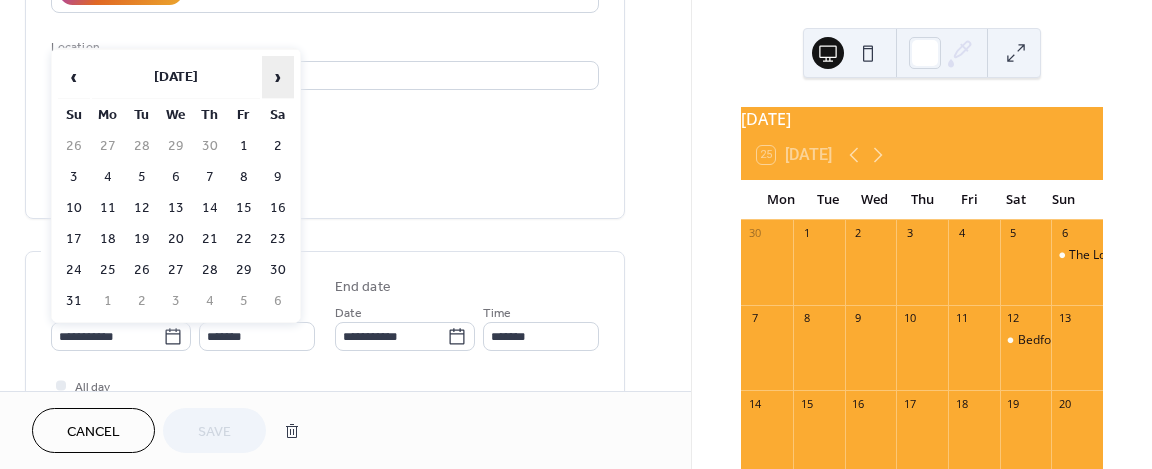 click on "›" at bounding box center [278, 77] 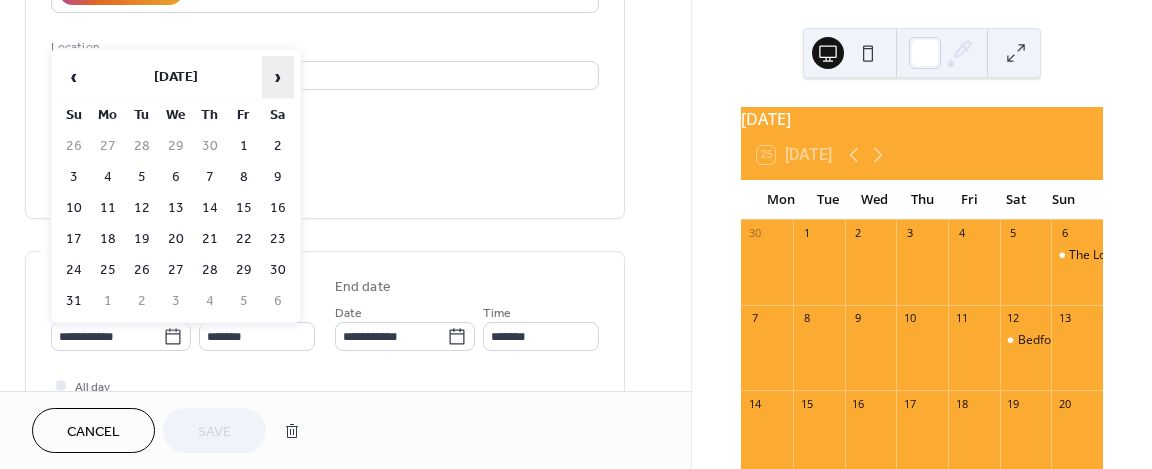 click on "›" at bounding box center [278, 77] 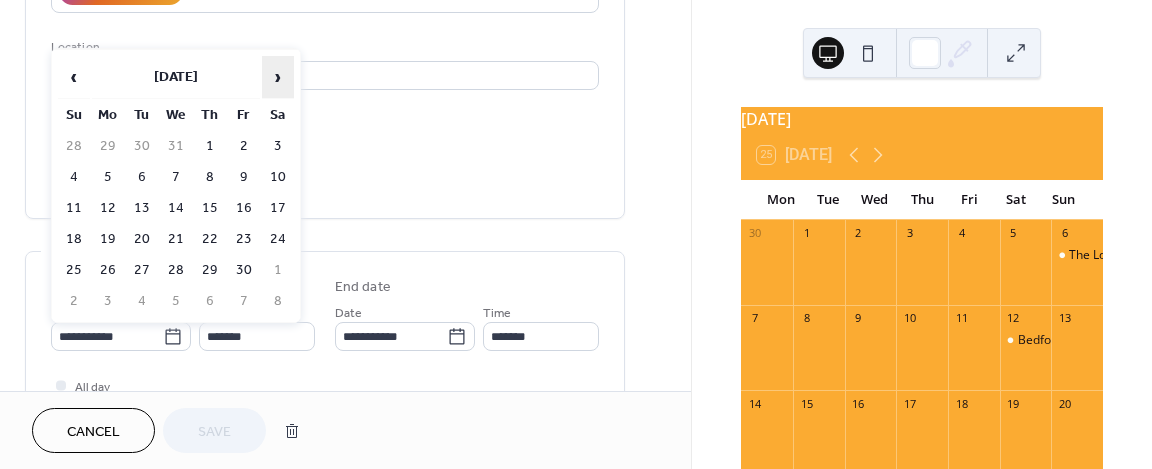 click on "›" at bounding box center (278, 77) 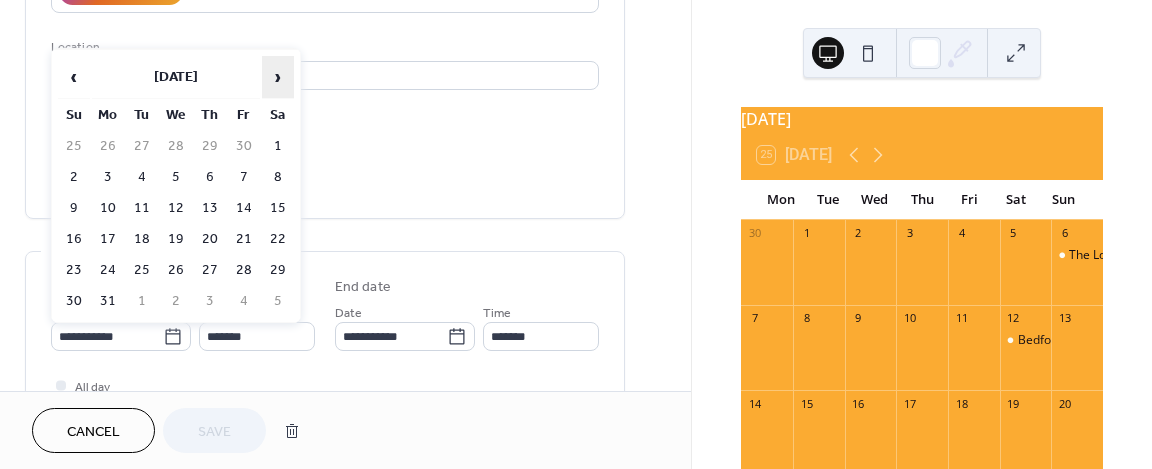 click on "›" at bounding box center (278, 77) 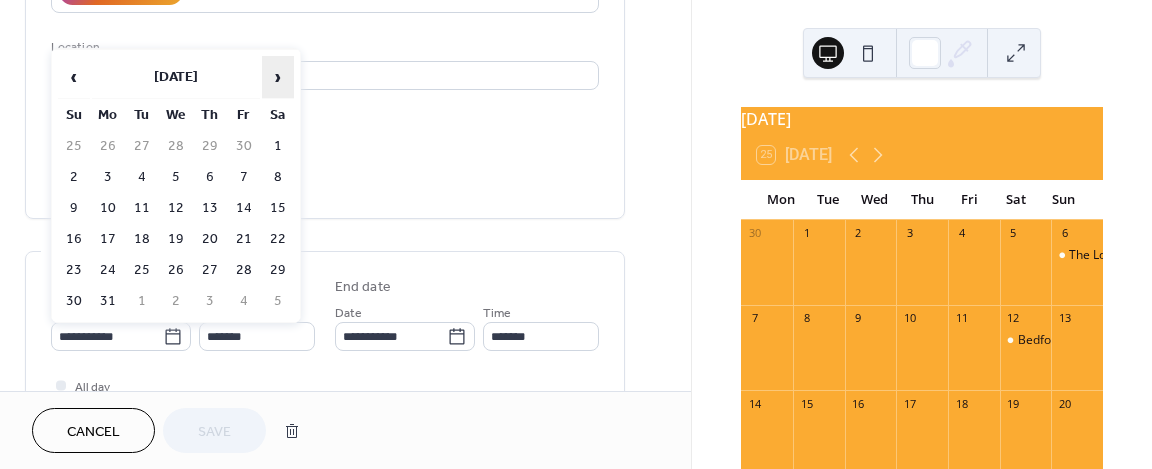click on "›" at bounding box center (278, 77) 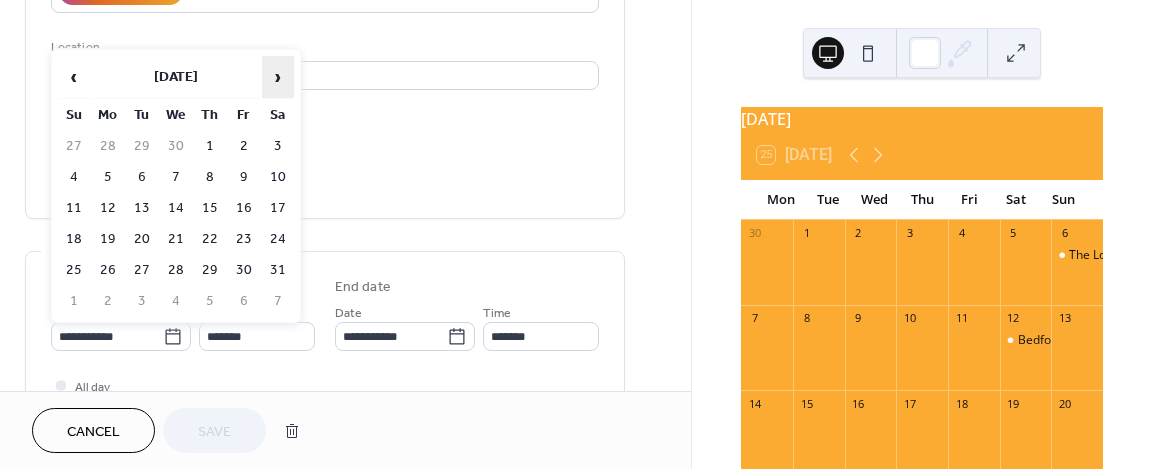click on "›" at bounding box center [278, 77] 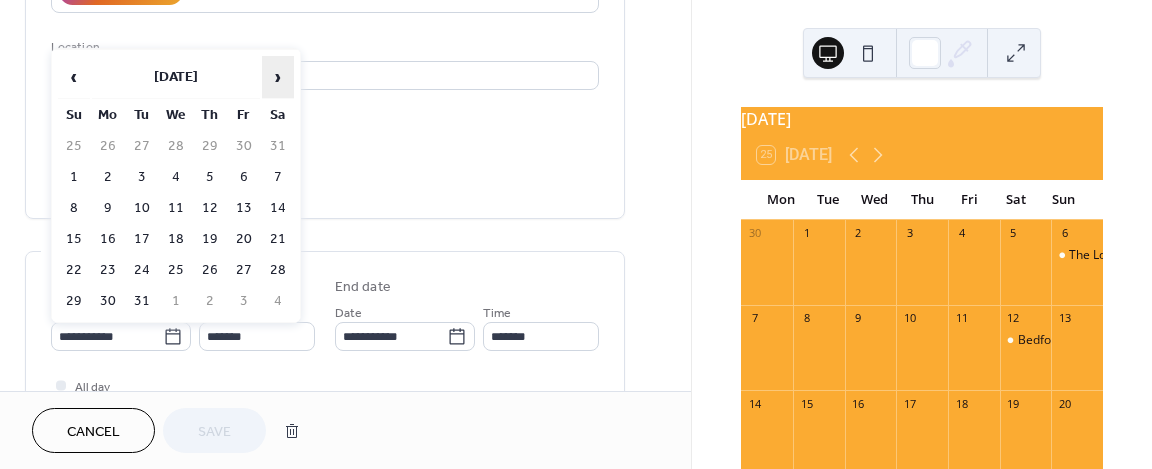 click on "›" at bounding box center [278, 77] 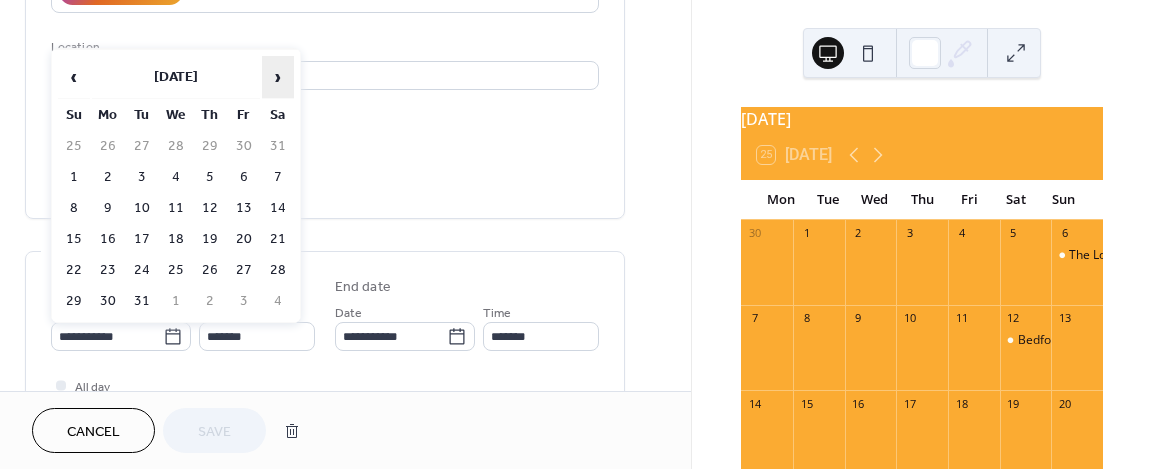 click on "›" at bounding box center (278, 77) 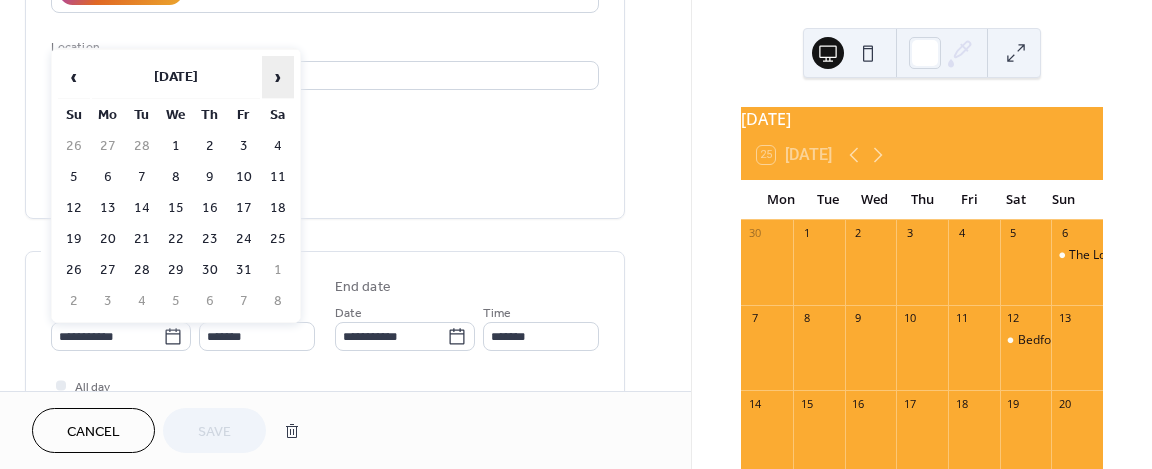 click on "›" at bounding box center (278, 77) 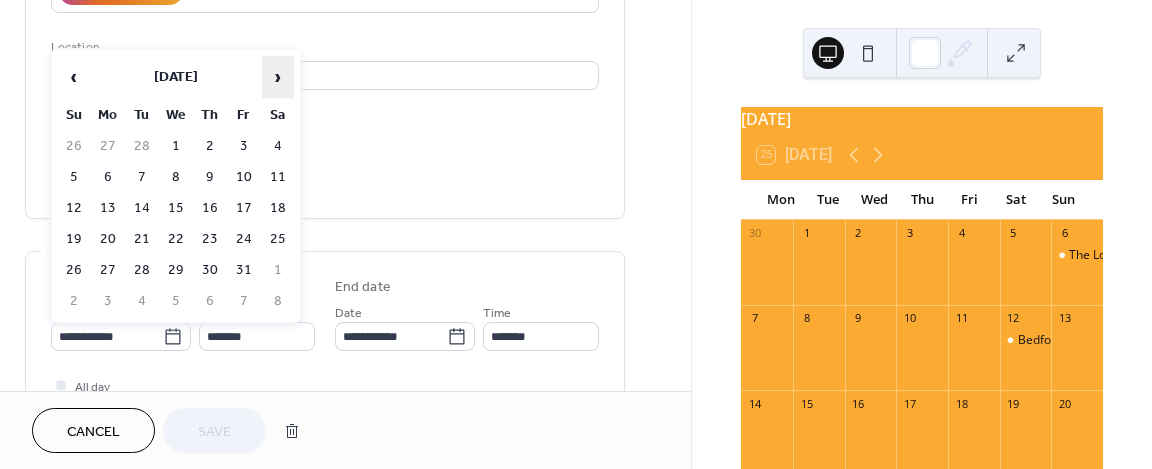 click on "›" at bounding box center [278, 77] 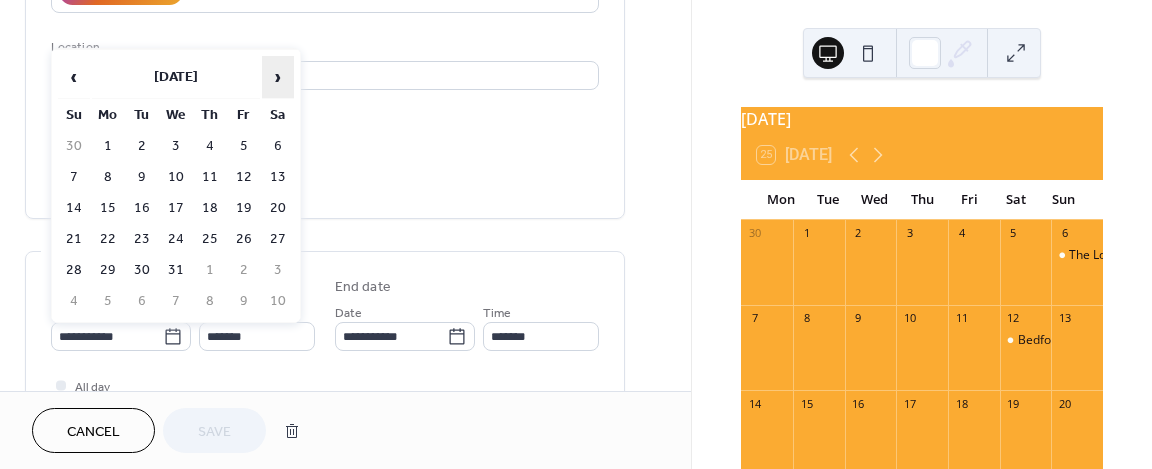 click on "›" at bounding box center [278, 77] 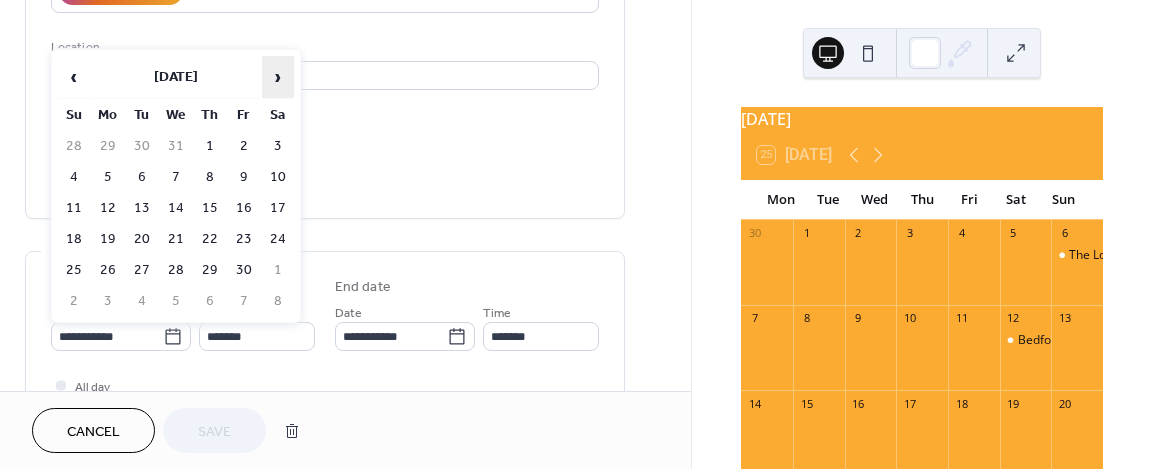 click on "›" at bounding box center [278, 77] 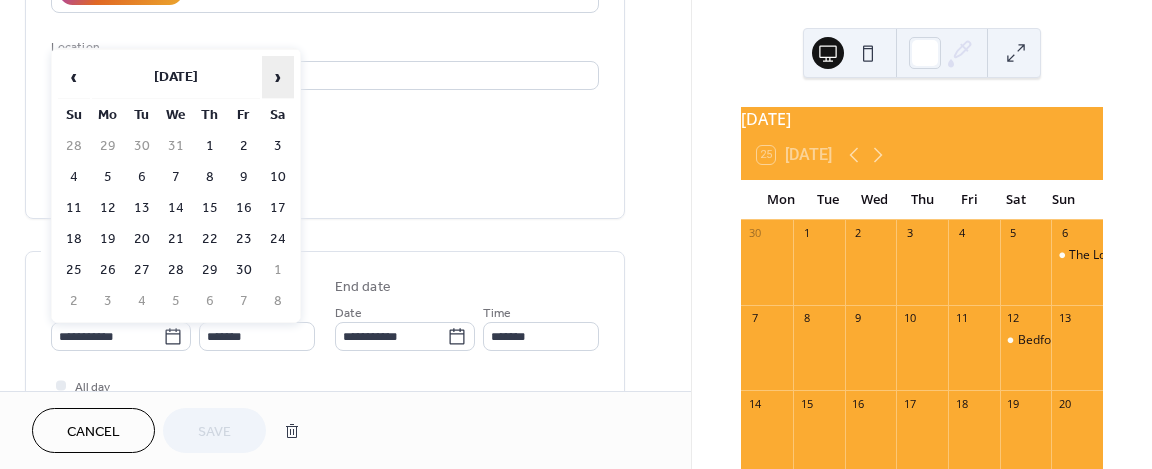 click on "›" at bounding box center (278, 77) 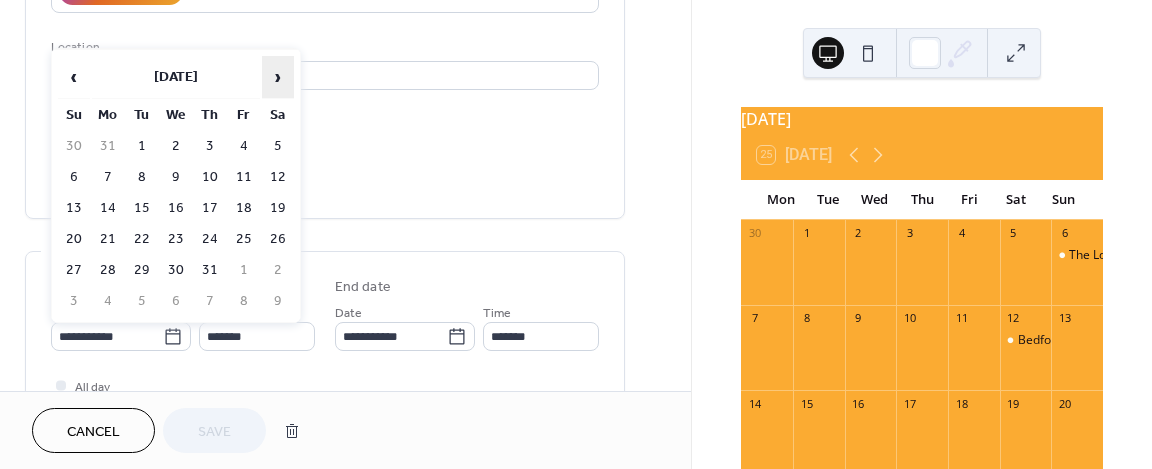 click on "›" at bounding box center (278, 77) 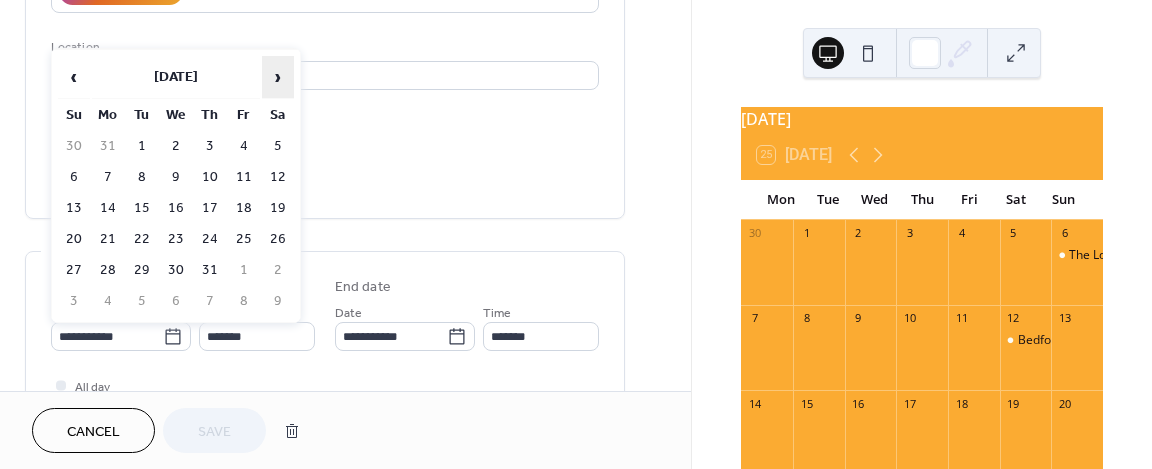 click on "›" at bounding box center (278, 77) 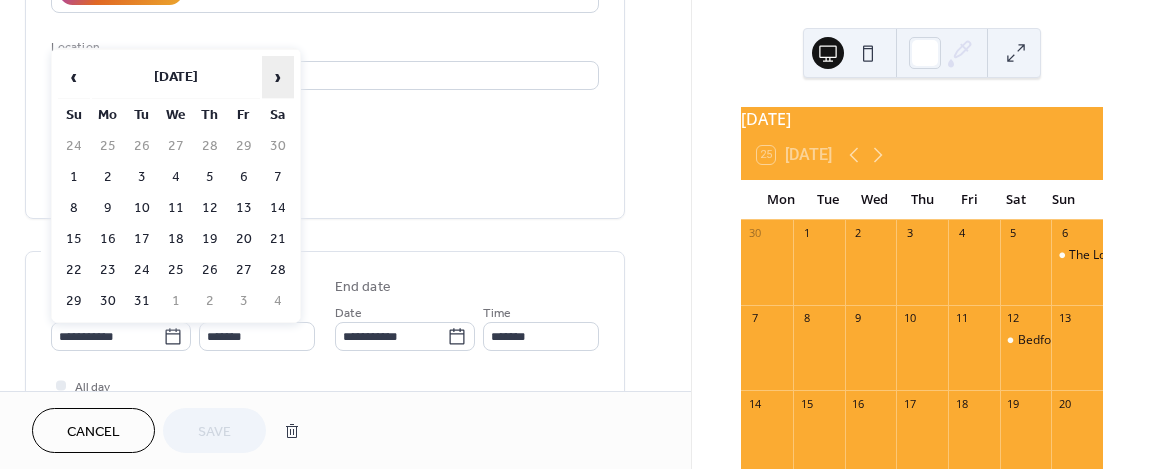 click on "›" at bounding box center [278, 77] 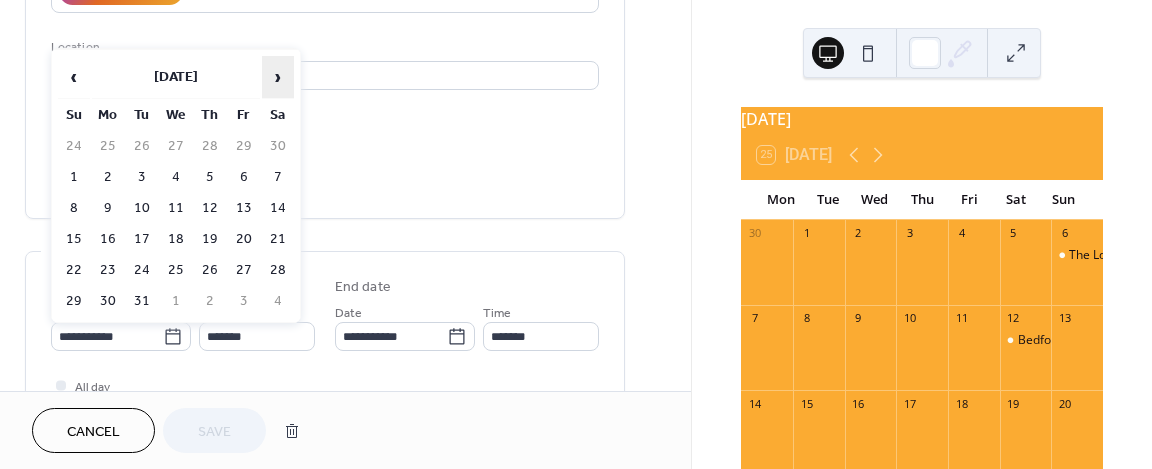 click on "›" at bounding box center (278, 77) 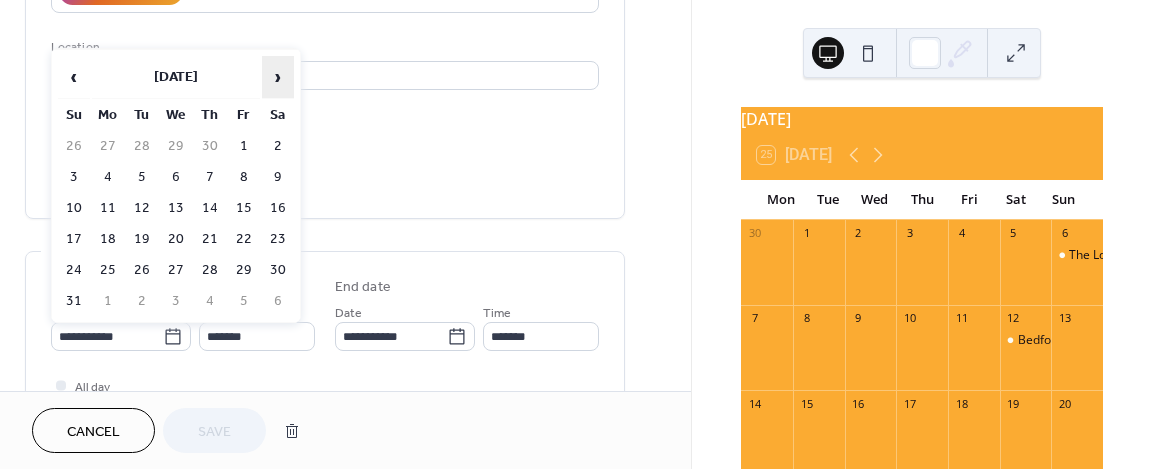 click on "›" at bounding box center (278, 77) 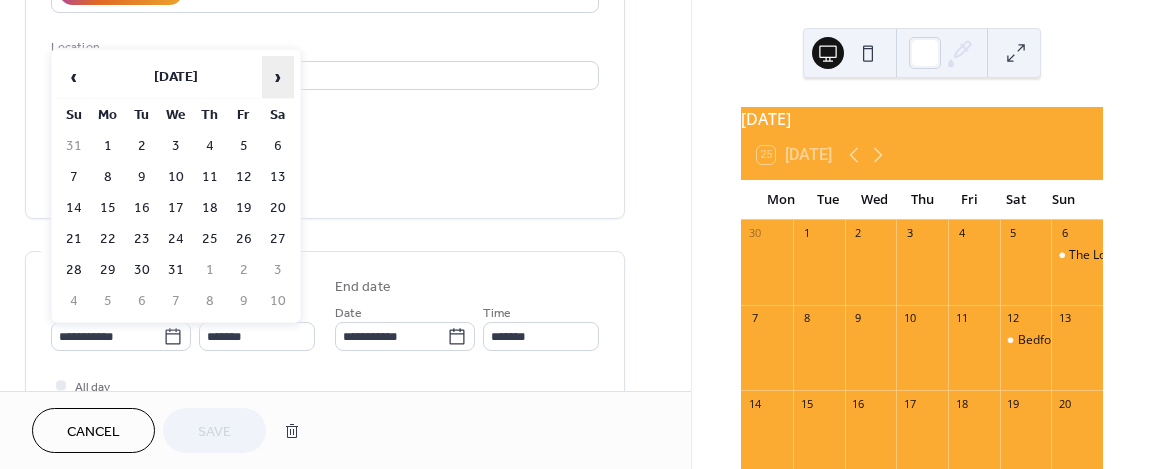 click on "›" at bounding box center [278, 77] 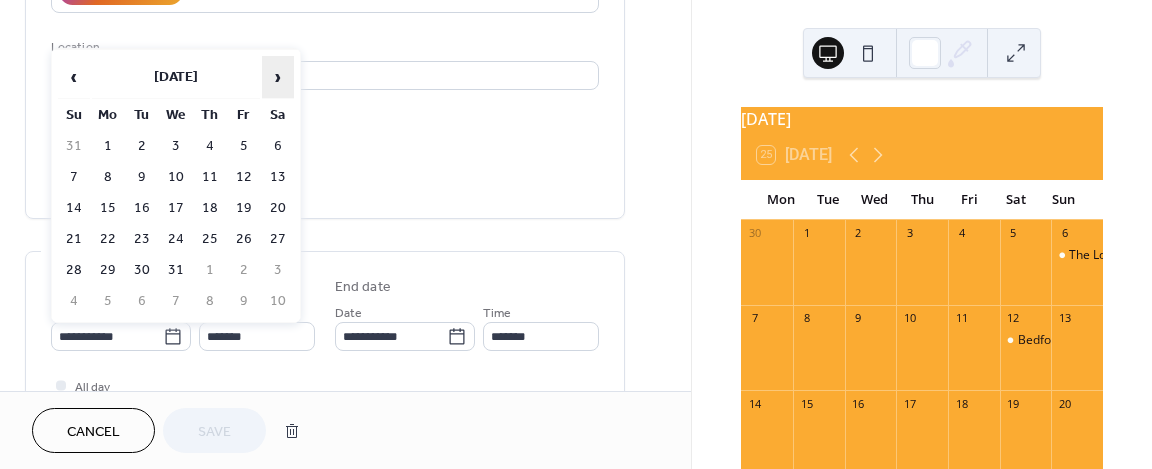 click on "›" at bounding box center [278, 77] 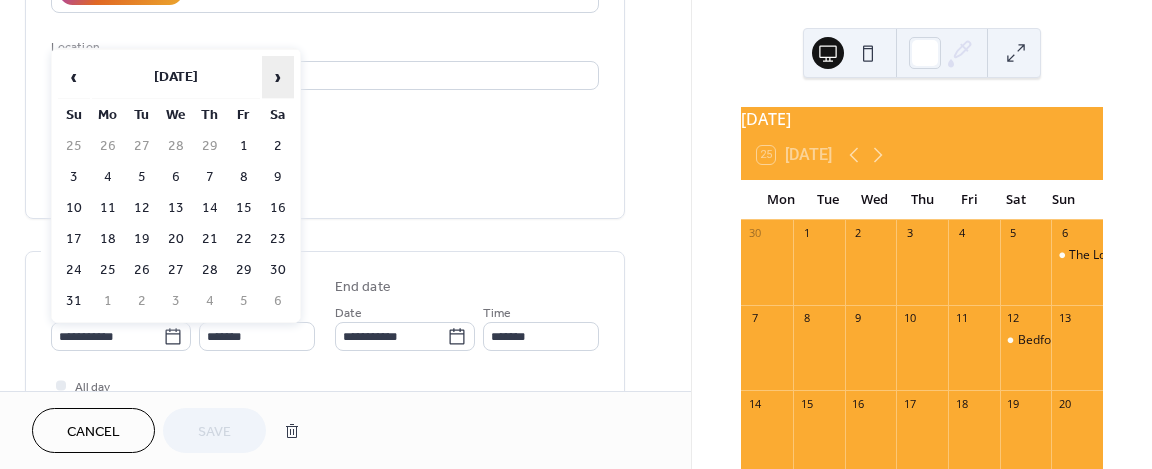click on "›" at bounding box center (278, 77) 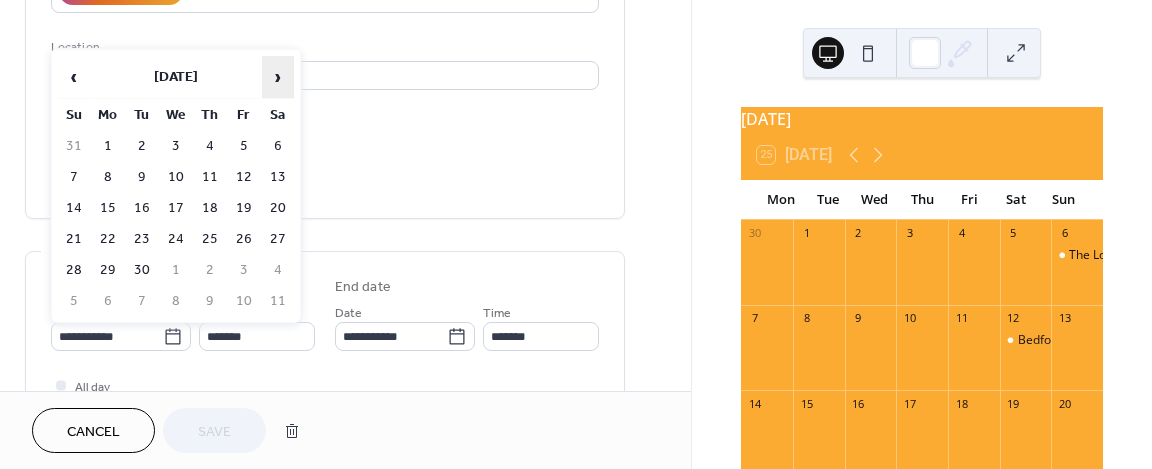 click on "›" at bounding box center [278, 77] 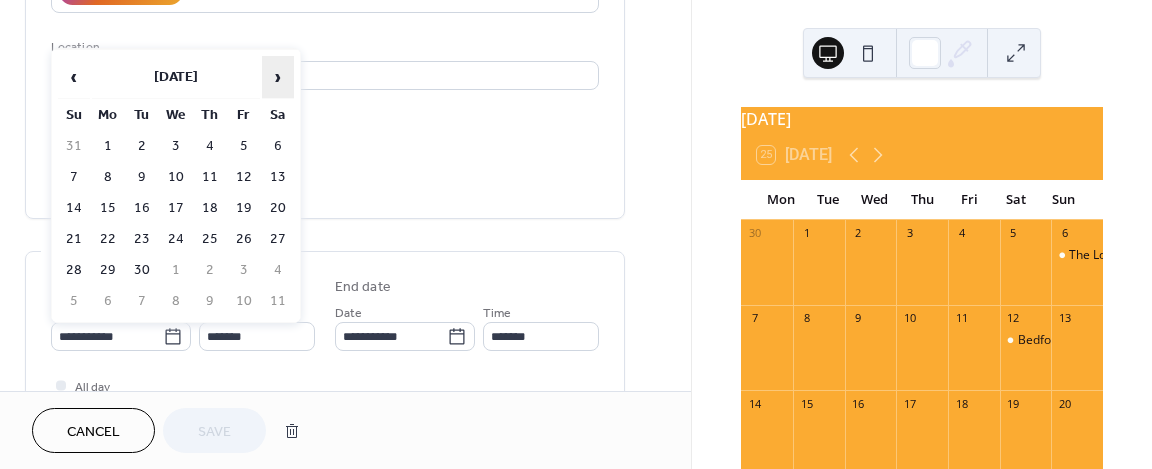 click on "›" at bounding box center (278, 77) 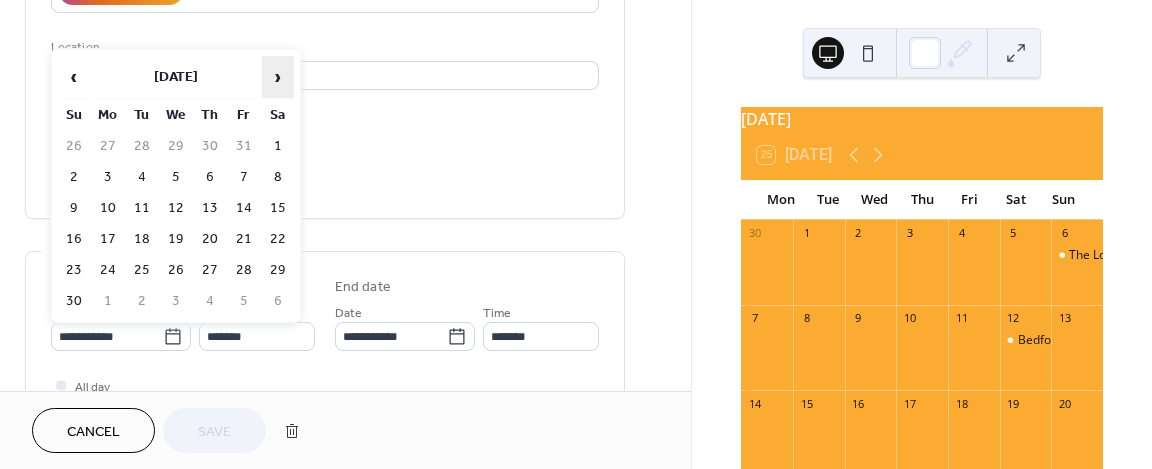 click on "›" at bounding box center [278, 77] 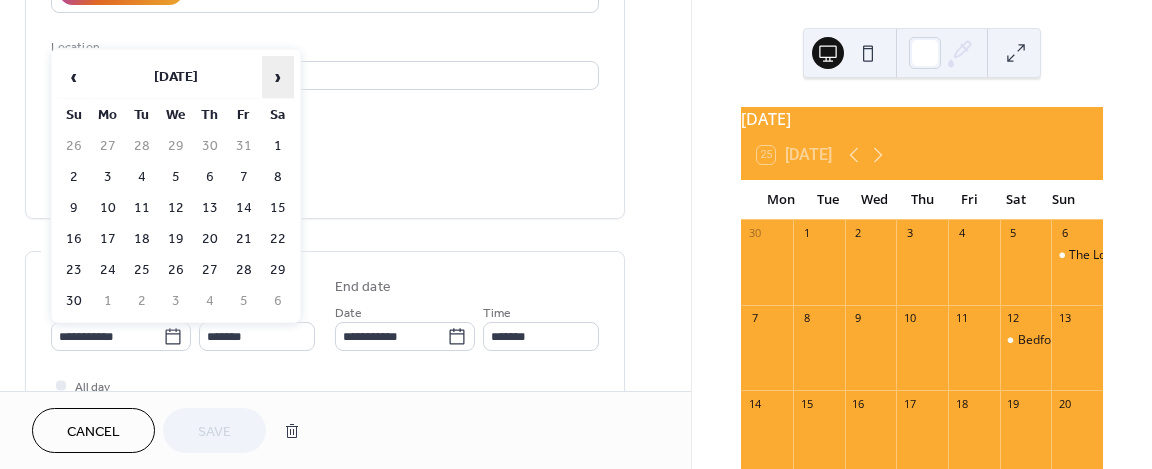 click on "›" at bounding box center (278, 77) 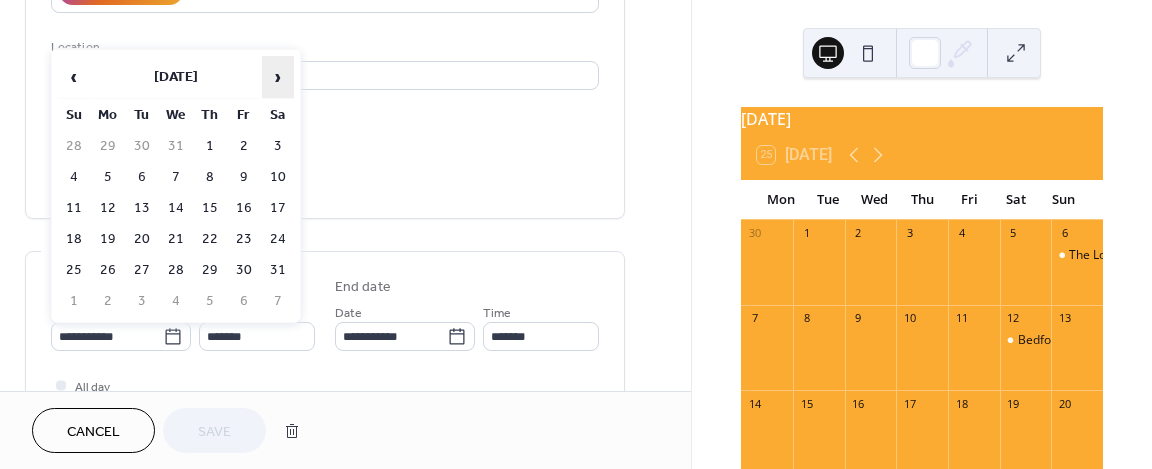 click on "›" at bounding box center [278, 77] 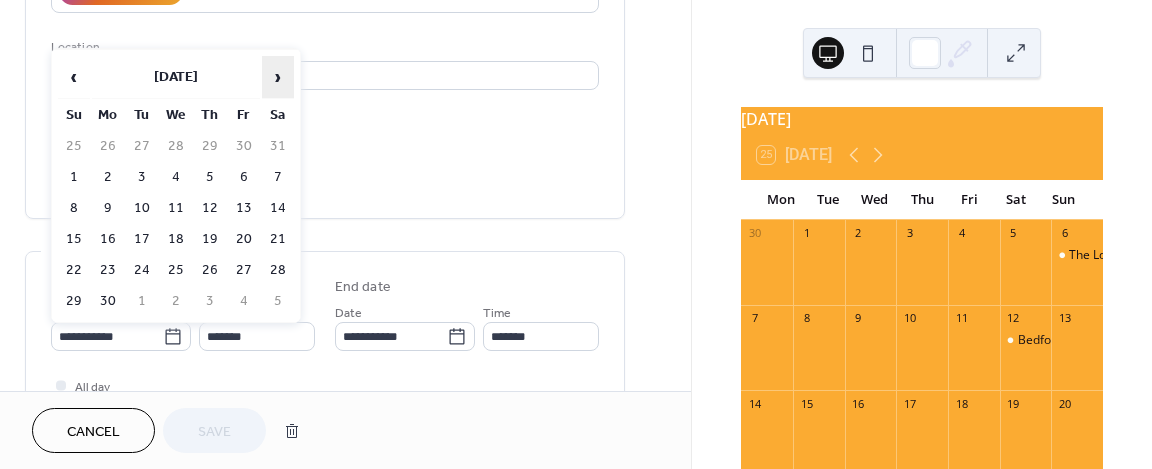 click on "›" at bounding box center [278, 77] 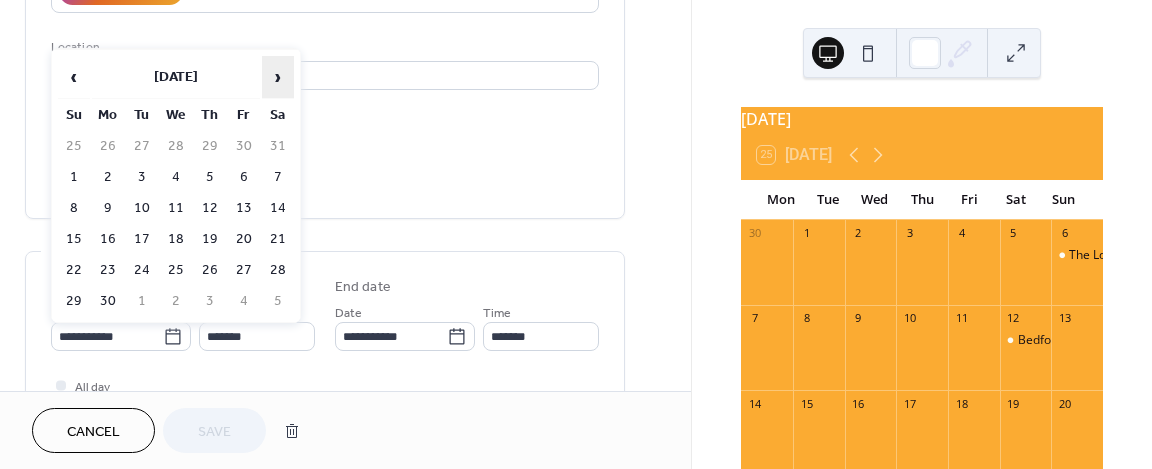 click on "›" at bounding box center [278, 77] 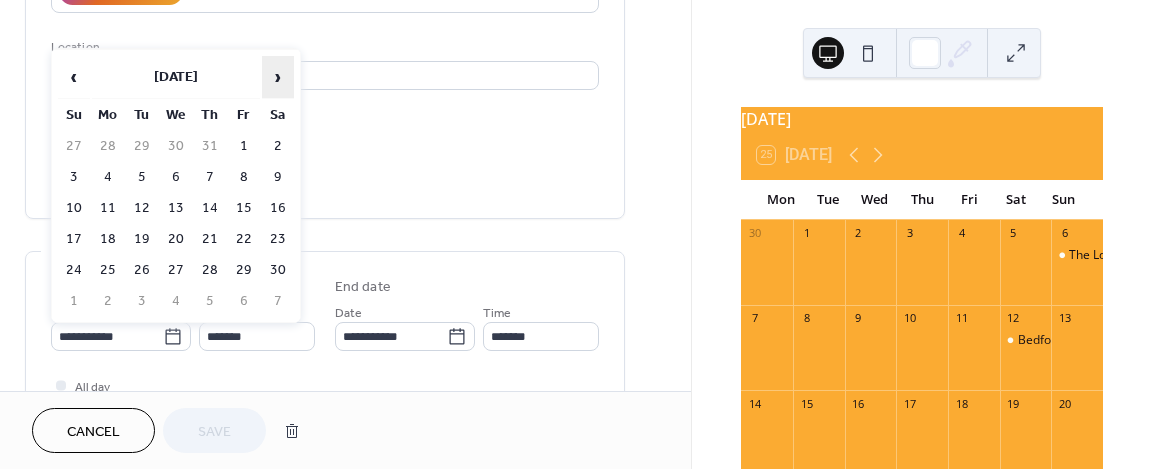 click on "›" at bounding box center (278, 77) 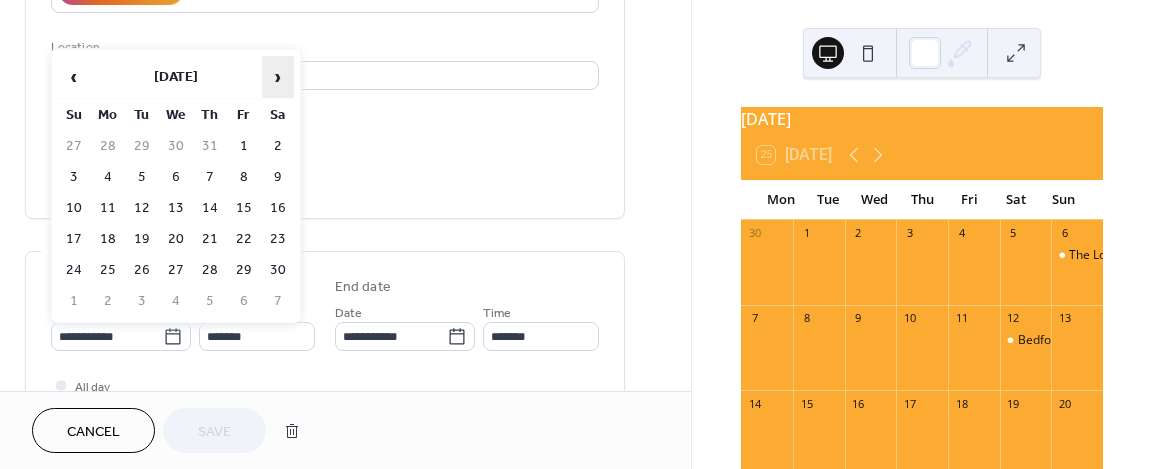 click on "›" at bounding box center [278, 77] 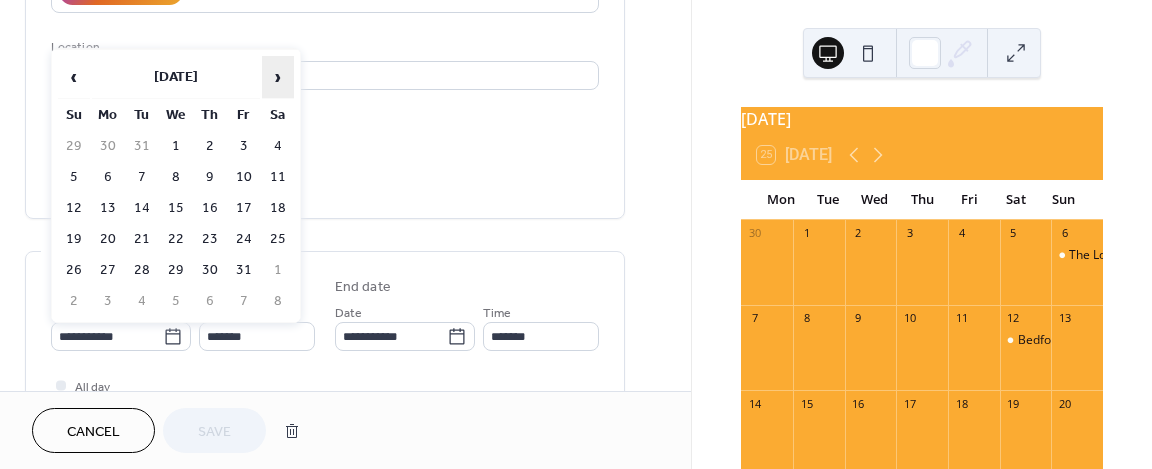 click on "›" at bounding box center [278, 77] 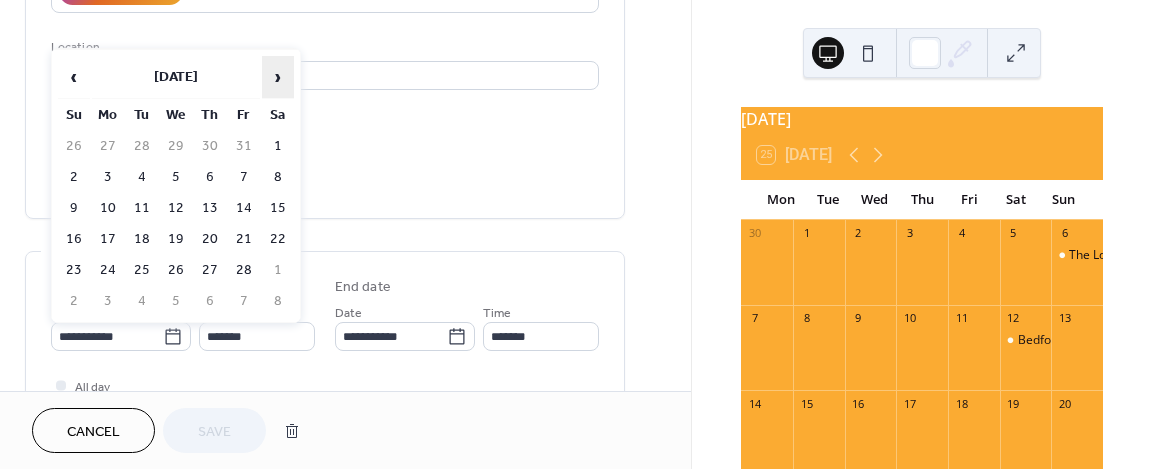 click on "›" at bounding box center (278, 77) 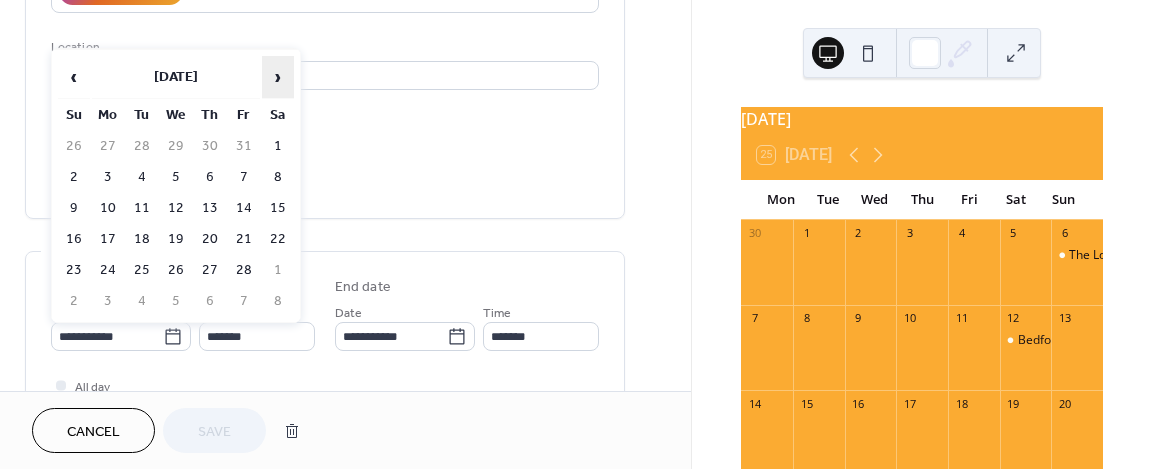 click on "›" at bounding box center (278, 77) 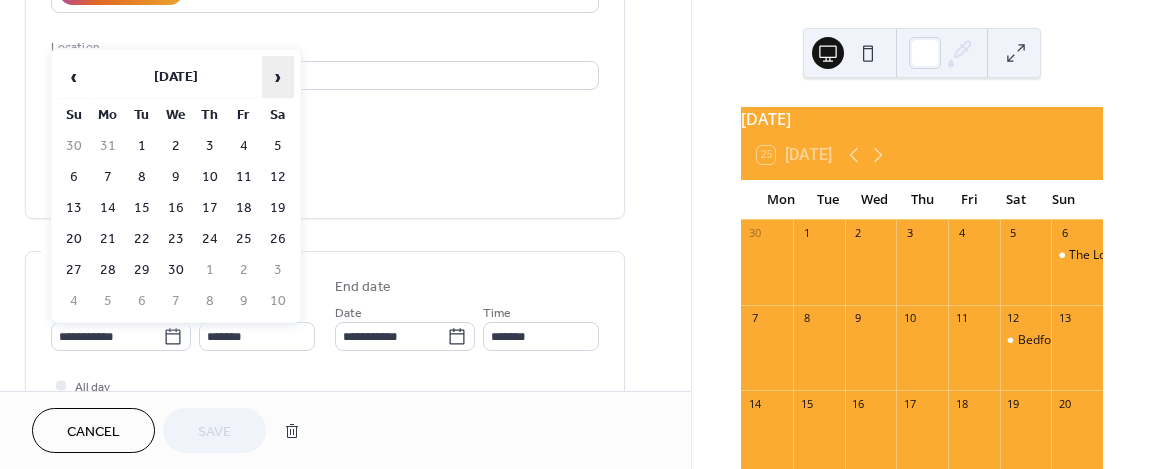 click on "›" at bounding box center (278, 77) 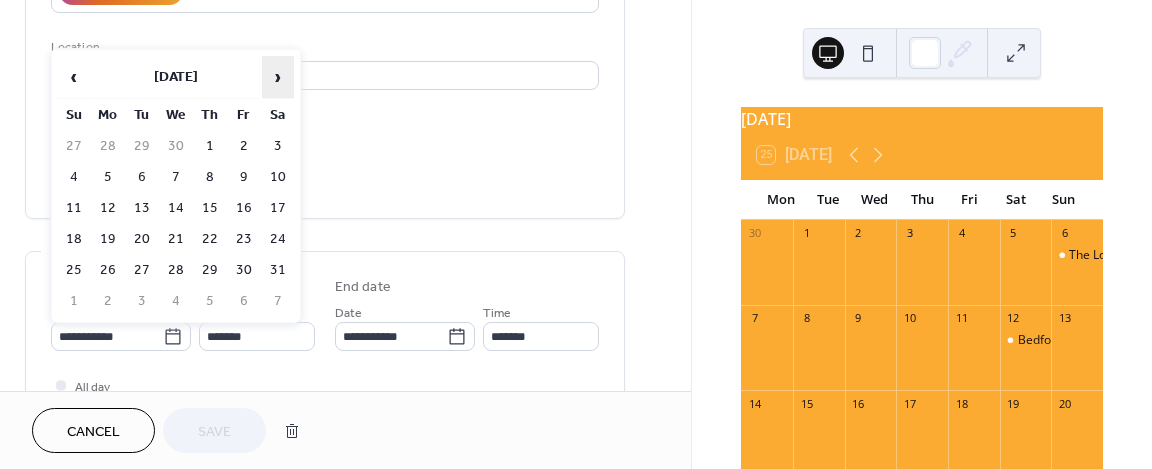 click on "›" at bounding box center (278, 77) 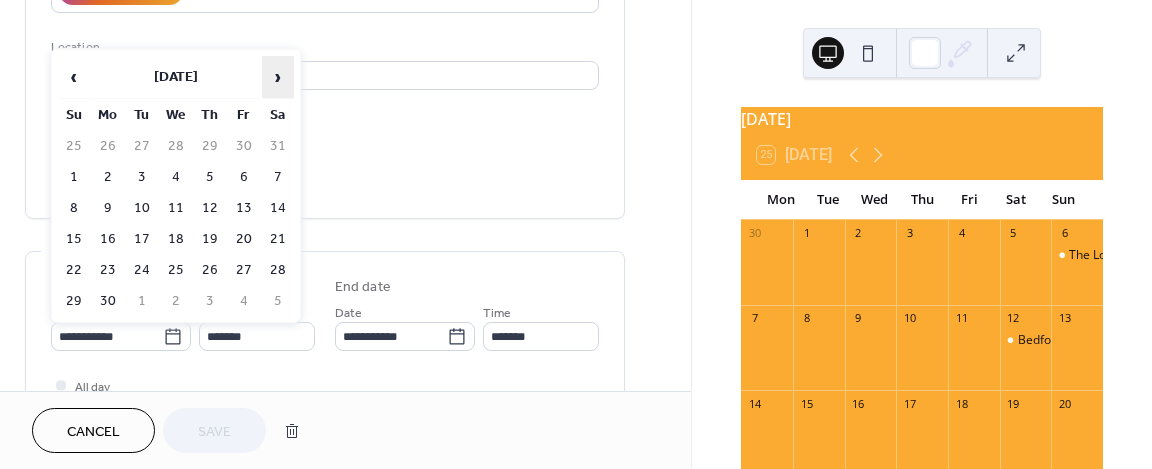 click on "›" at bounding box center [278, 77] 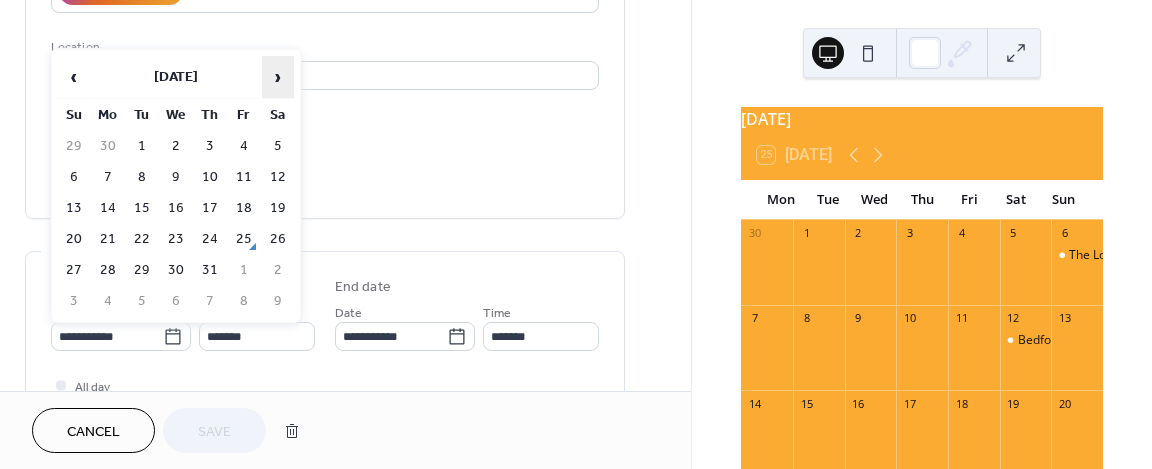 click on "›" at bounding box center [278, 77] 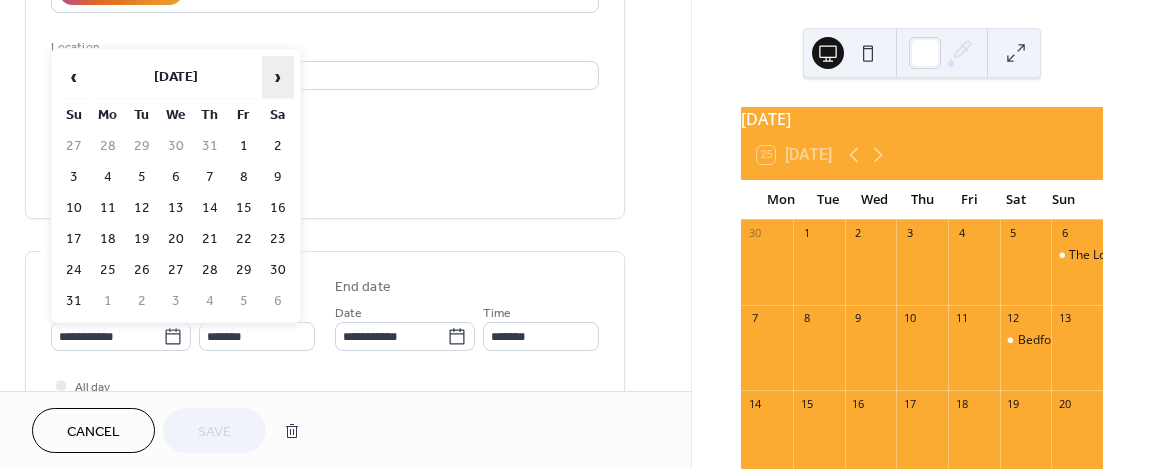 click on "›" at bounding box center [278, 77] 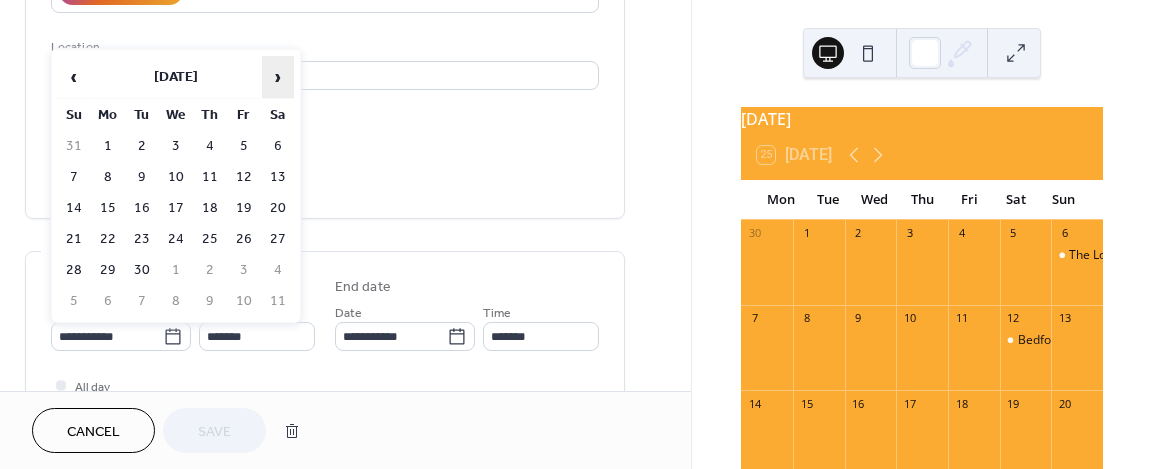 click on "›" at bounding box center (278, 77) 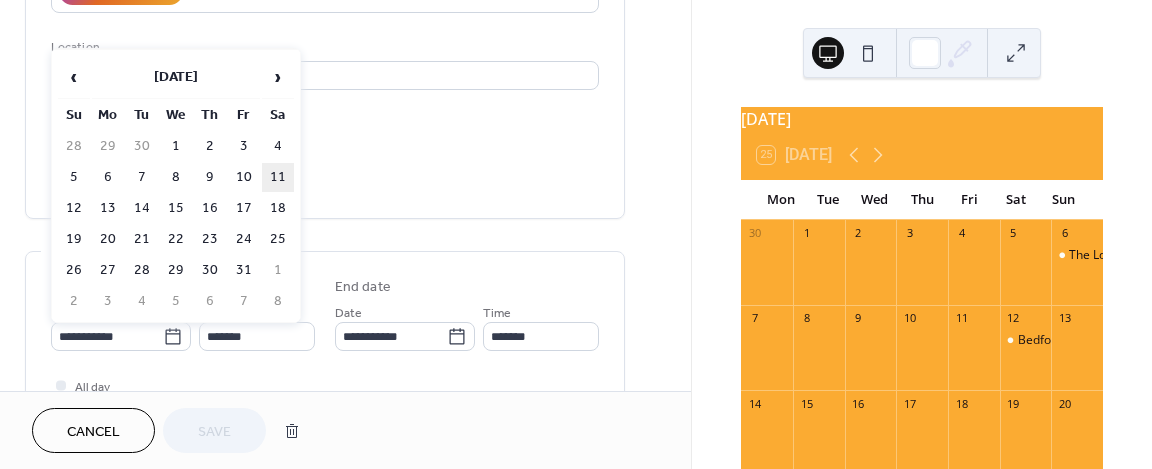 click on "11" at bounding box center [278, 177] 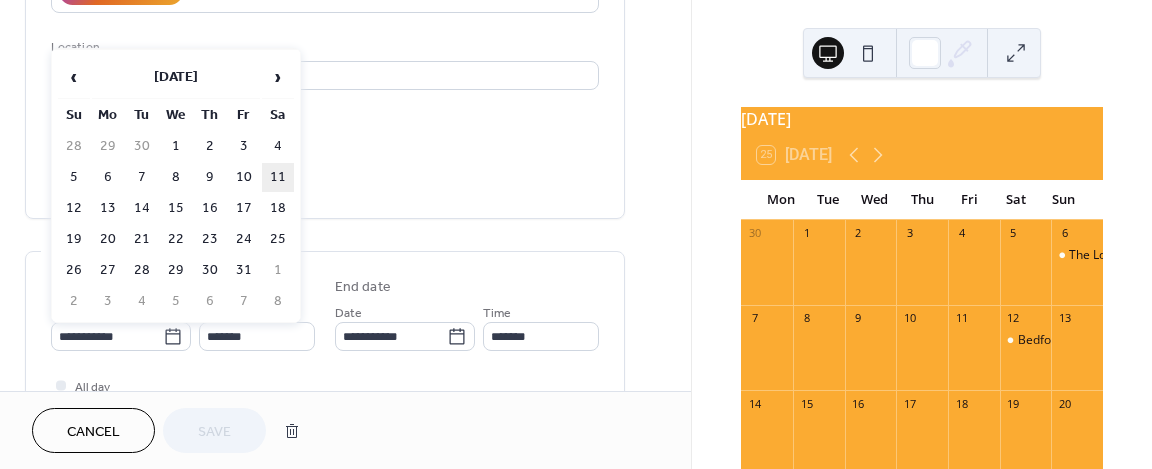 type on "**********" 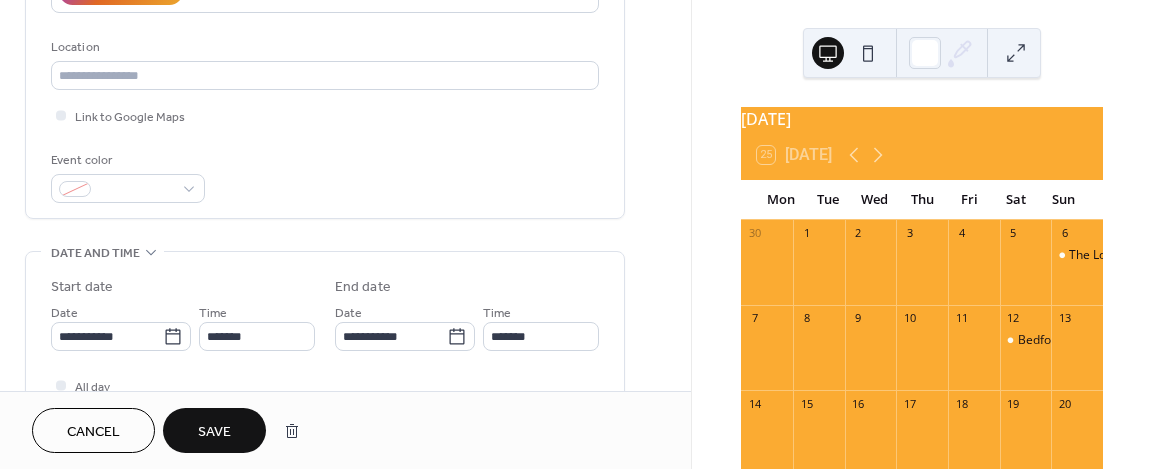 click on "Save" at bounding box center (214, 432) 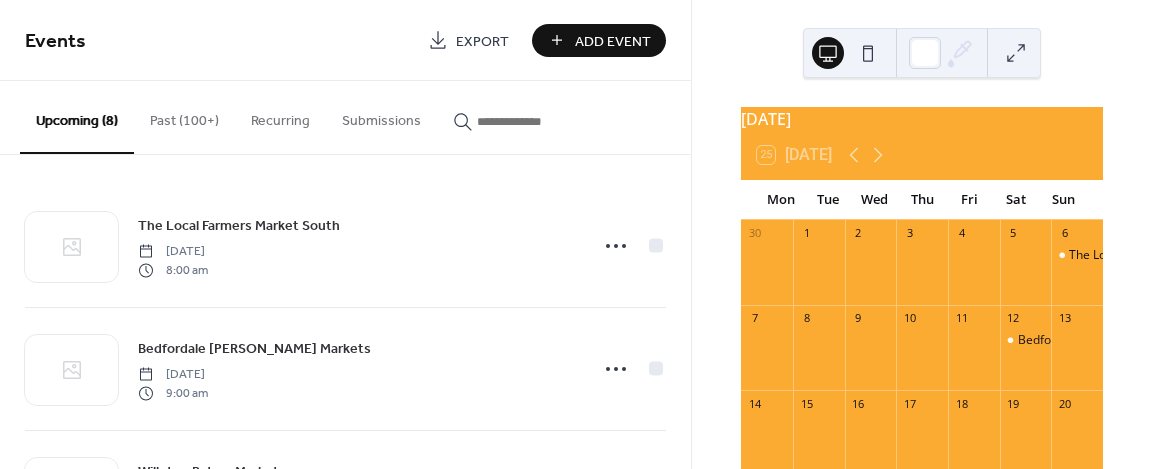 click at bounding box center [537, 121] 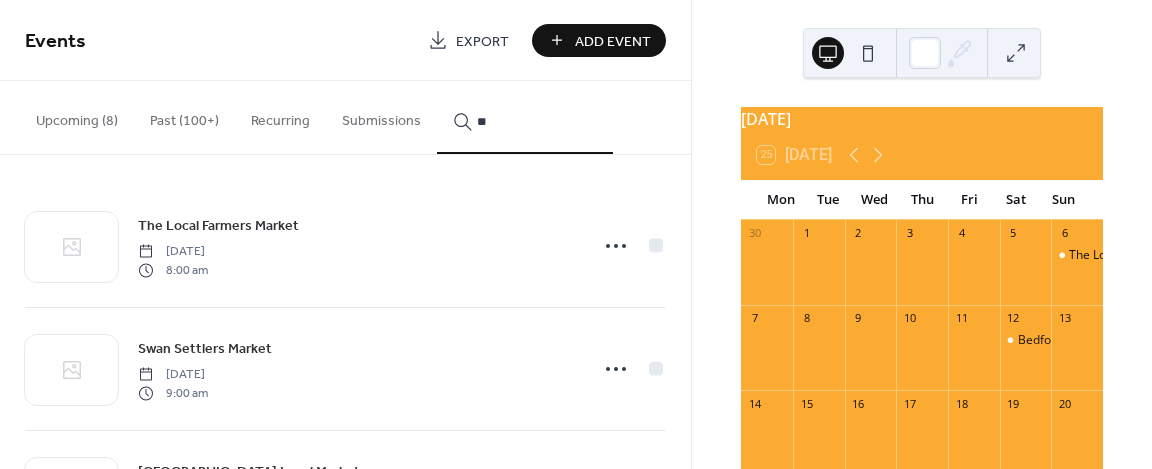 type on "*" 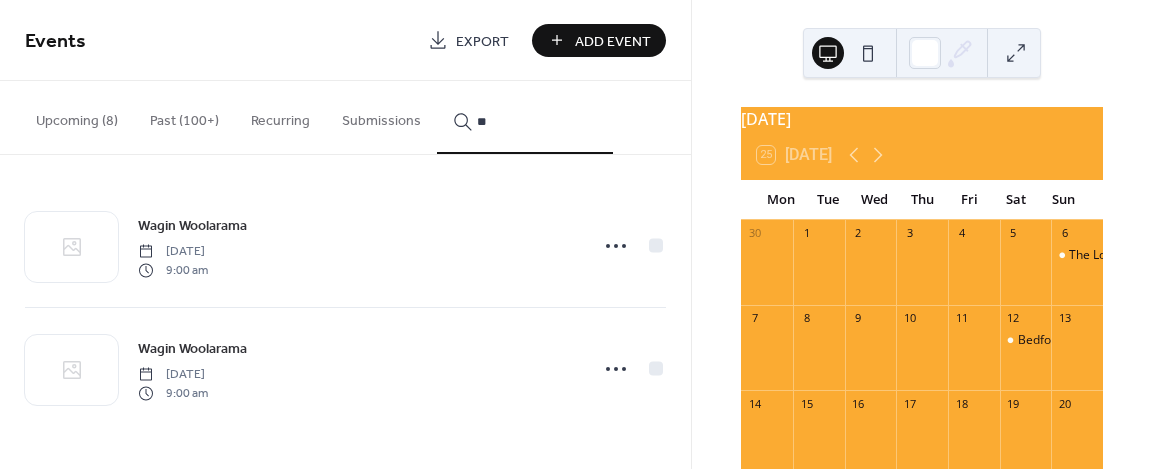 type on "*" 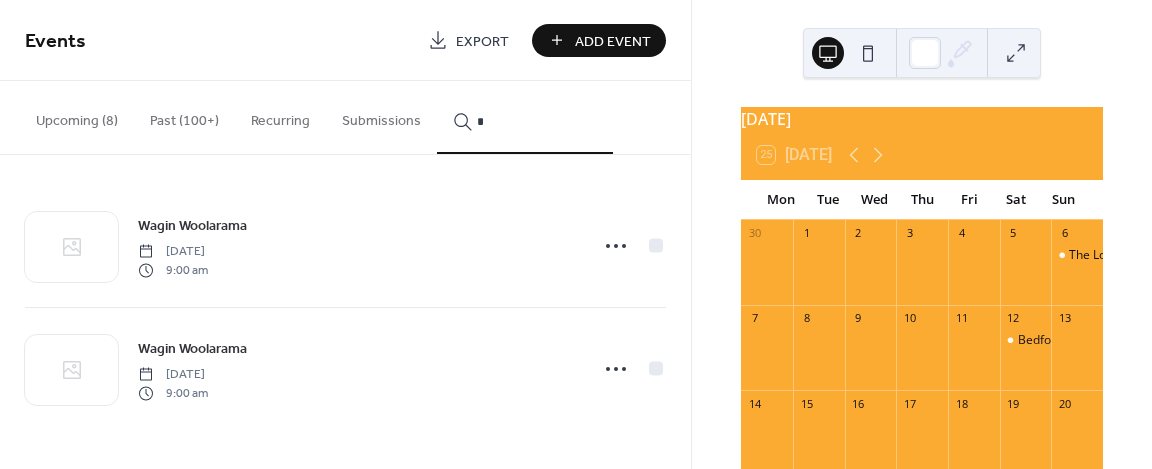 type 